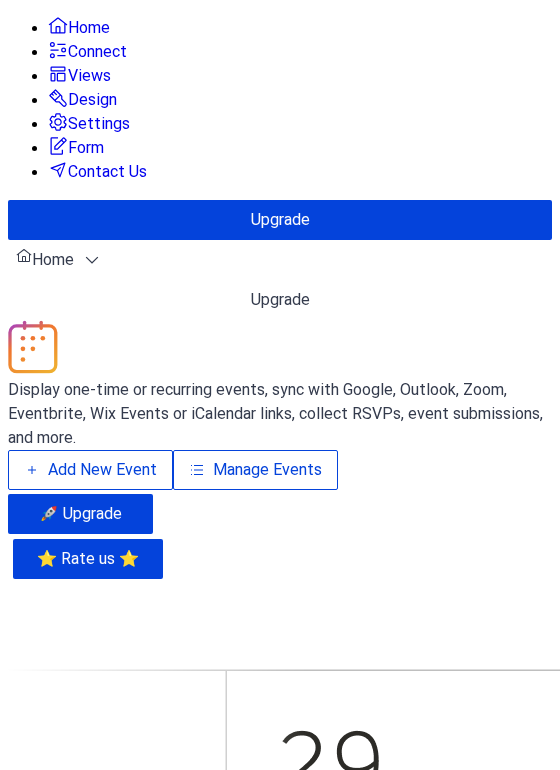 scroll, scrollTop: 0, scrollLeft: 0, axis: both 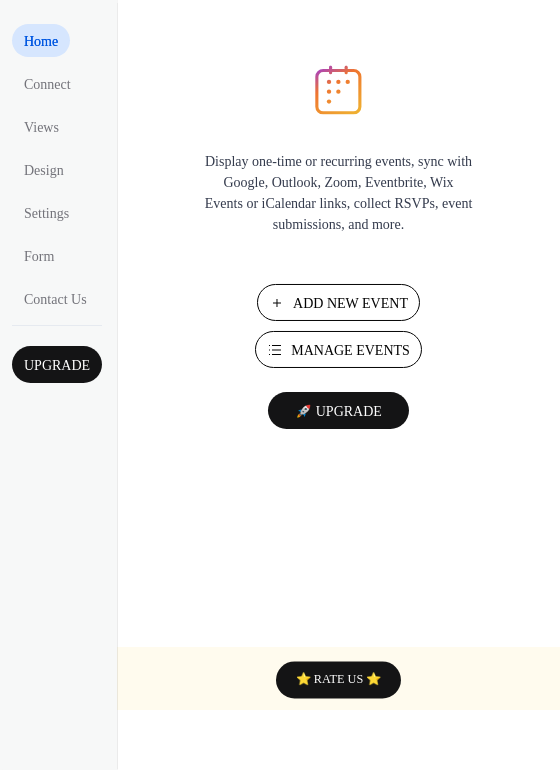 click on "Add New Event" at bounding box center [350, 304] 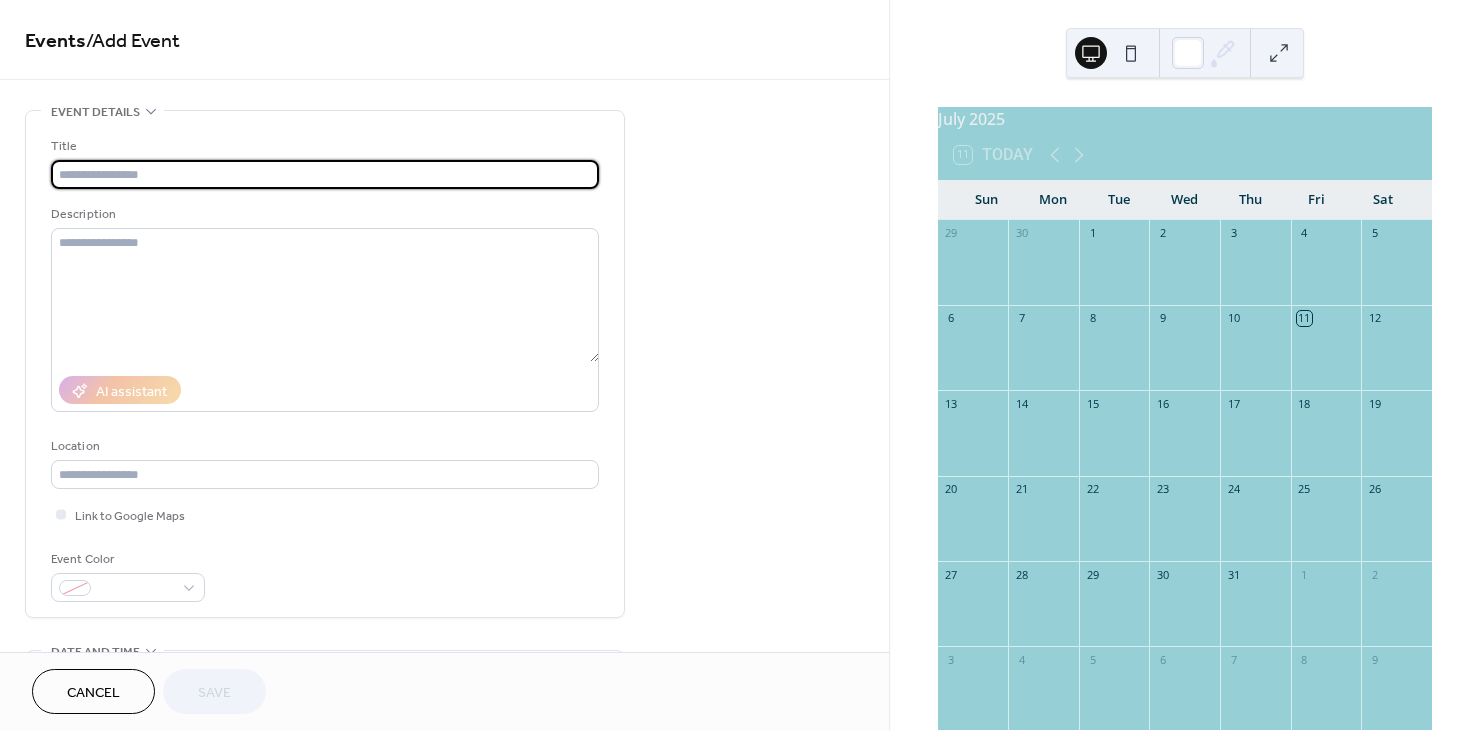scroll, scrollTop: 0, scrollLeft: 0, axis: both 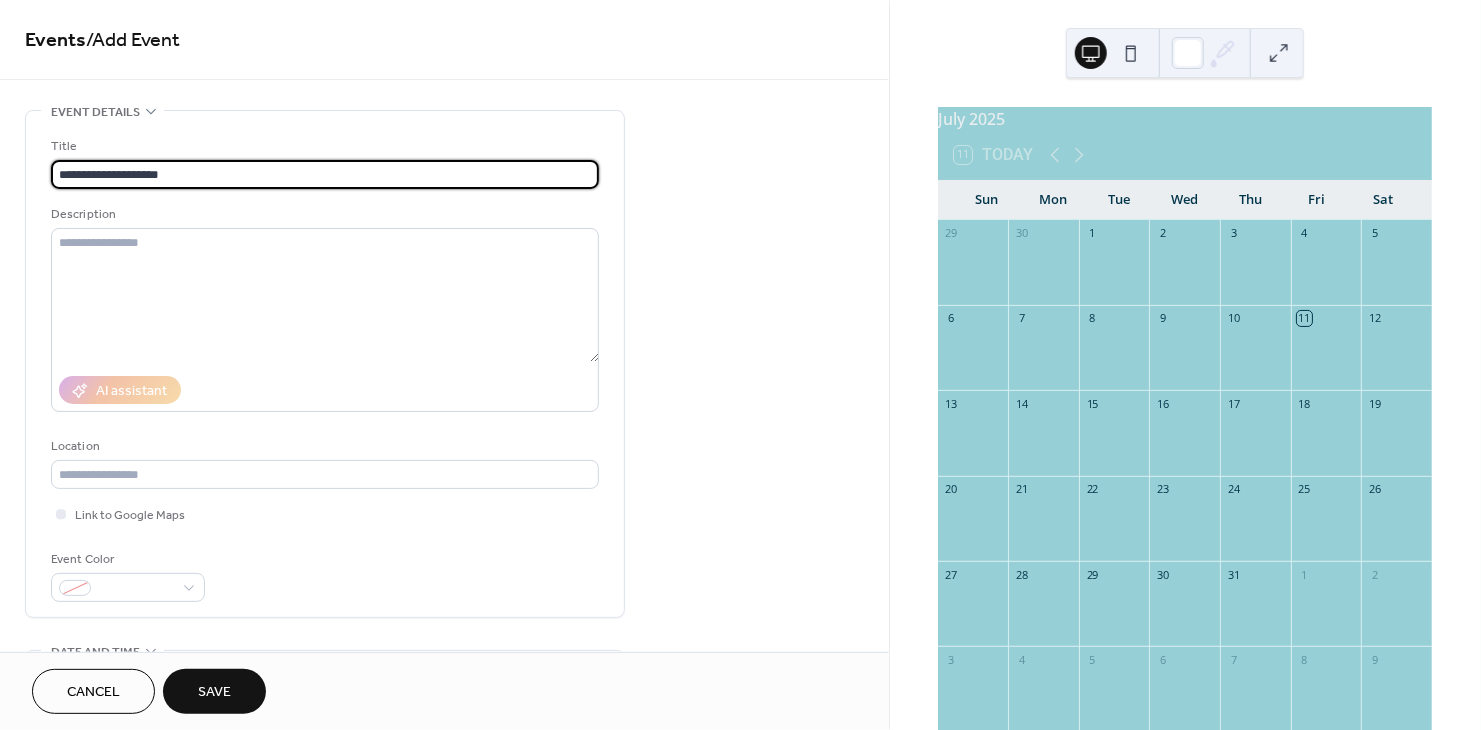type on "**********" 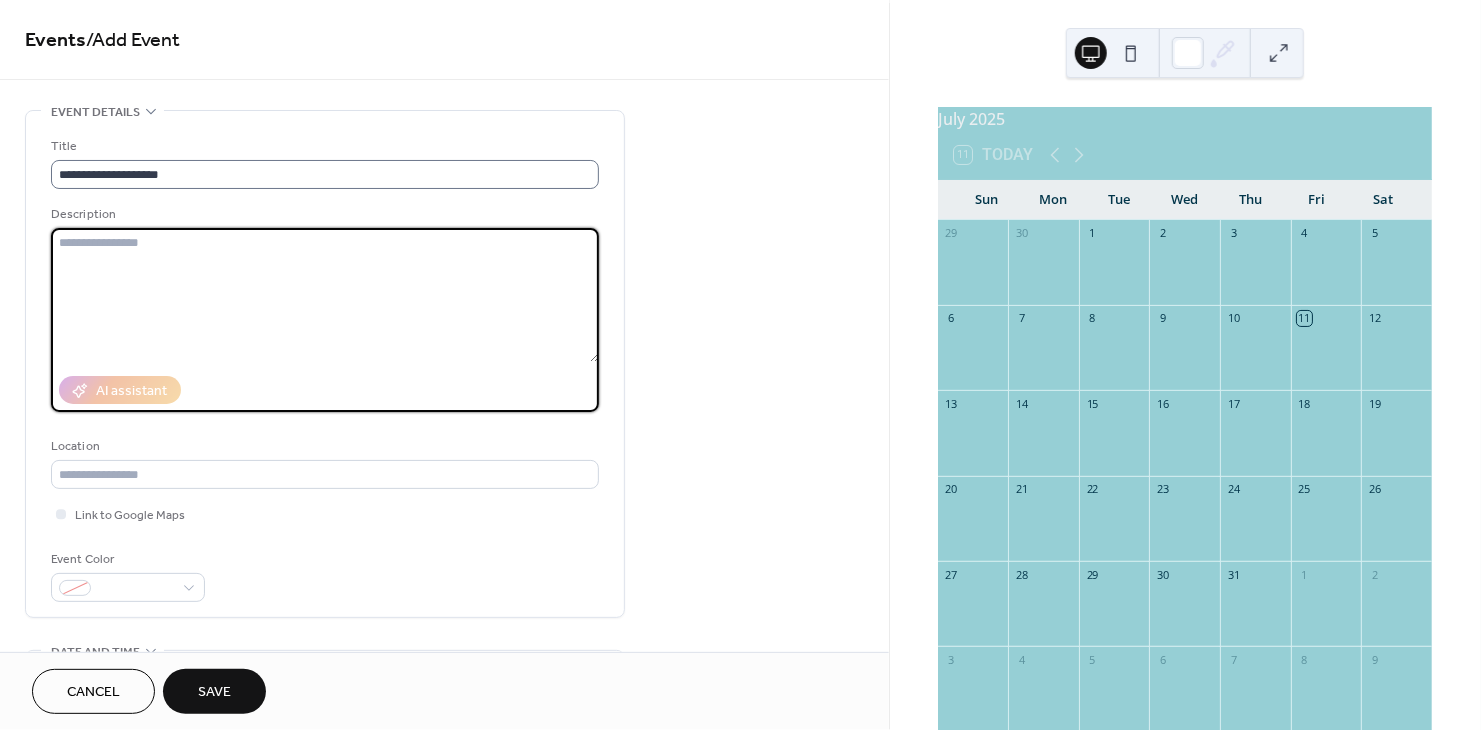 type on "*" 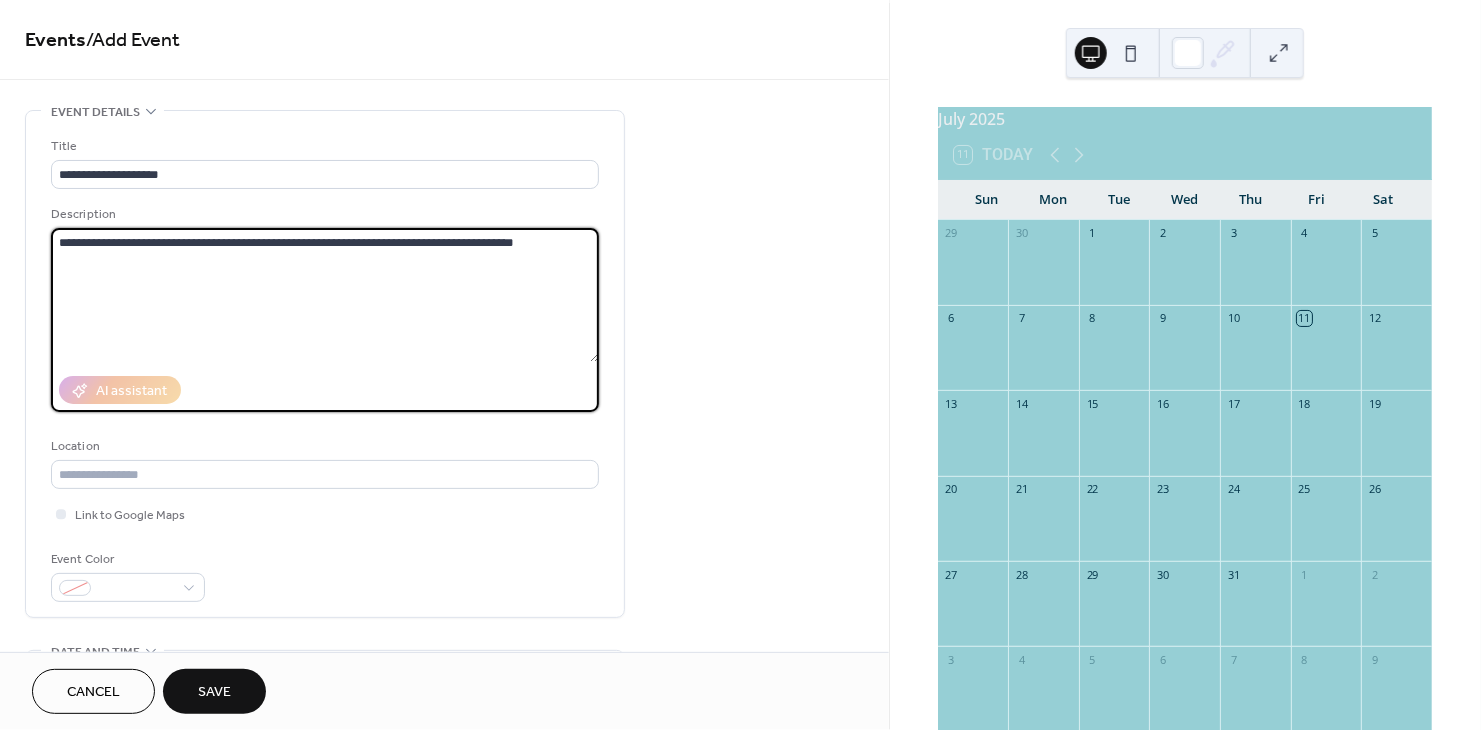 click on "**********" at bounding box center (325, 295) 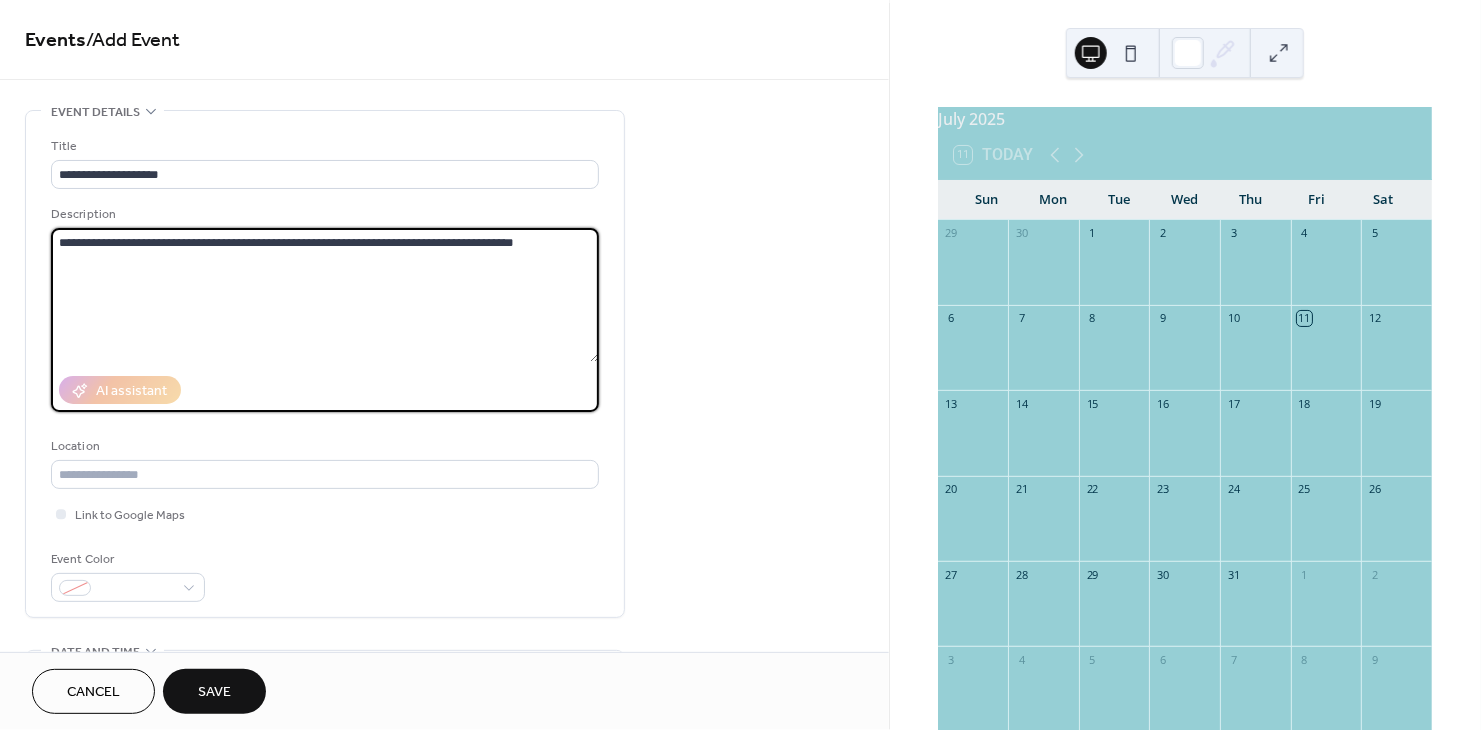 click on "**********" at bounding box center (325, 295) 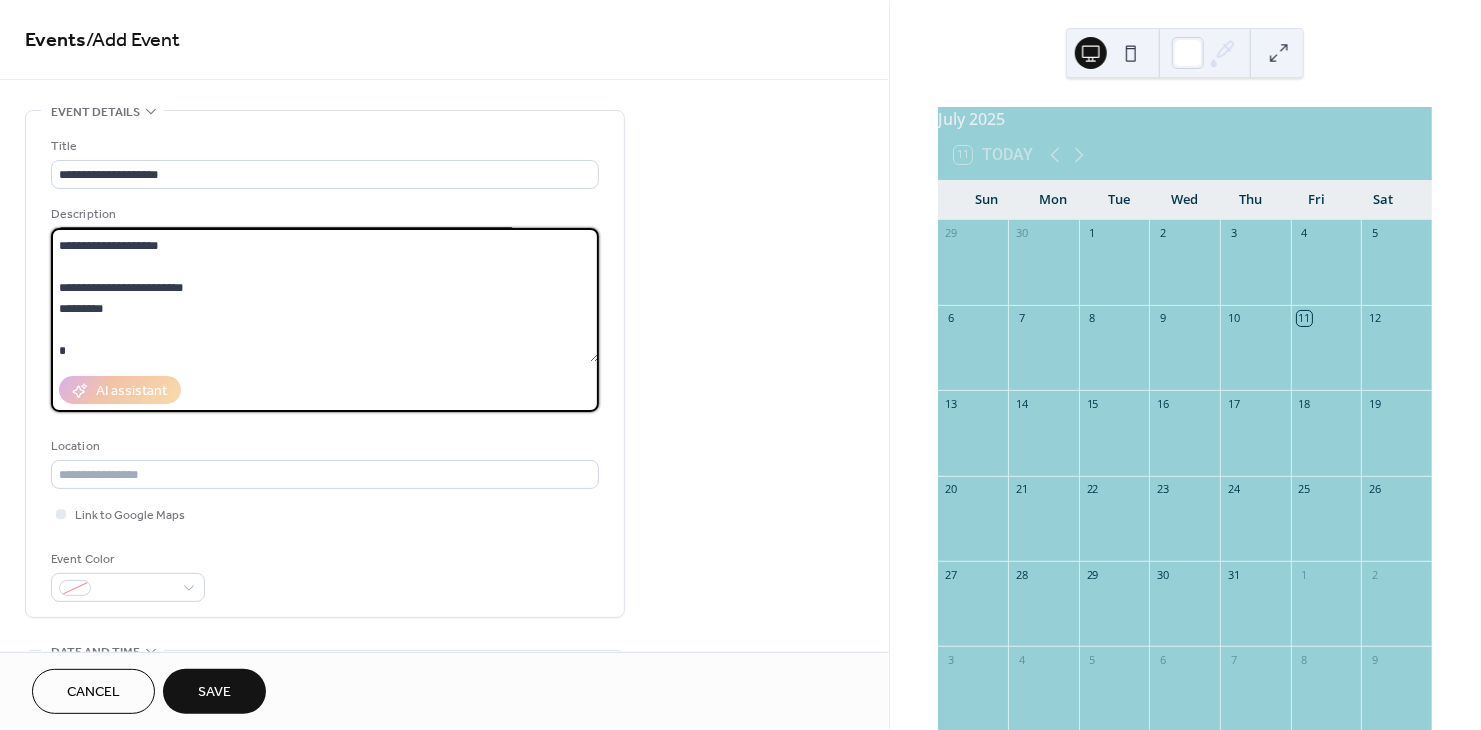 scroll, scrollTop: 19, scrollLeft: 0, axis: vertical 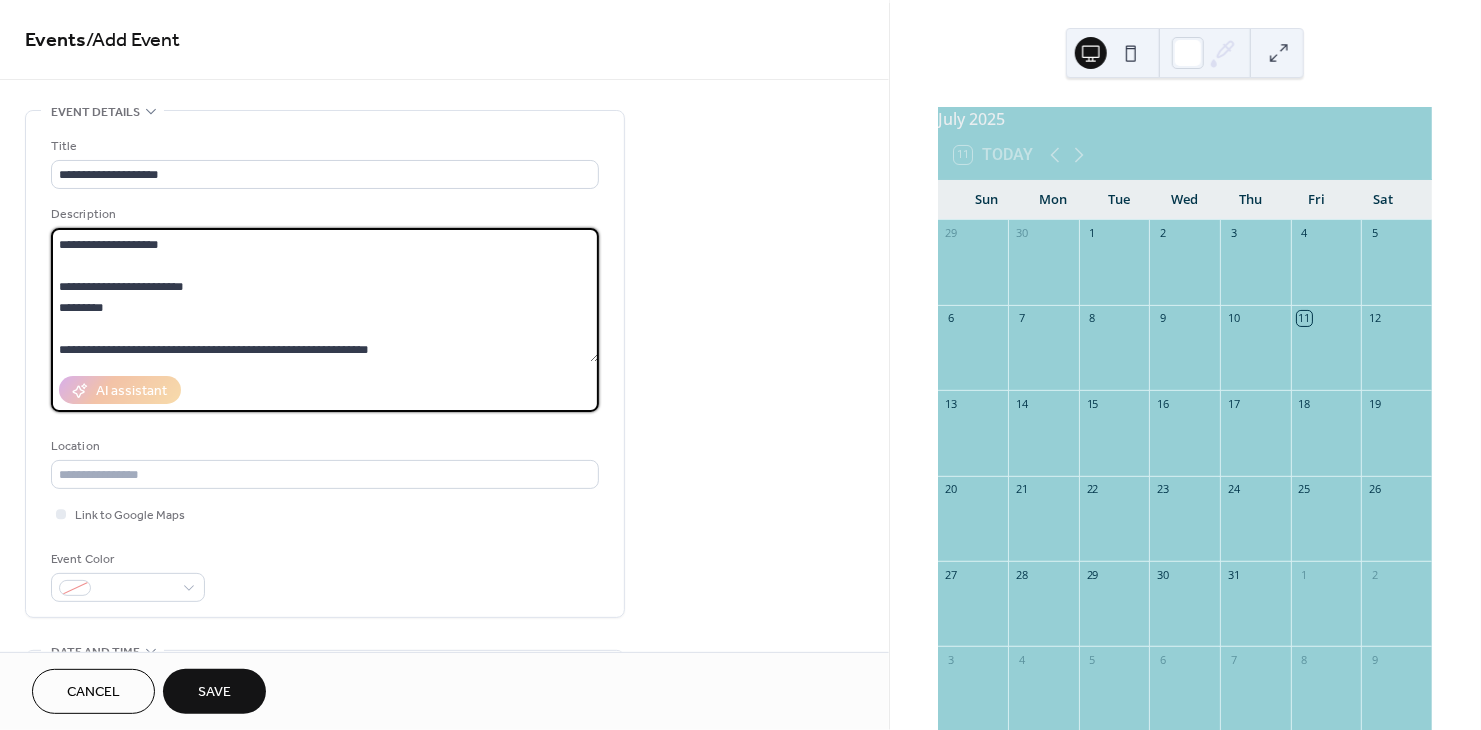 click on "**********" at bounding box center (325, 295) 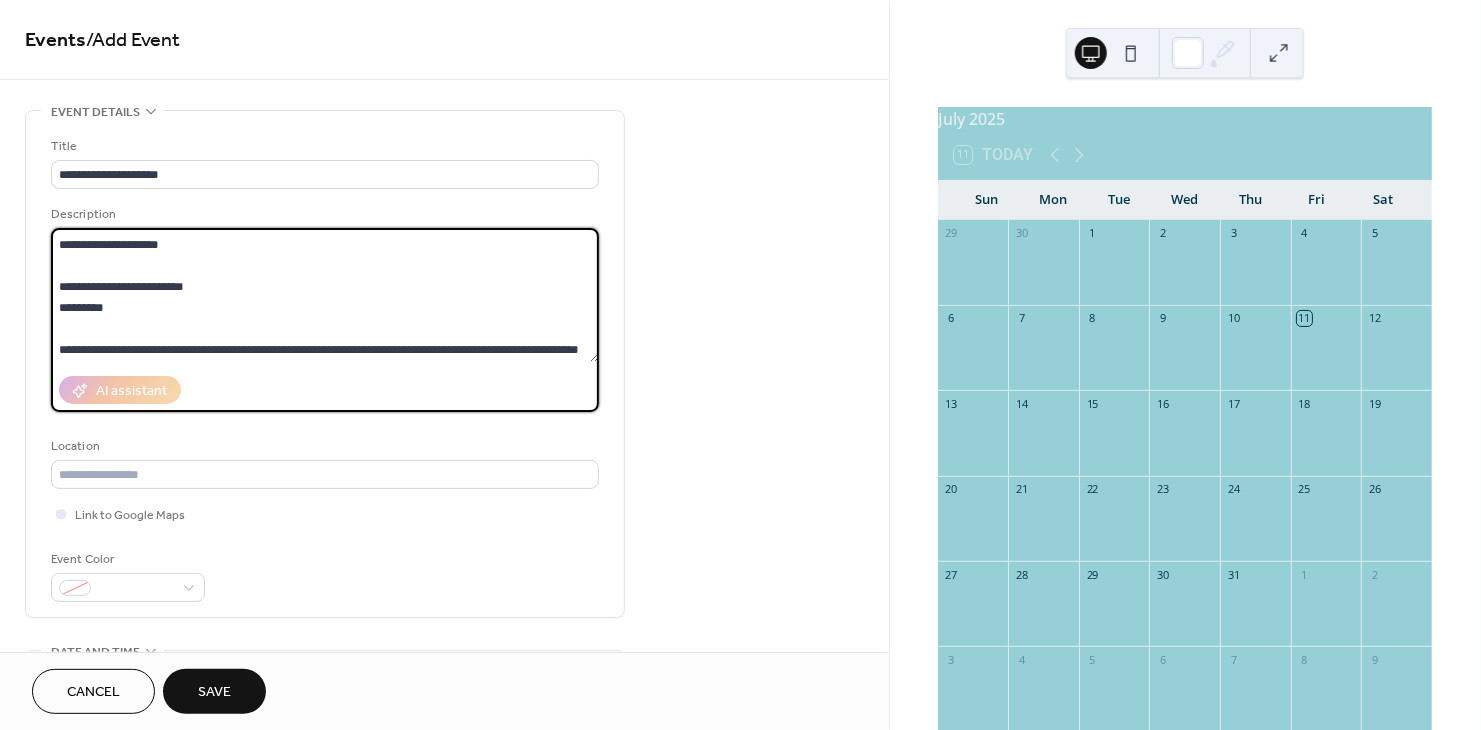 drag, startPoint x: 567, startPoint y: 352, endPoint x: 353, endPoint y: 352, distance: 214 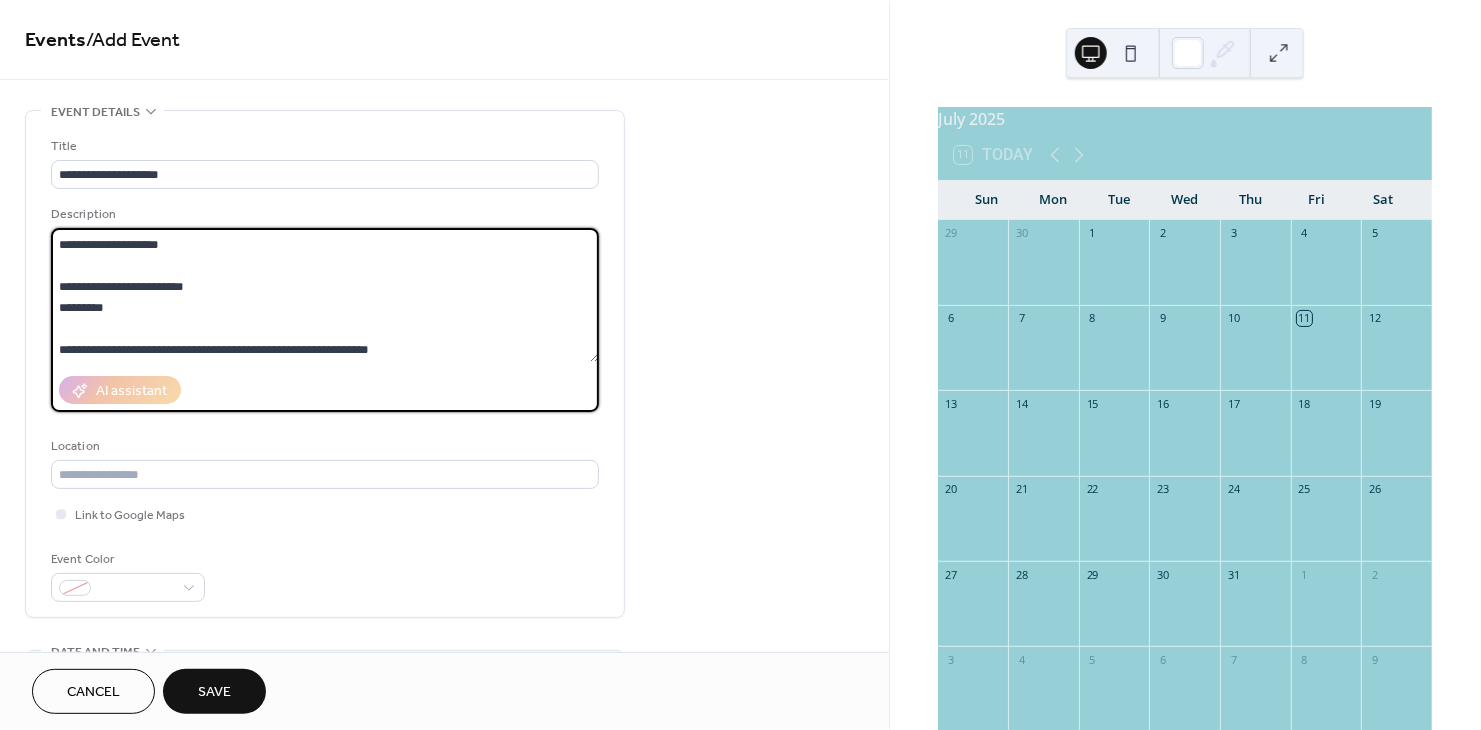 click on "**********" at bounding box center (325, 295) 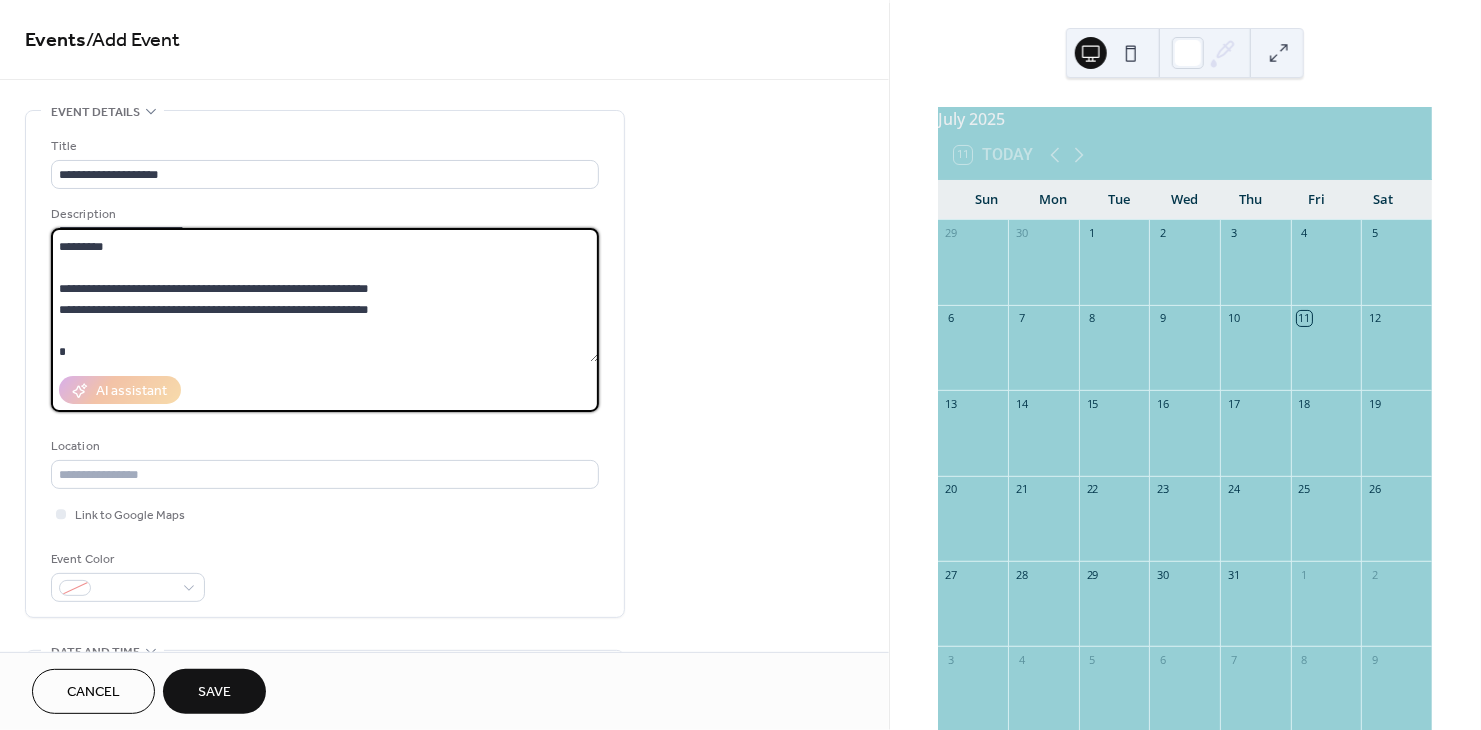 scroll, scrollTop: 82, scrollLeft: 0, axis: vertical 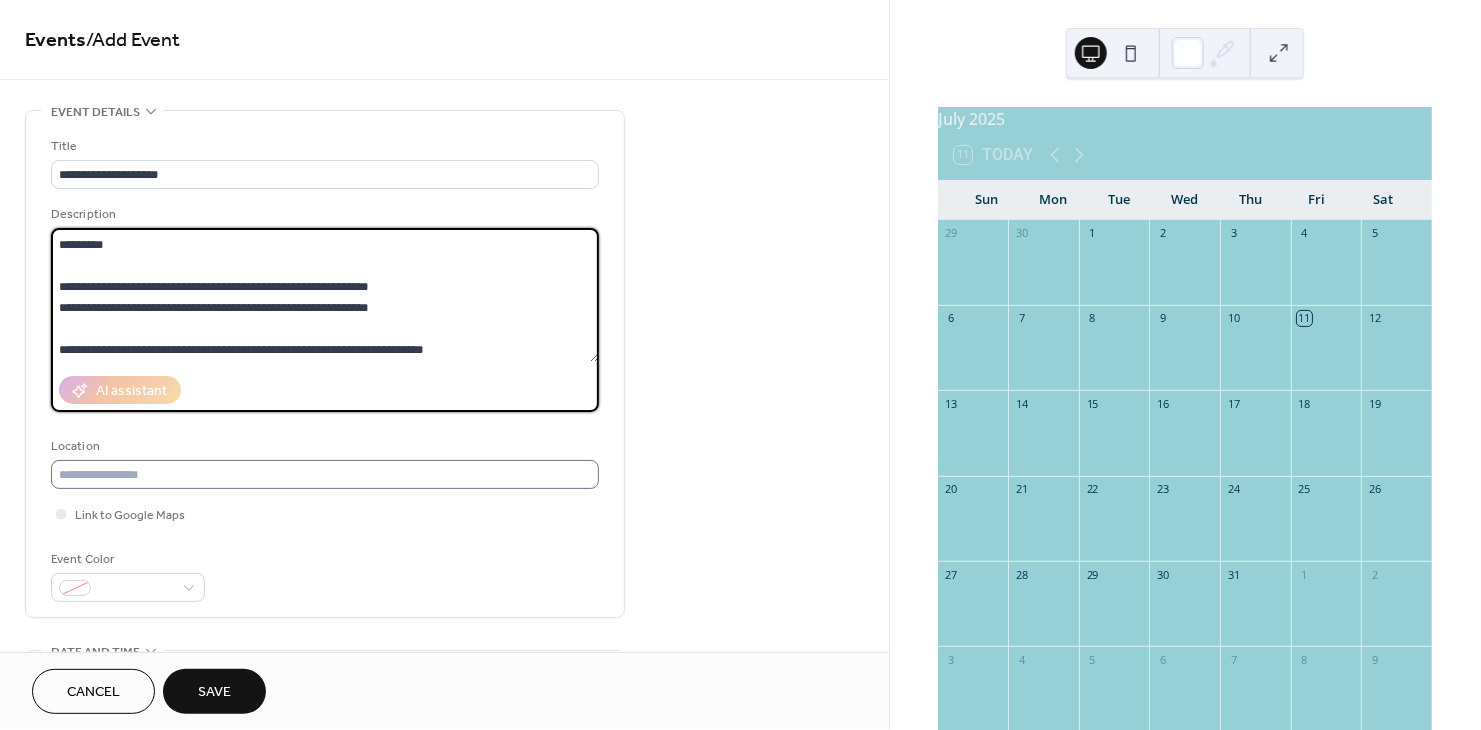 type on "**********" 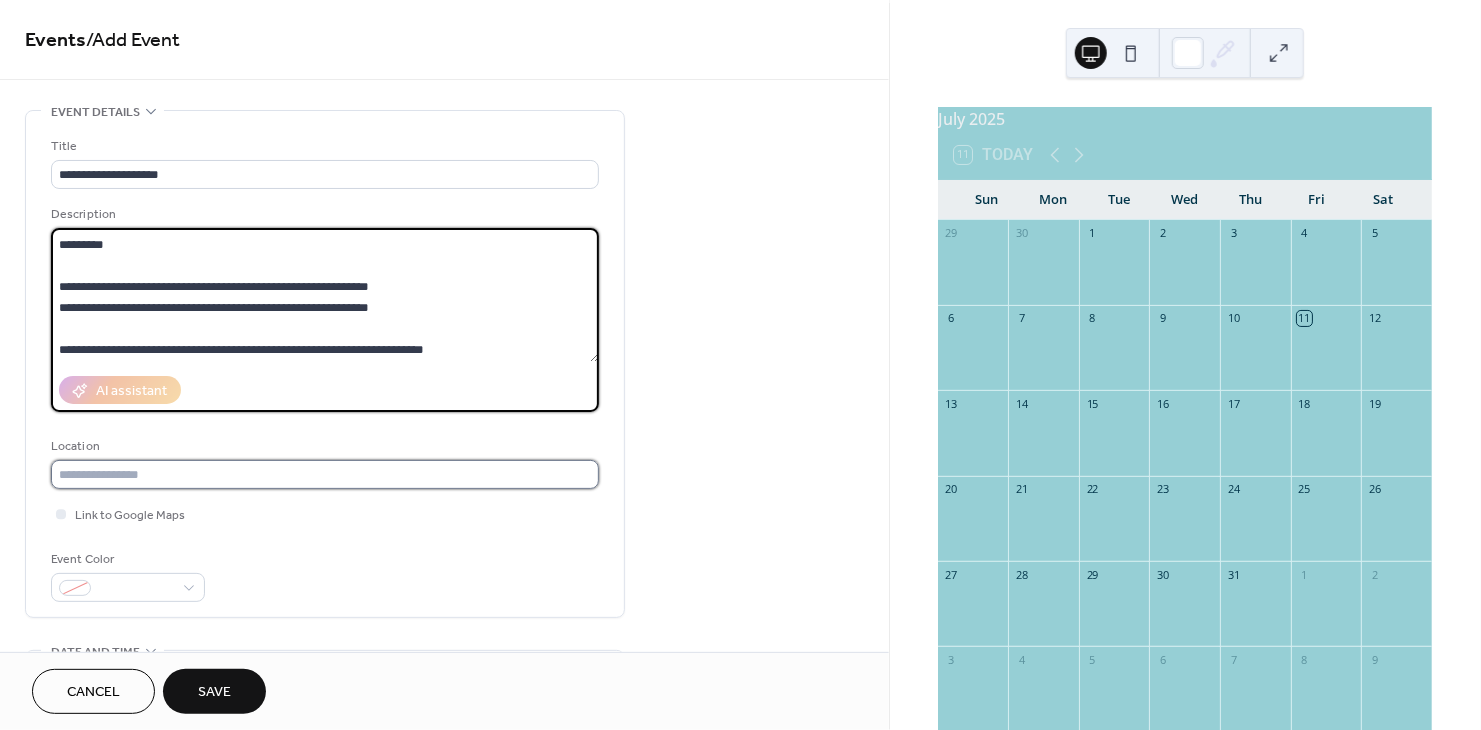 click at bounding box center (325, 474) 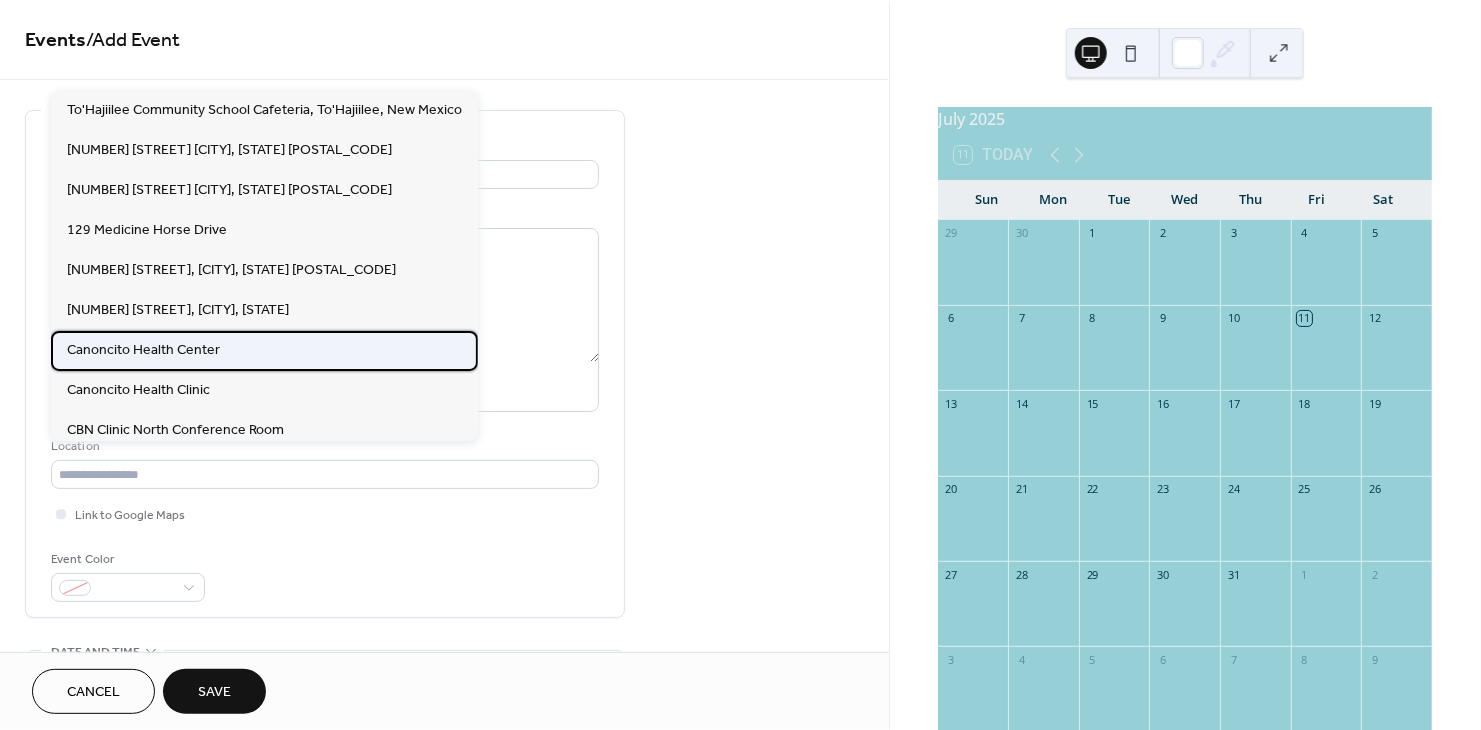 click on "Canoncito Health Center" at bounding box center [143, 350] 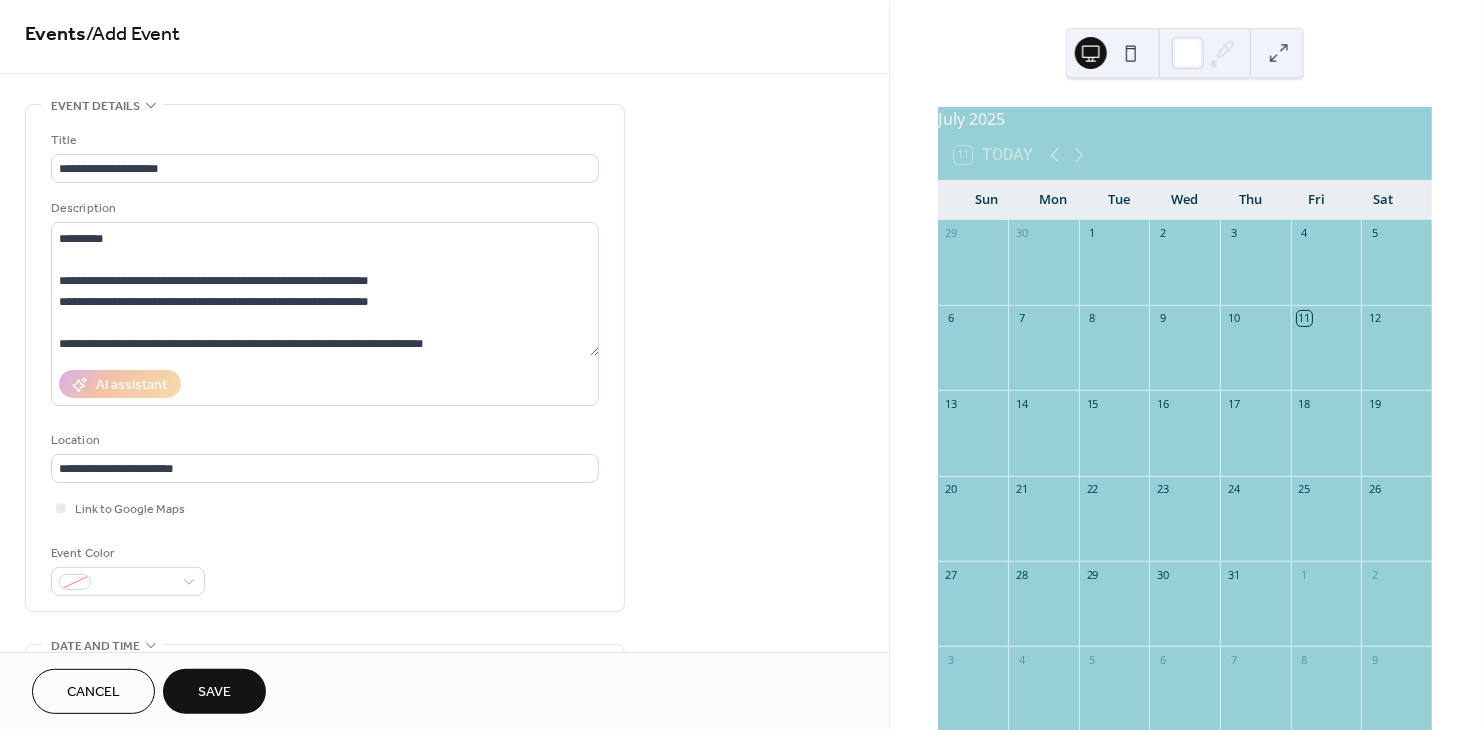 scroll, scrollTop: 0, scrollLeft: 0, axis: both 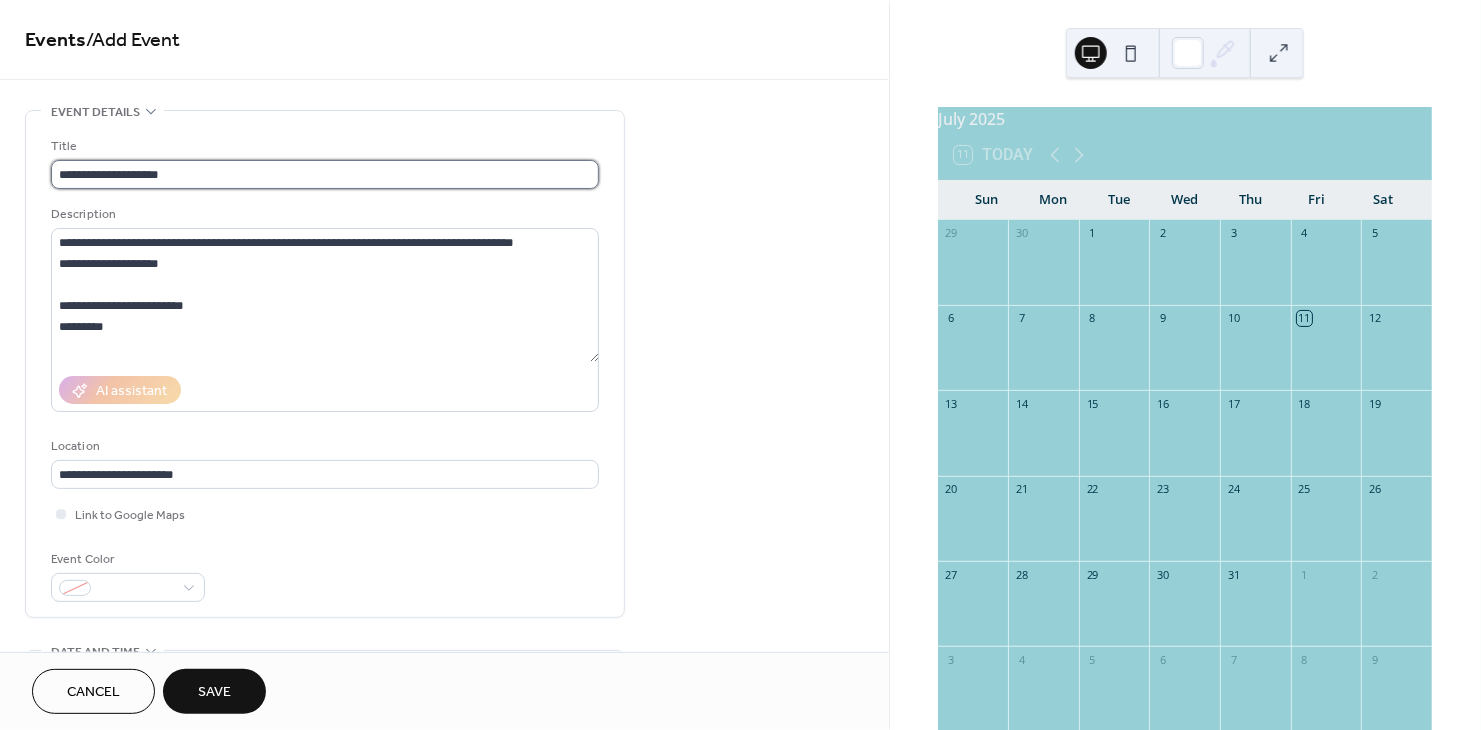 click on "**********" at bounding box center [325, 174] 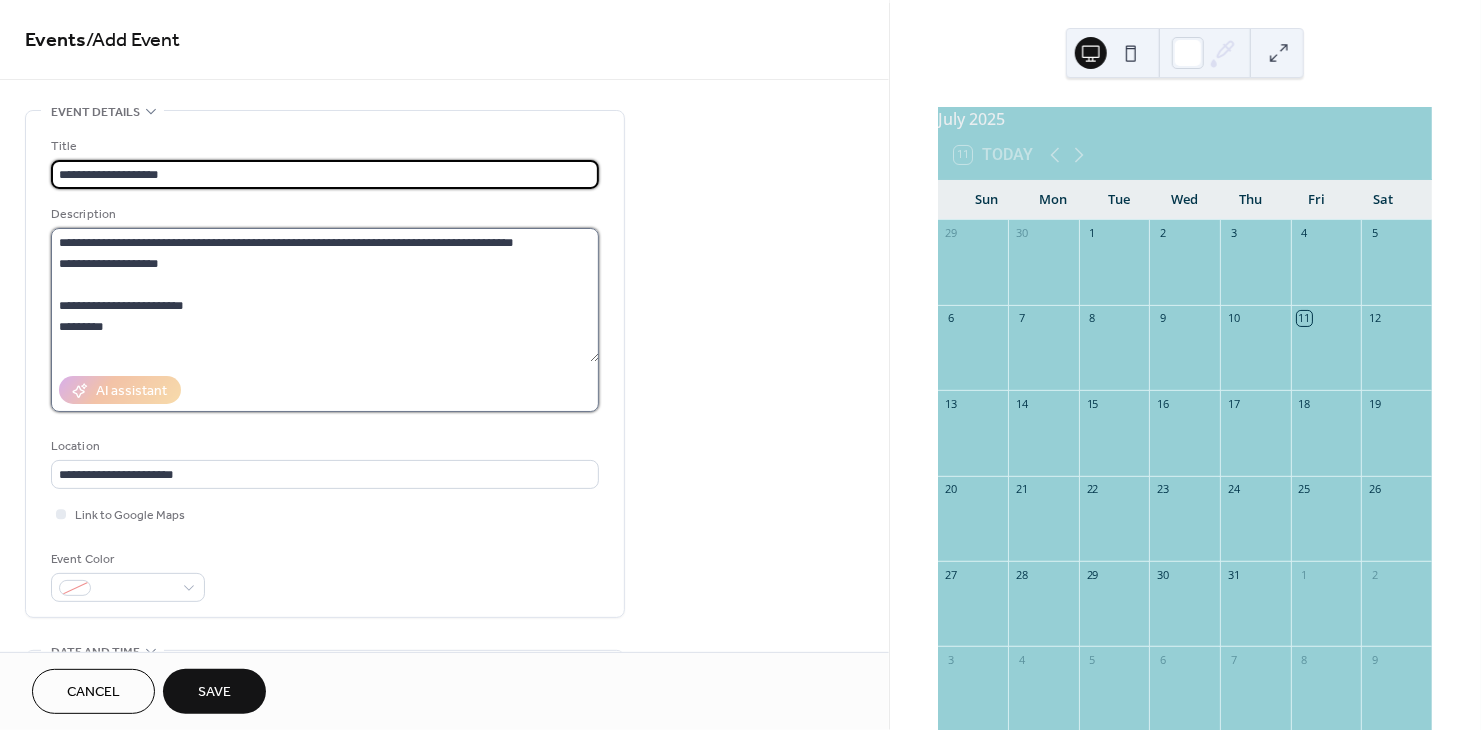 click on "**********" at bounding box center (325, 295) 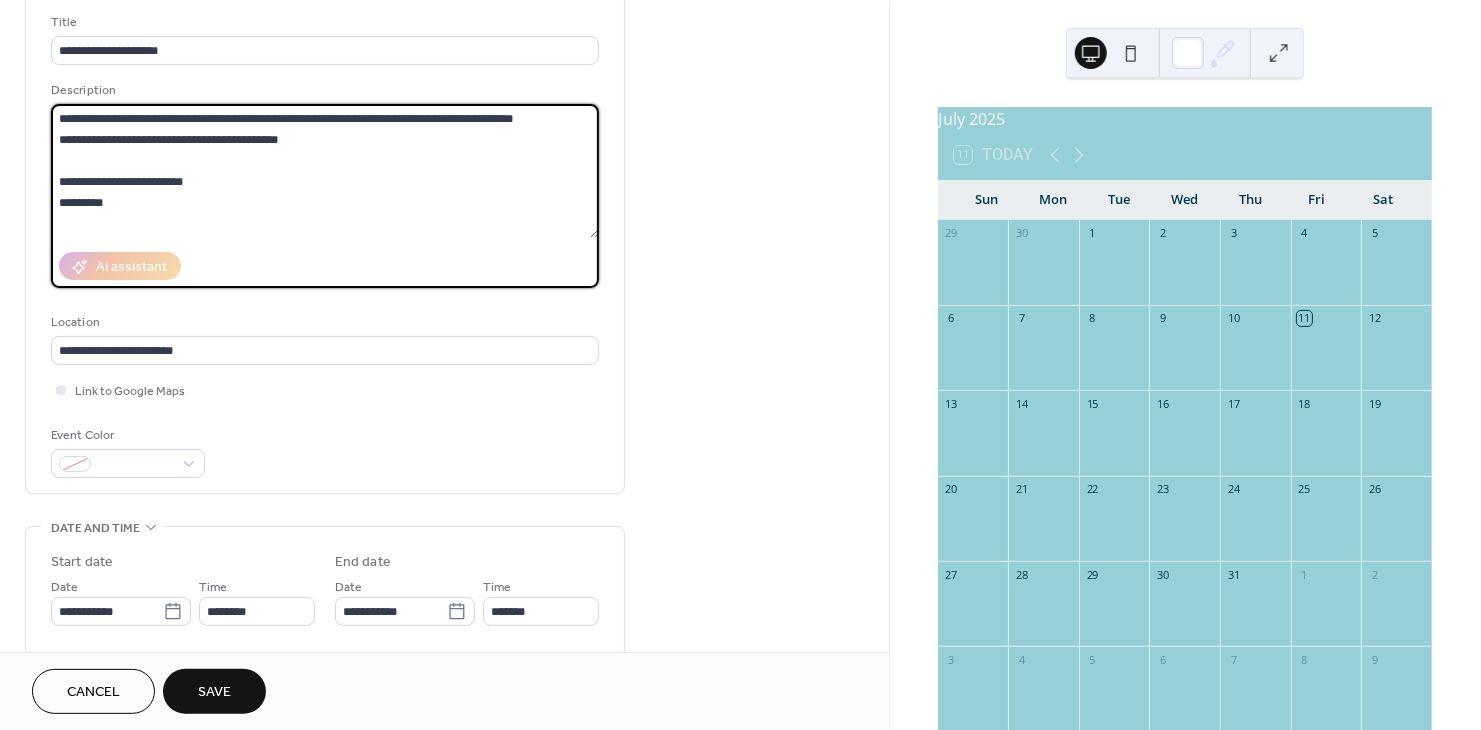 scroll, scrollTop: 175, scrollLeft: 0, axis: vertical 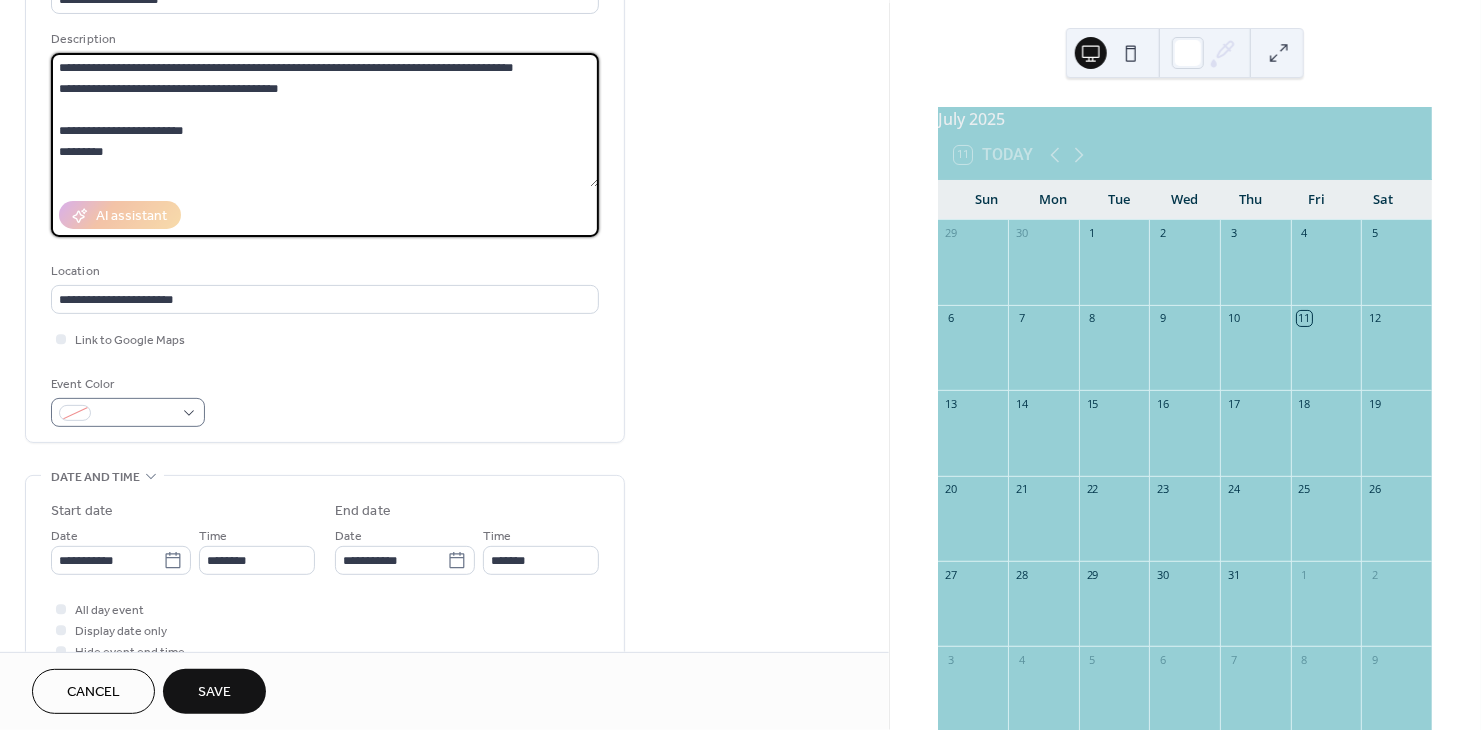 type on "**********" 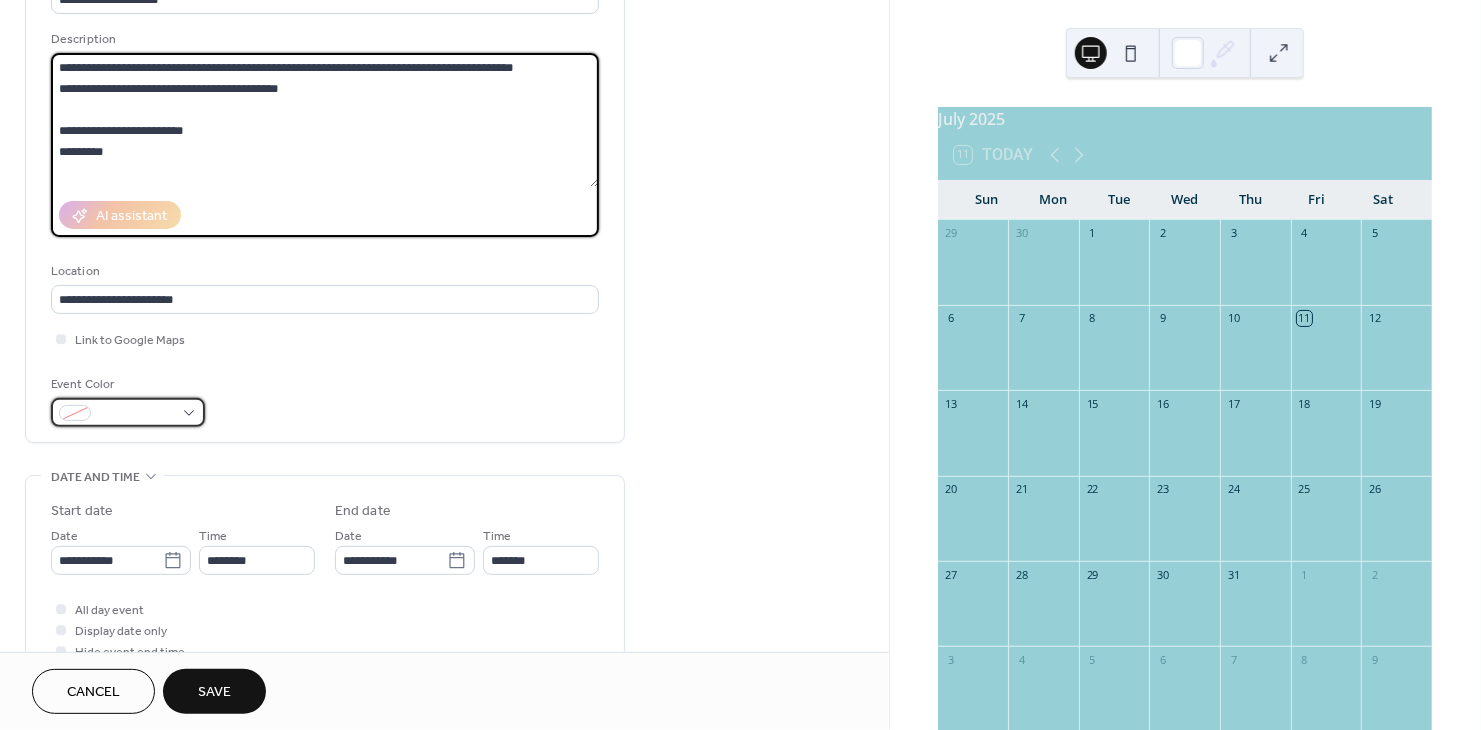 click at bounding box center (128, 412) 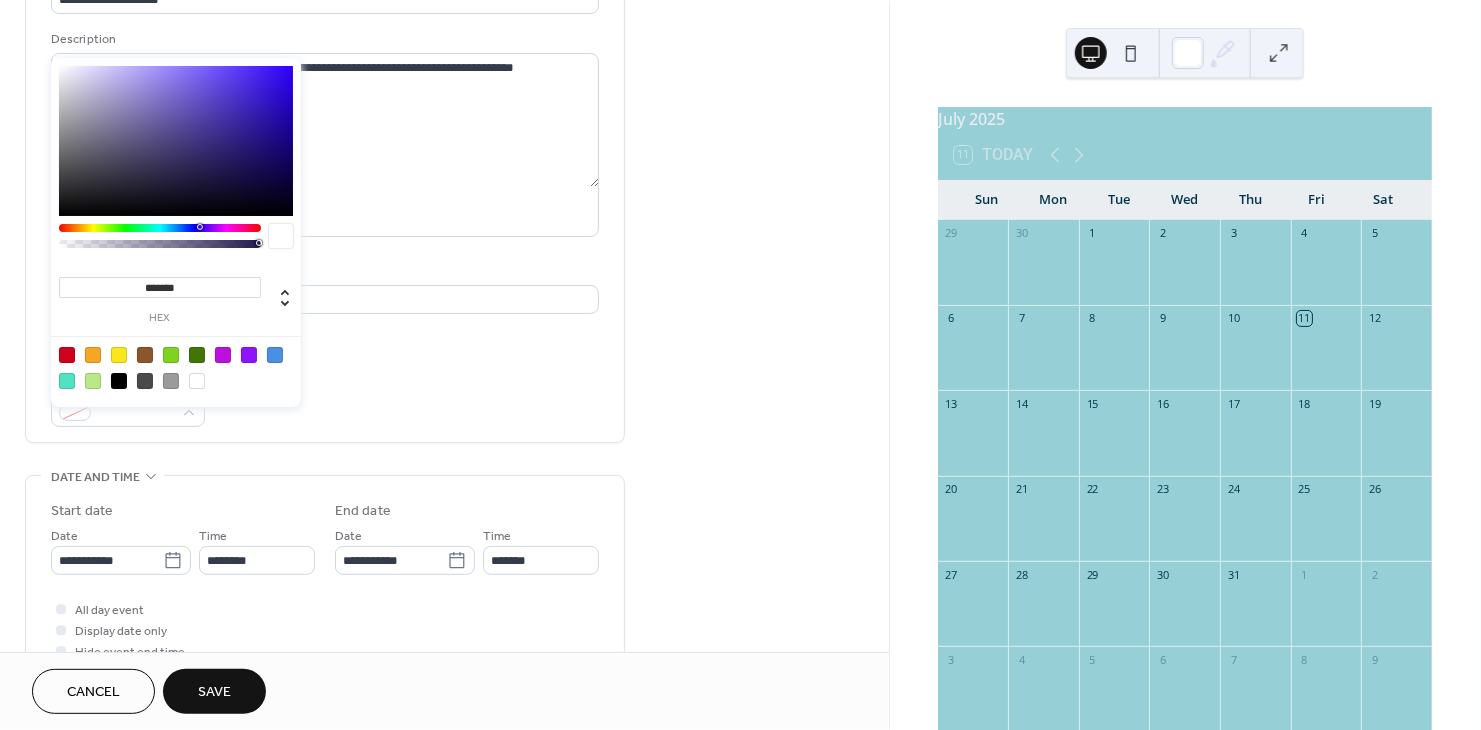 click at bounding box center [275, 355] 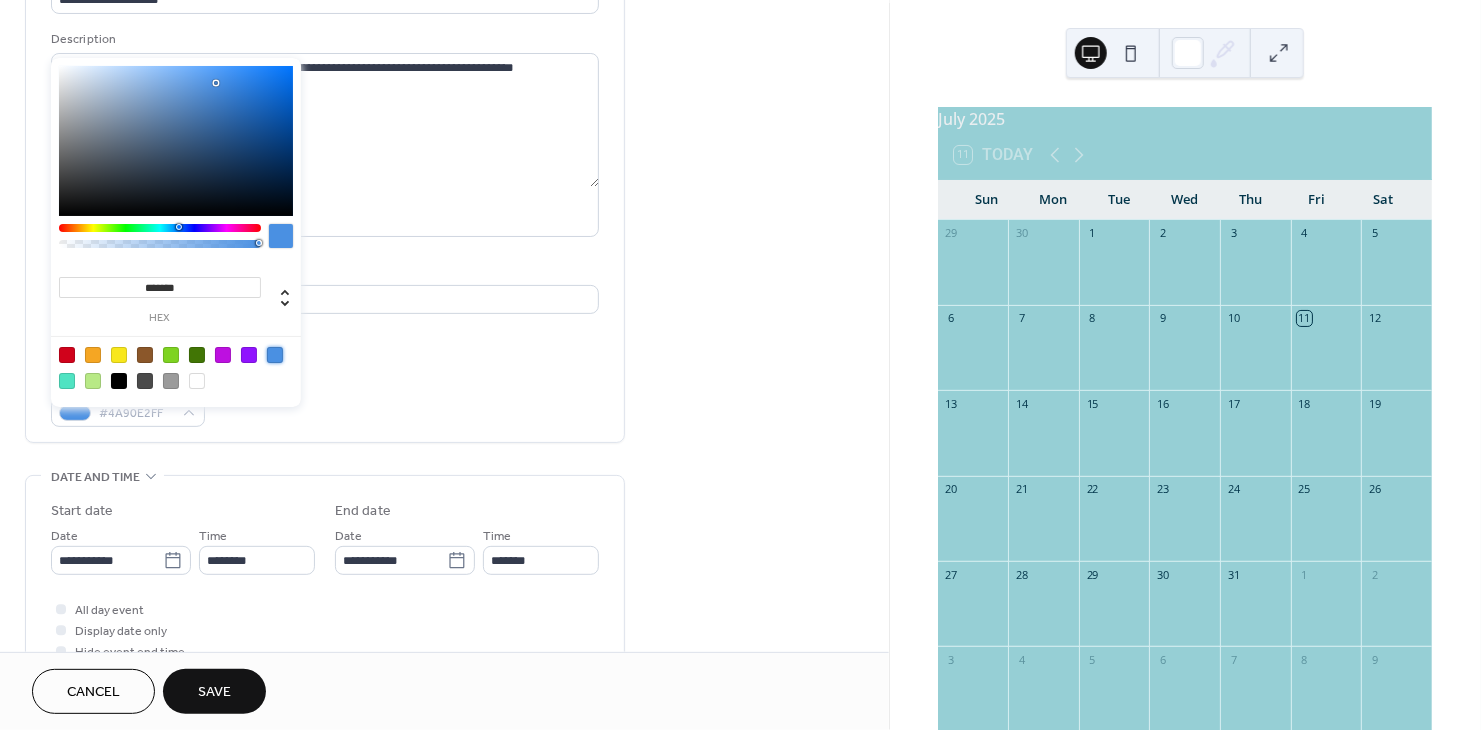 type on "*******" 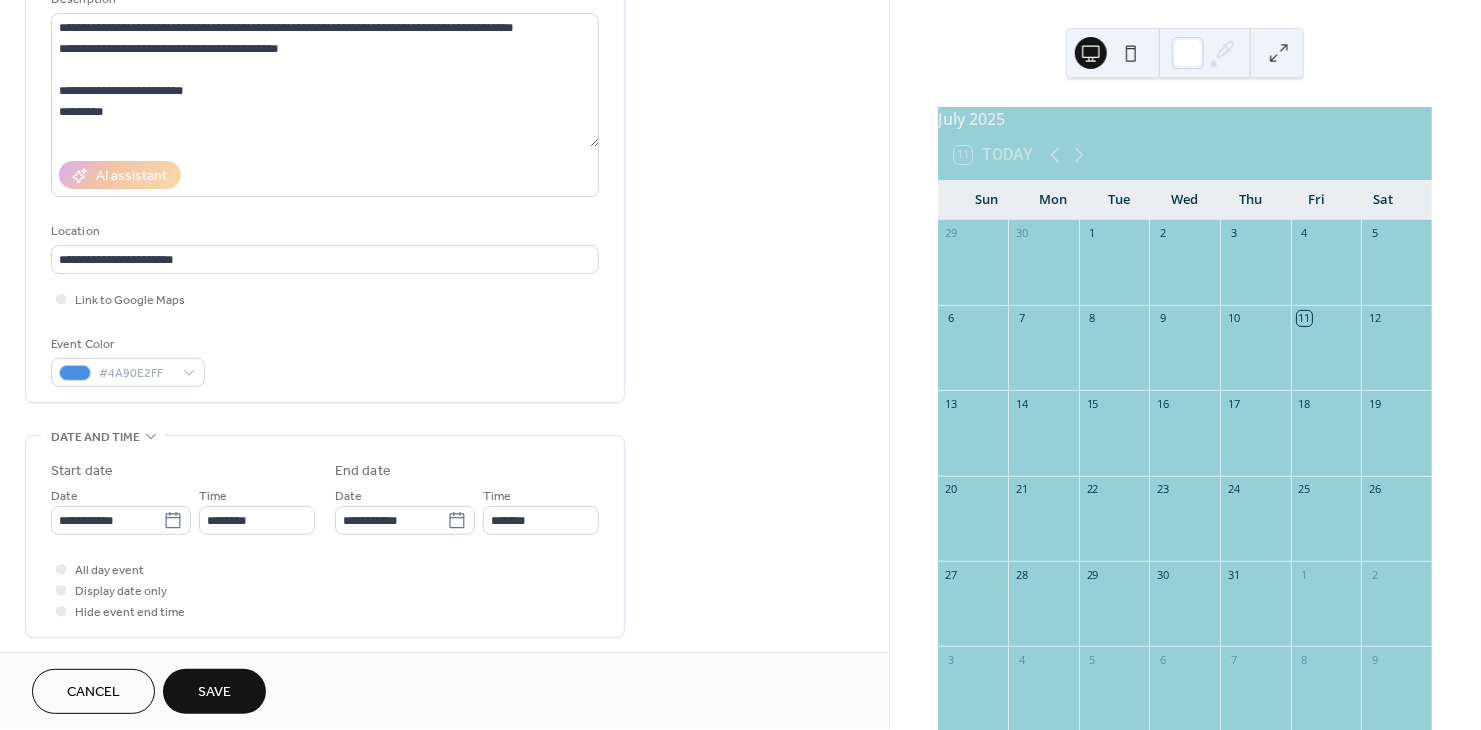 scroll, scrollTop: 233, scrollLeft: 0, axis: vertical 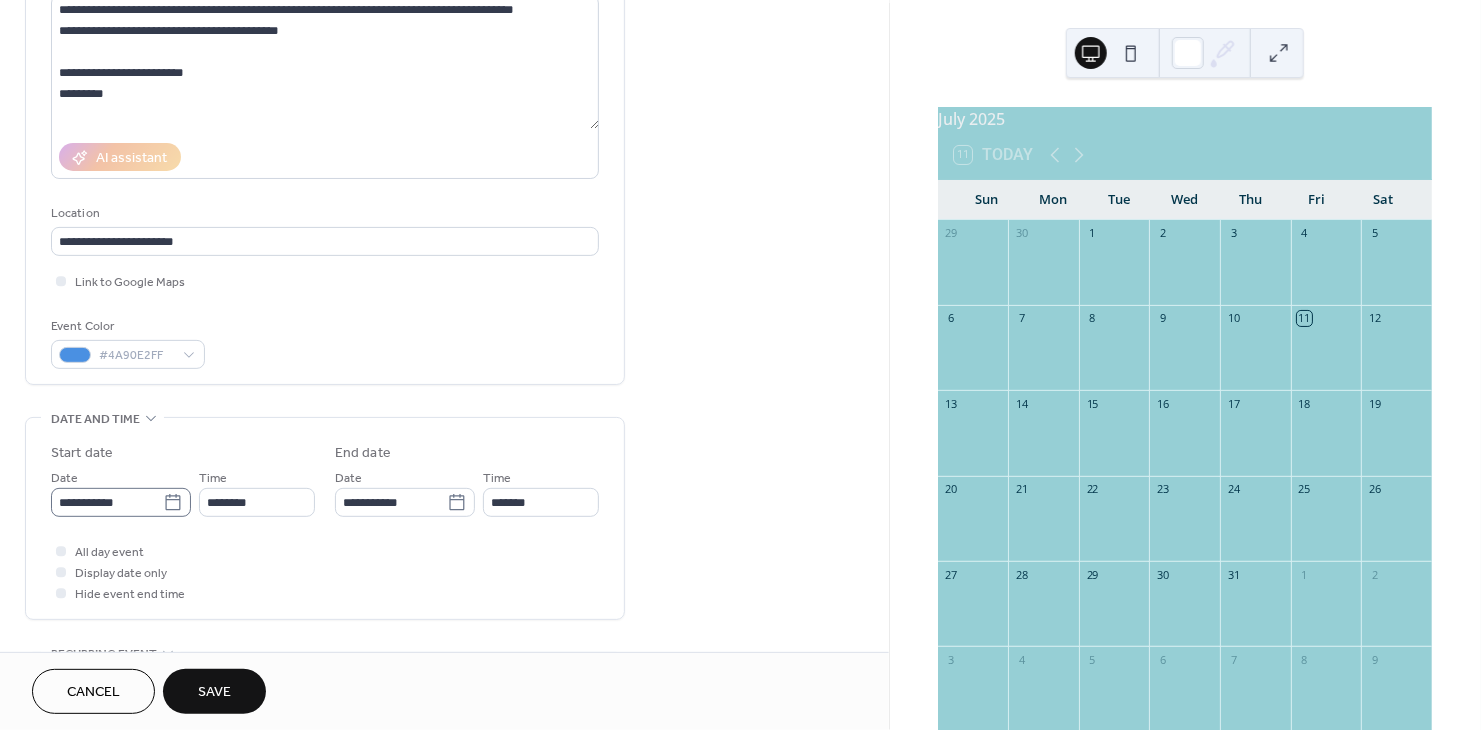 click 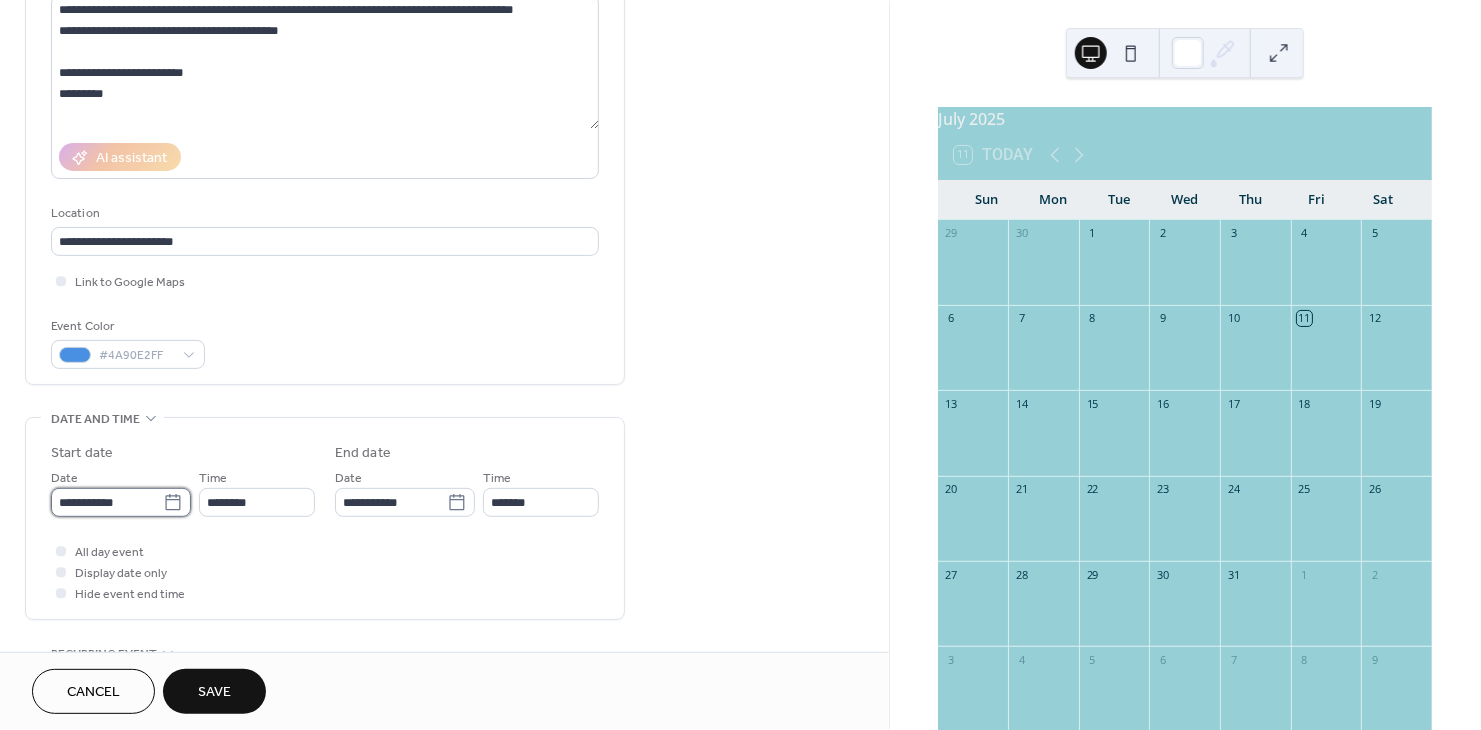 click on "**********" at bounding box center (107, 502) 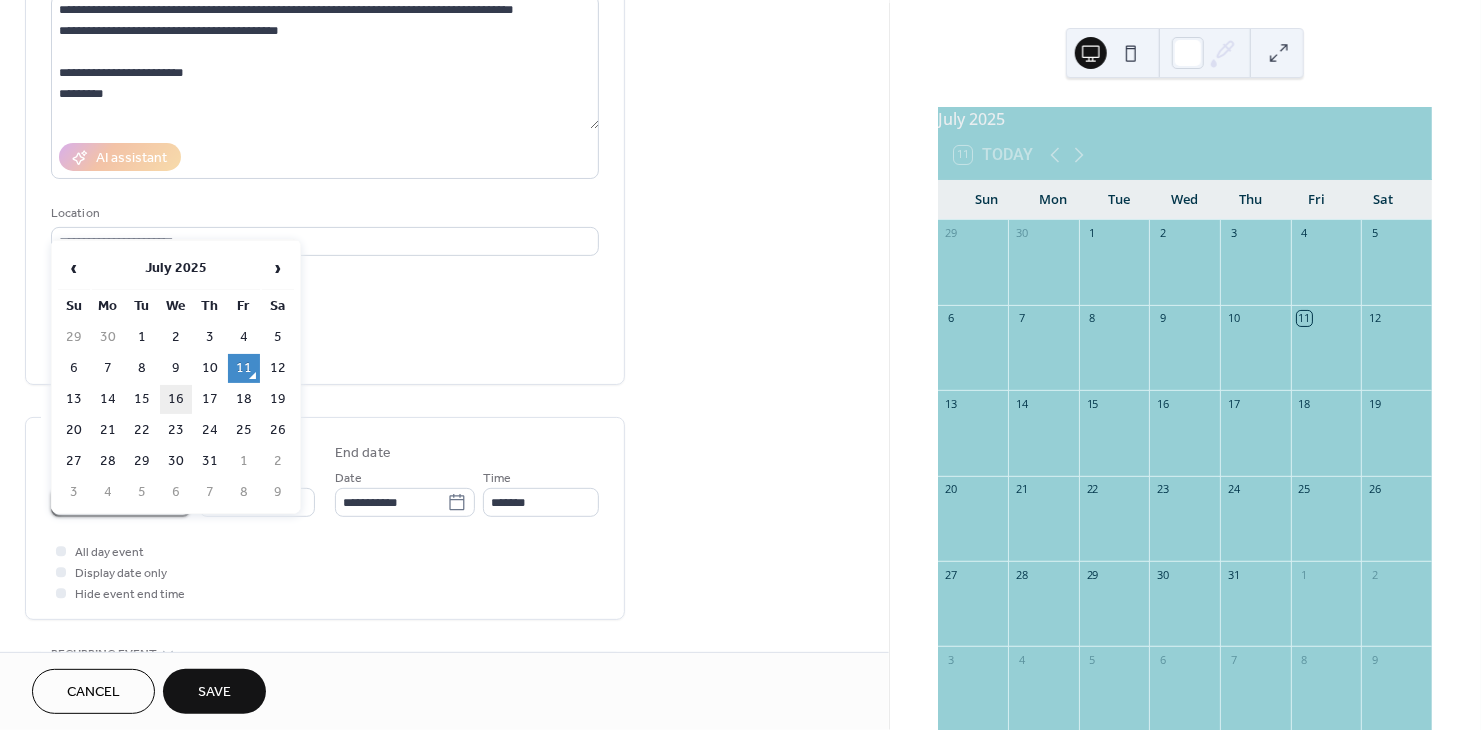 click on "16" at bounding box center (176, 399) 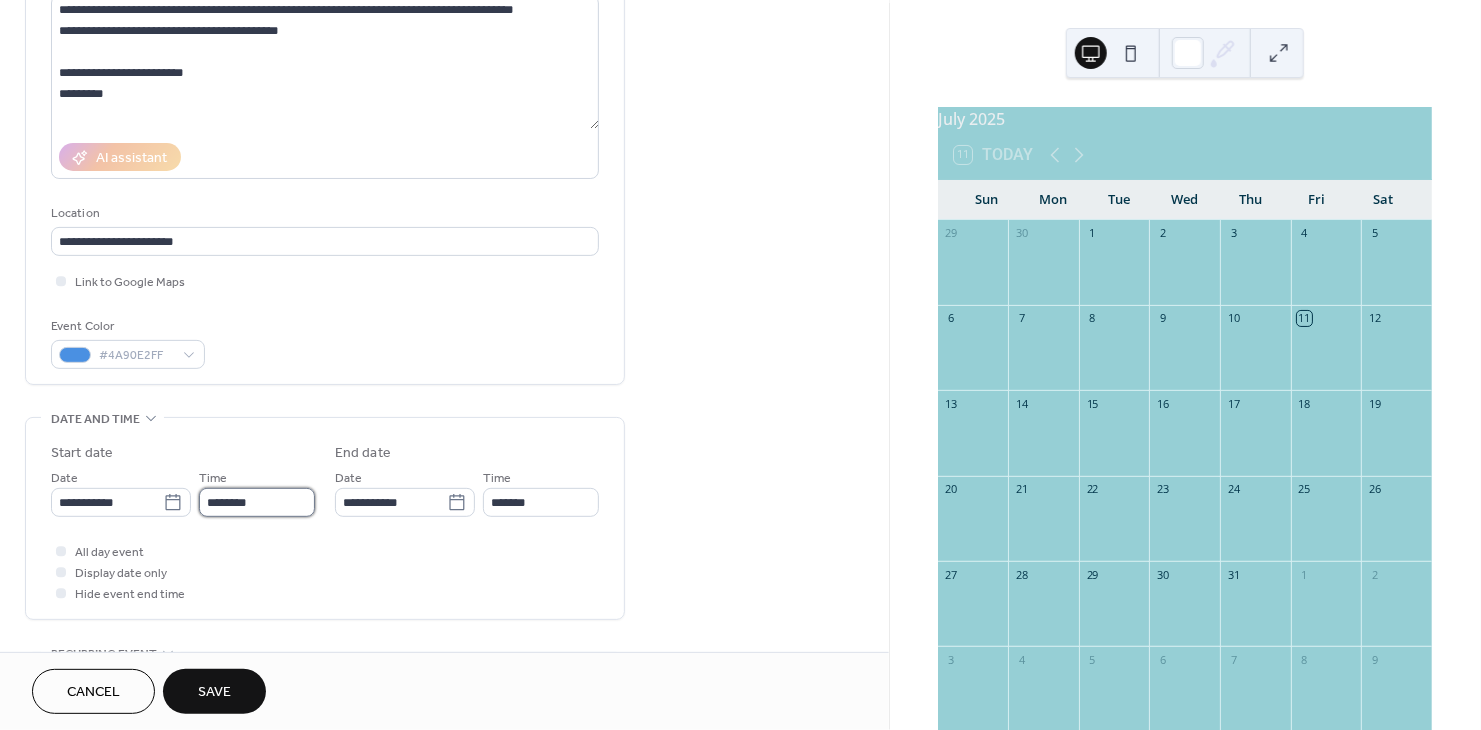 click on "********" at bounding box center (257, 502) 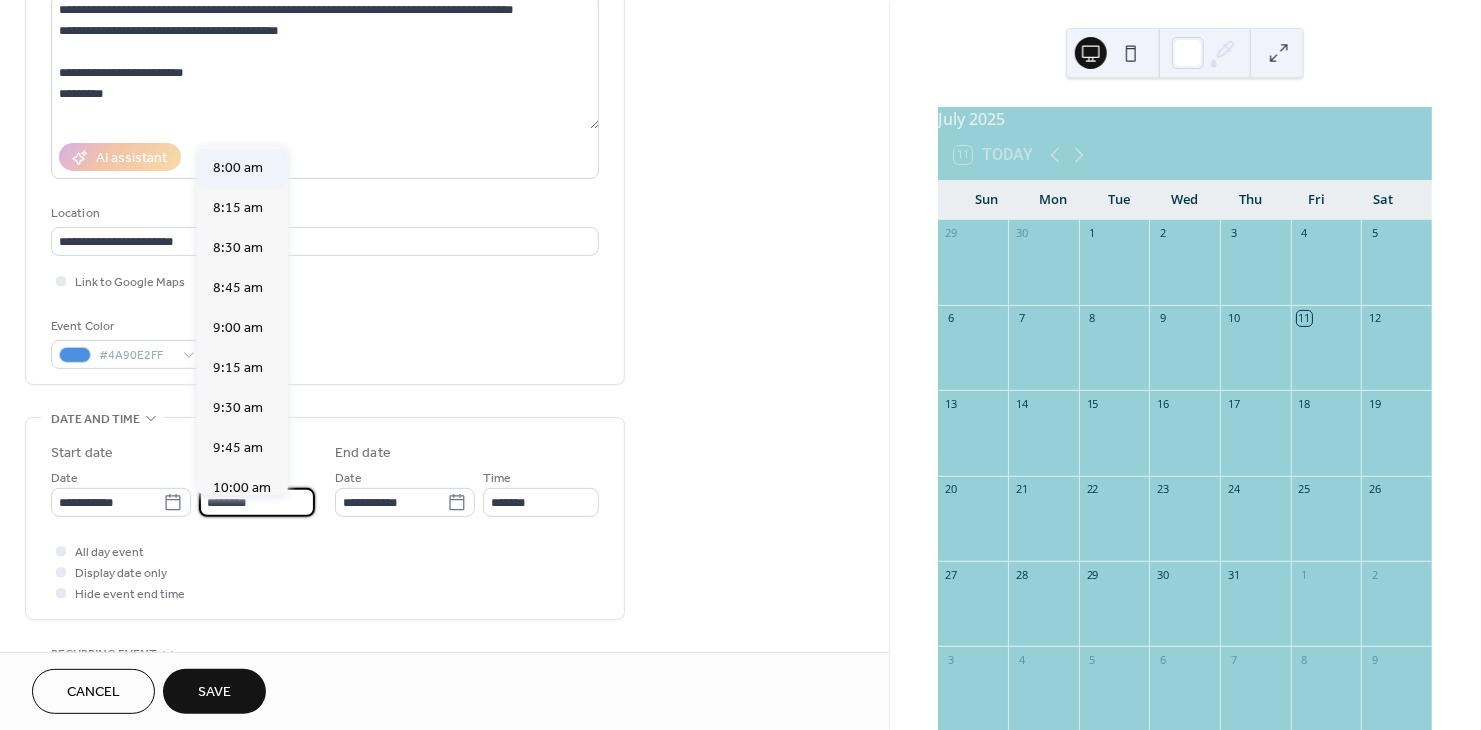 scroll, scrollTop: 1240, scrollLeft: 0, axis: vertical 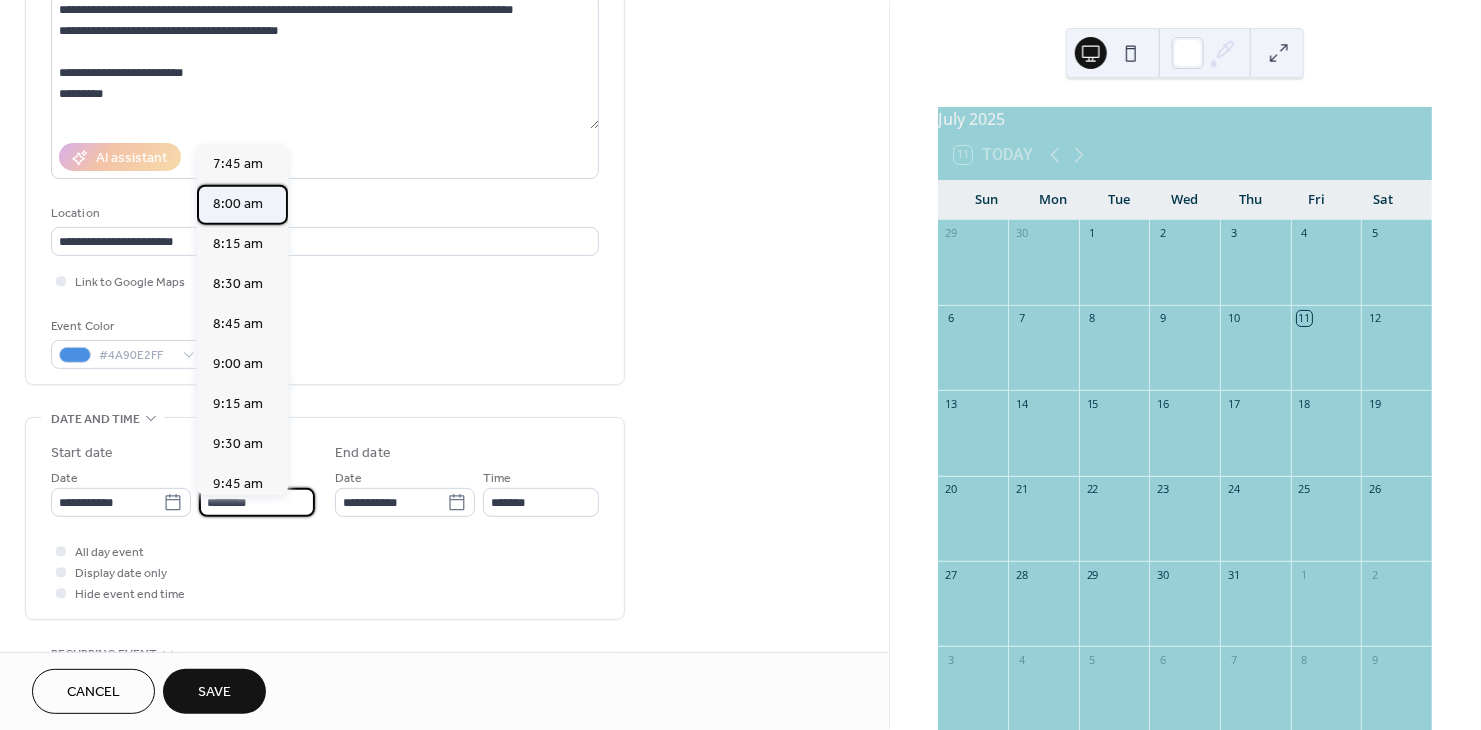 click on "8:00 am" at bounding box center [238, 205] 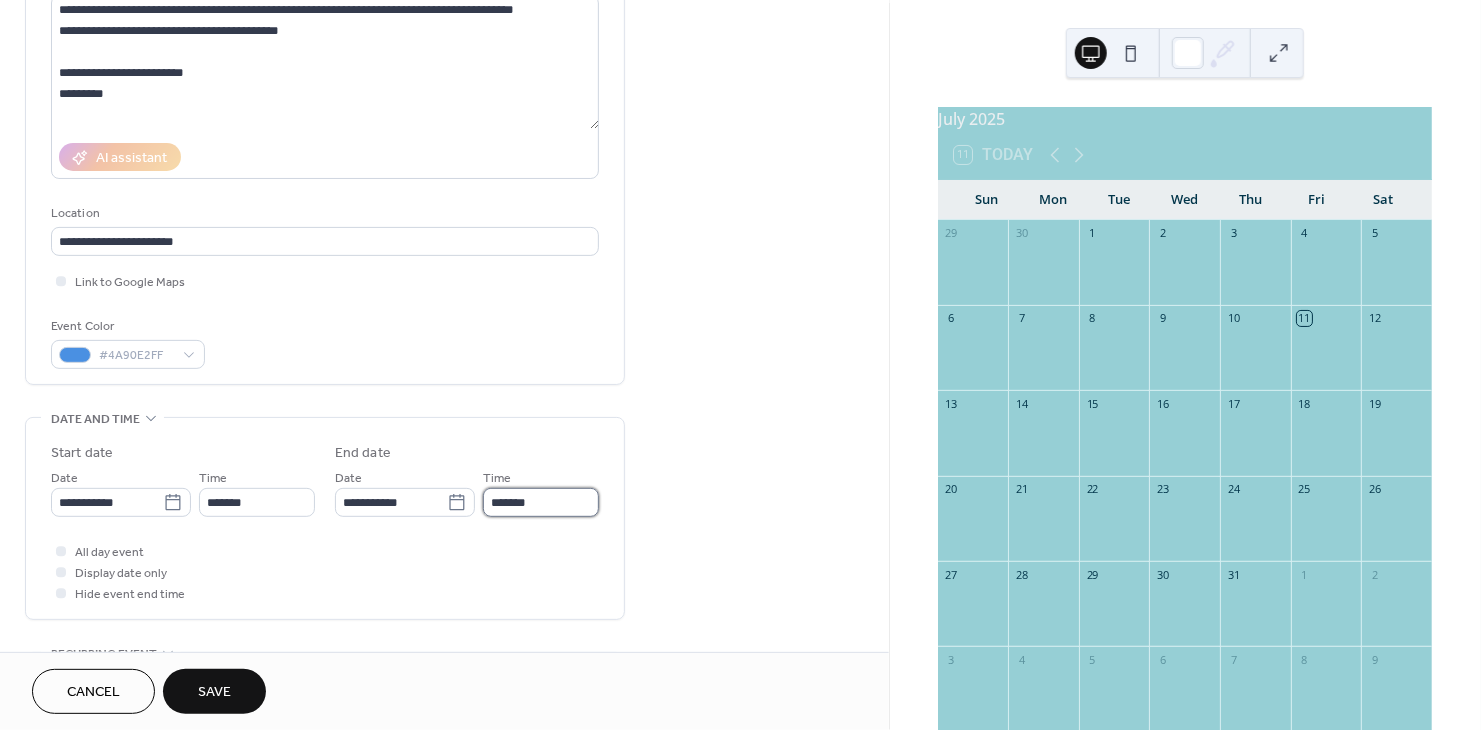 click on "*******" at bounding box center [541, 502] 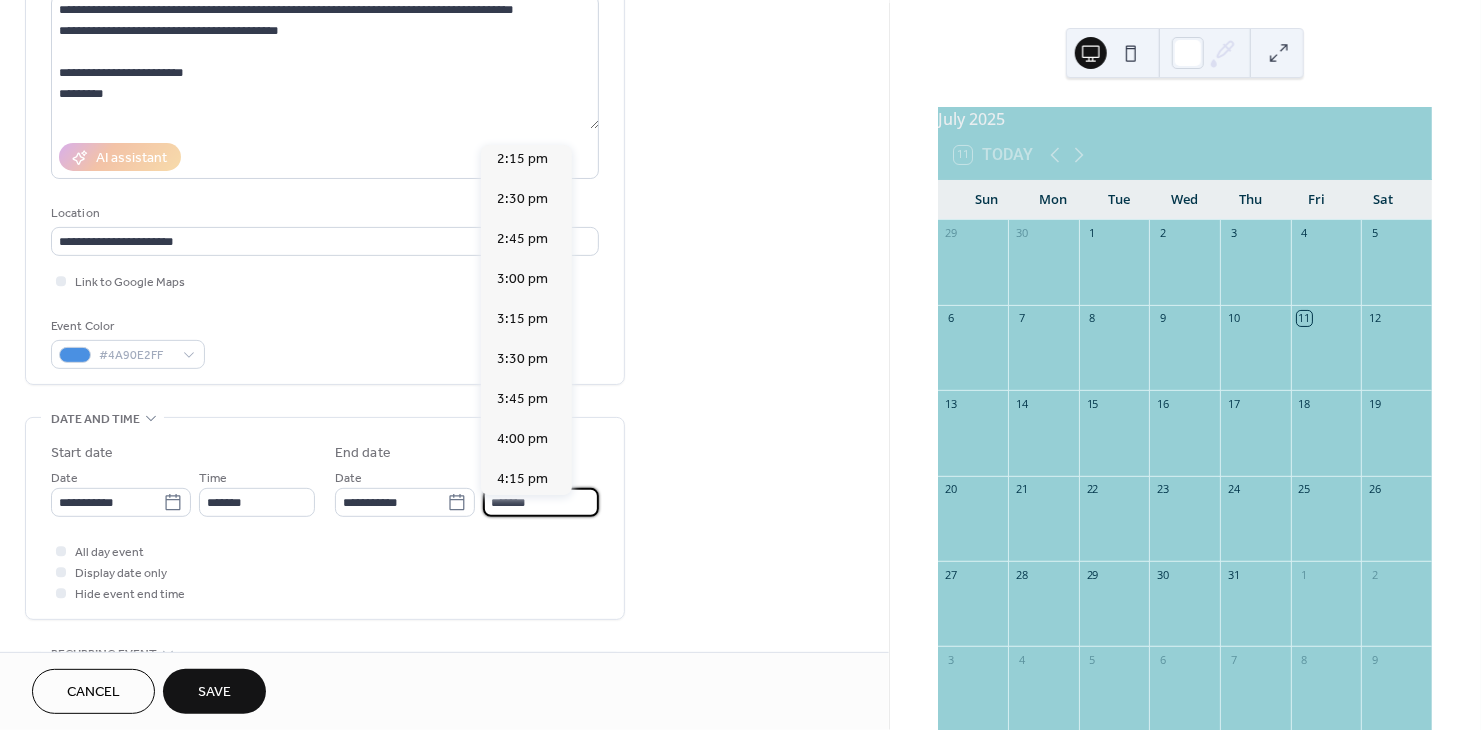 scroll, scrollTop: 1007, scrollLeft: 0, axis: vertical 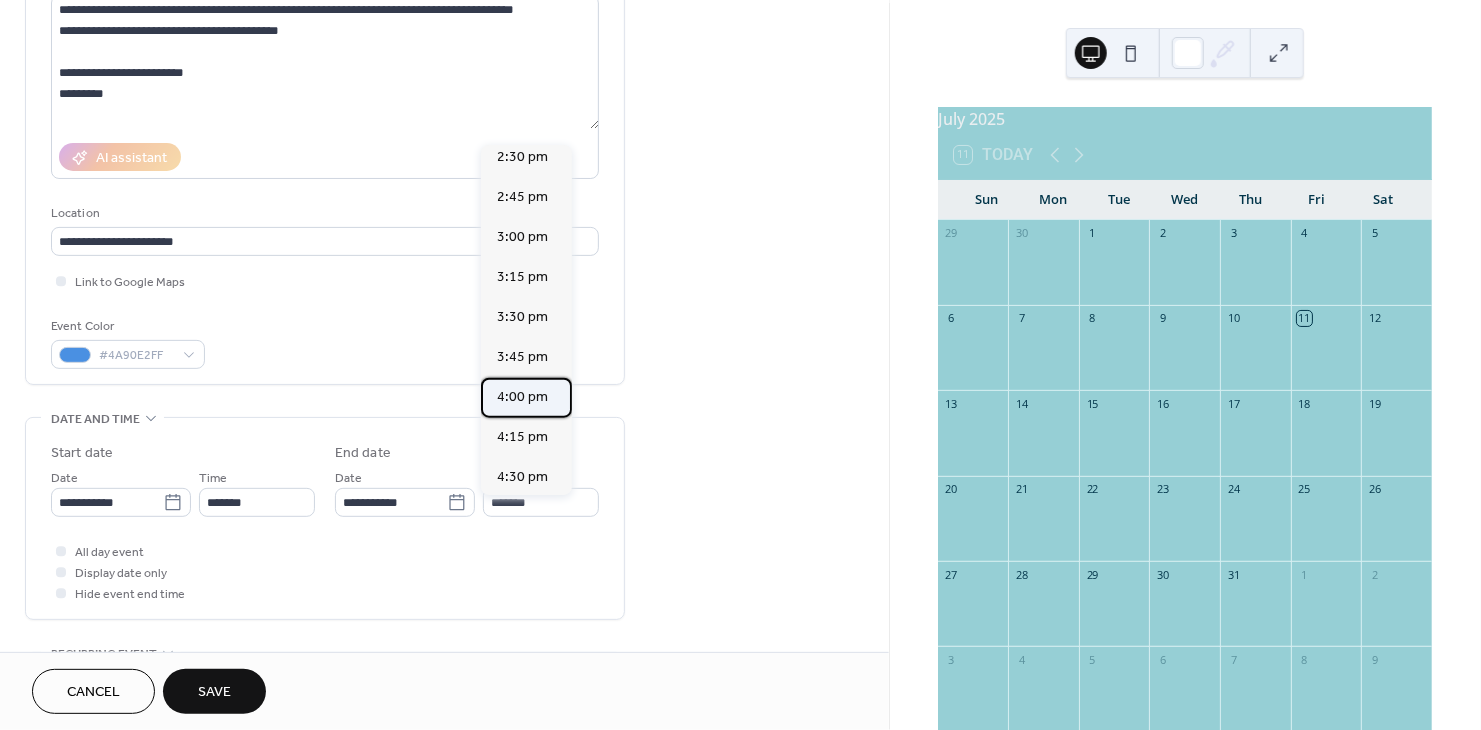 click on "4:00 pm" at bounding box center (522, 398) 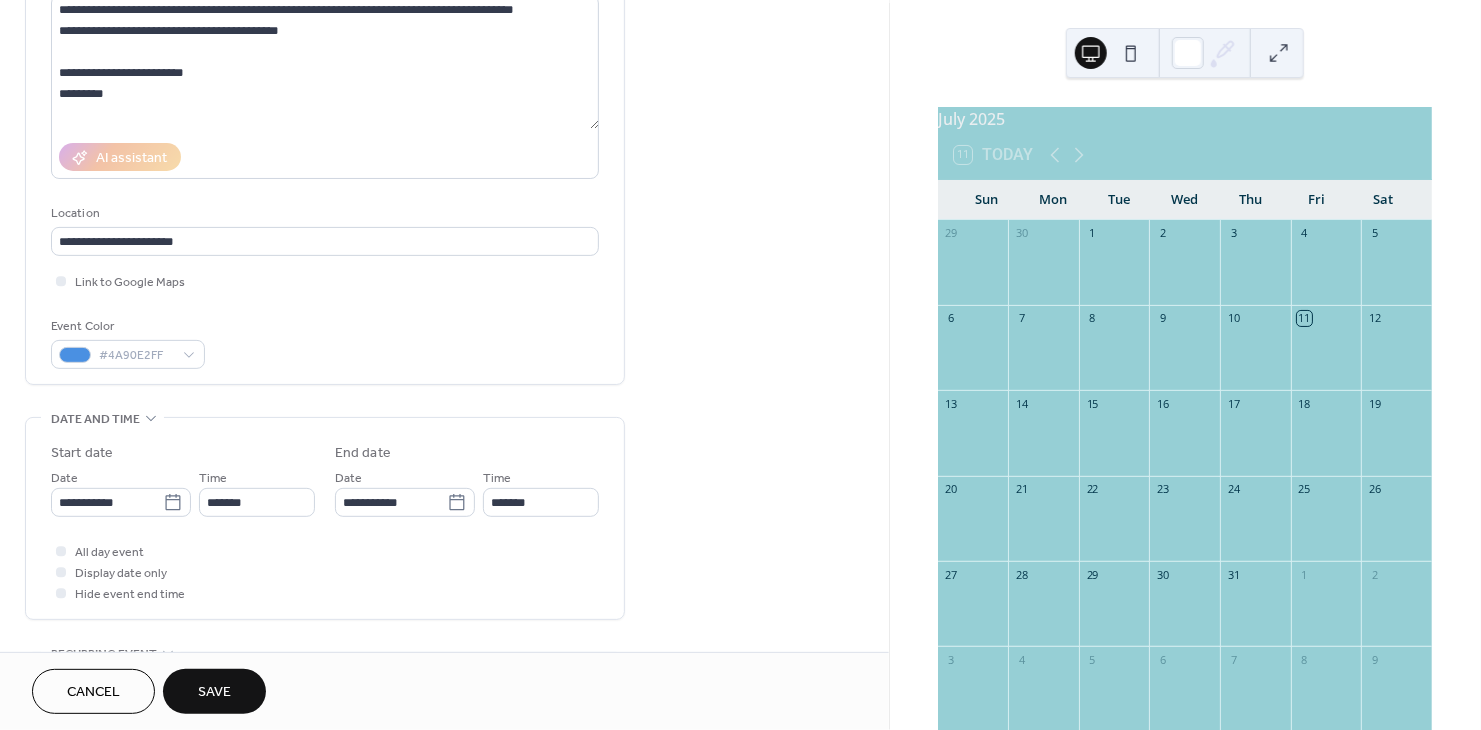 click on "All day event Display date only Hide event end time" at bounding box center [325, 572] 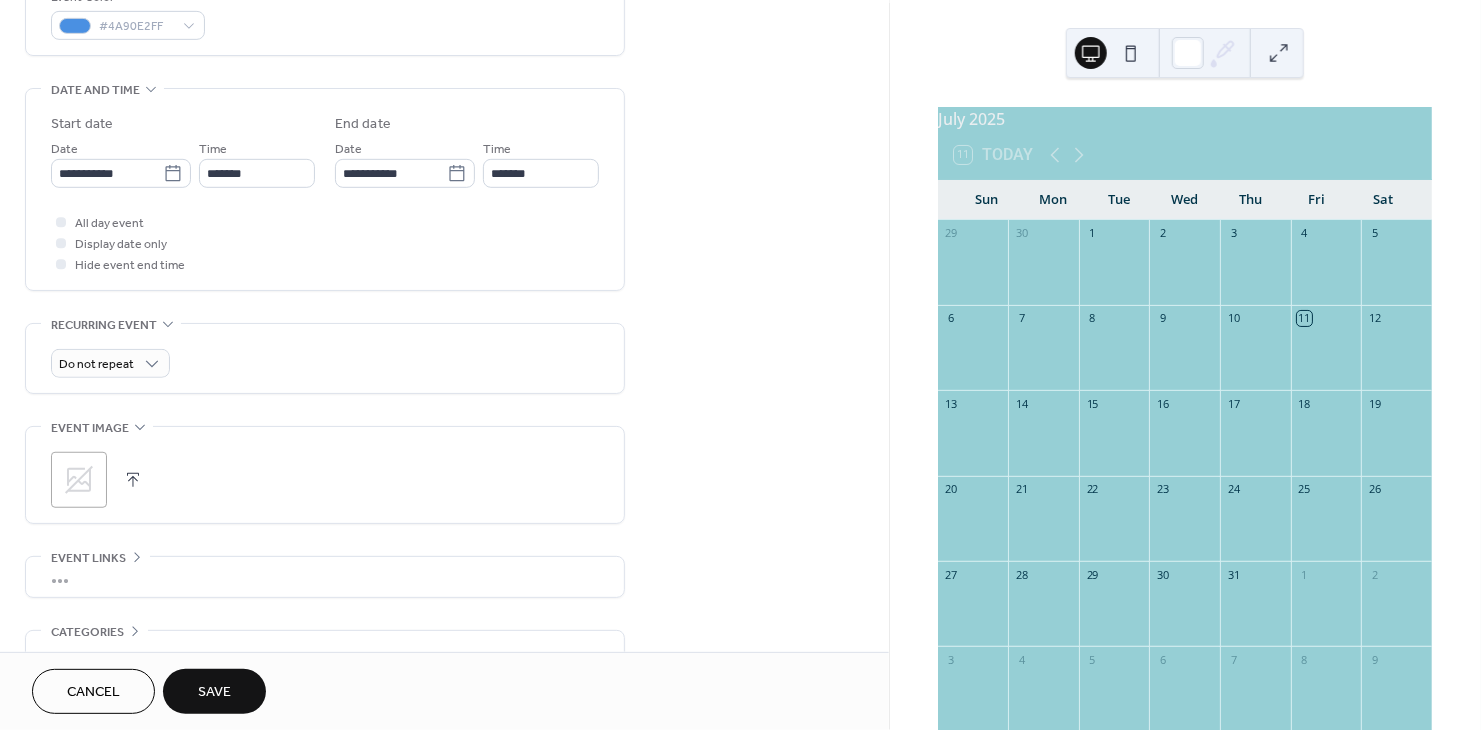 scroll, scrollTop: 583, scrollLeft: 0, axis: vertical 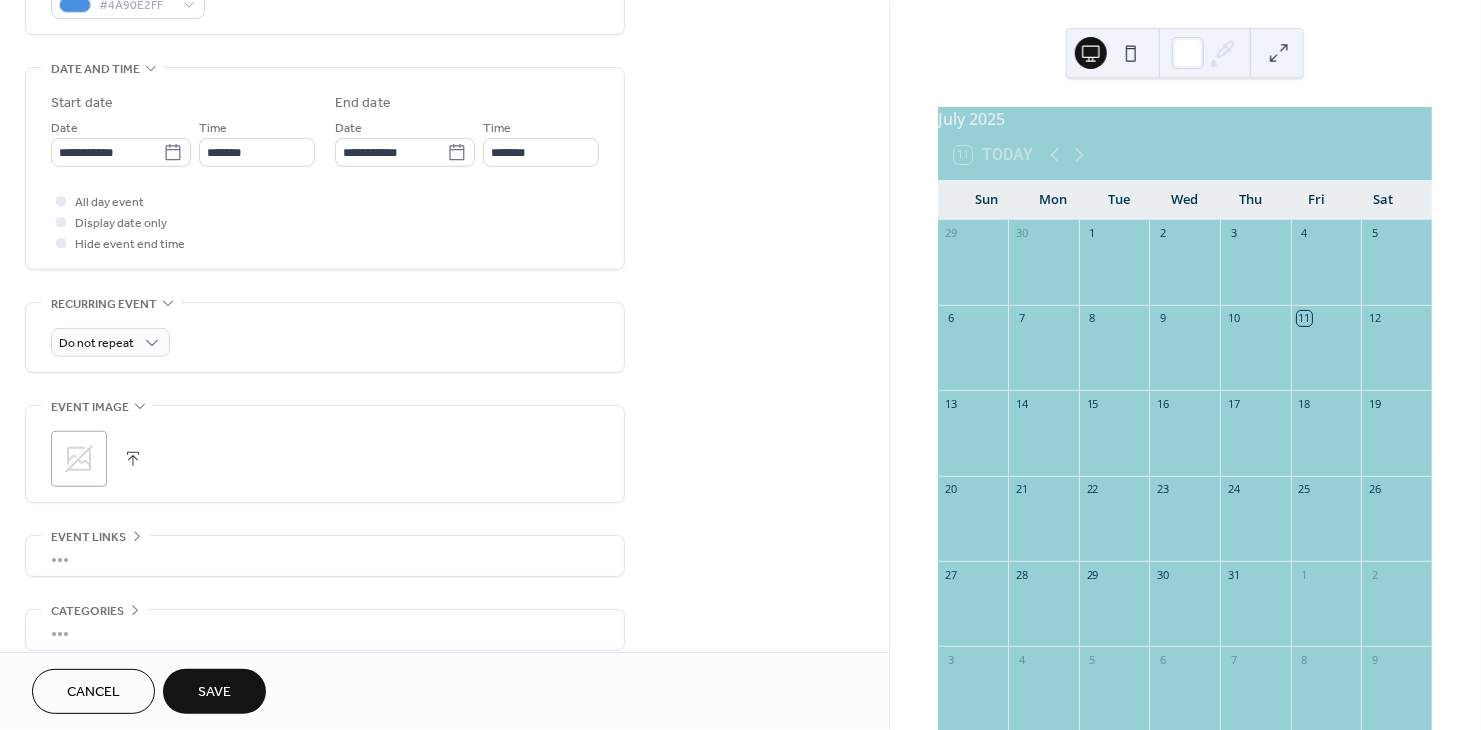 click at bounding box center (133, 459) 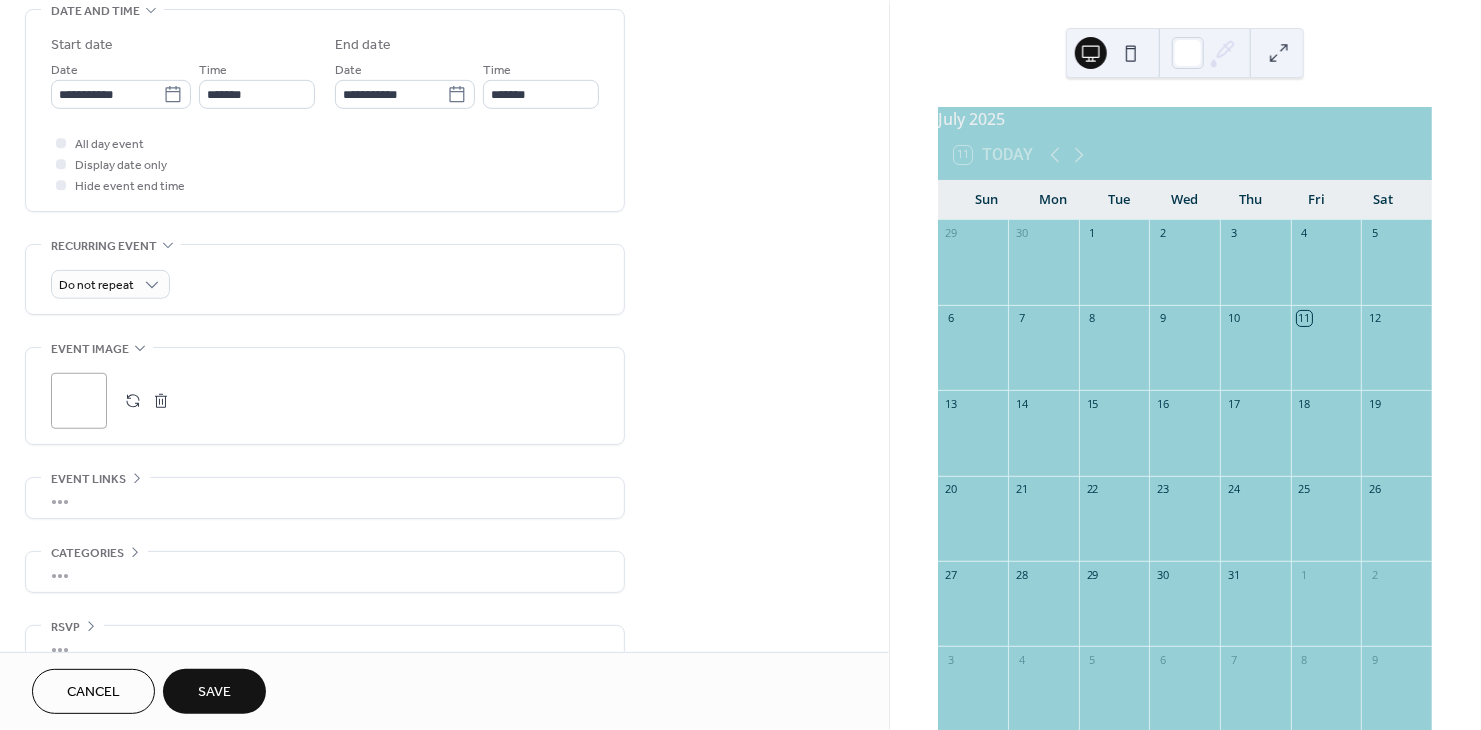 scroll, scrollTop: 685, scrollLeft: 0, axis: vertical 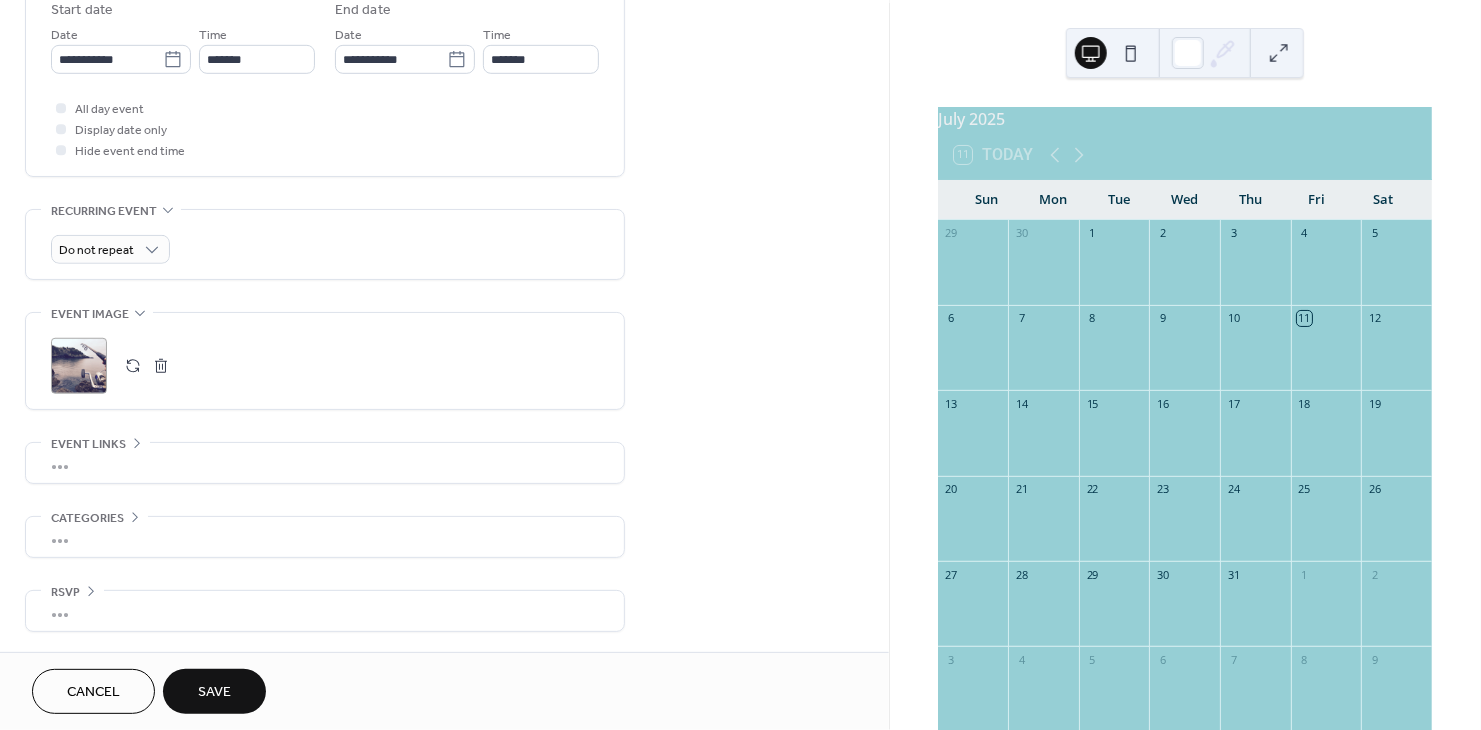 click on "Save" at bounding box center [214, 691] 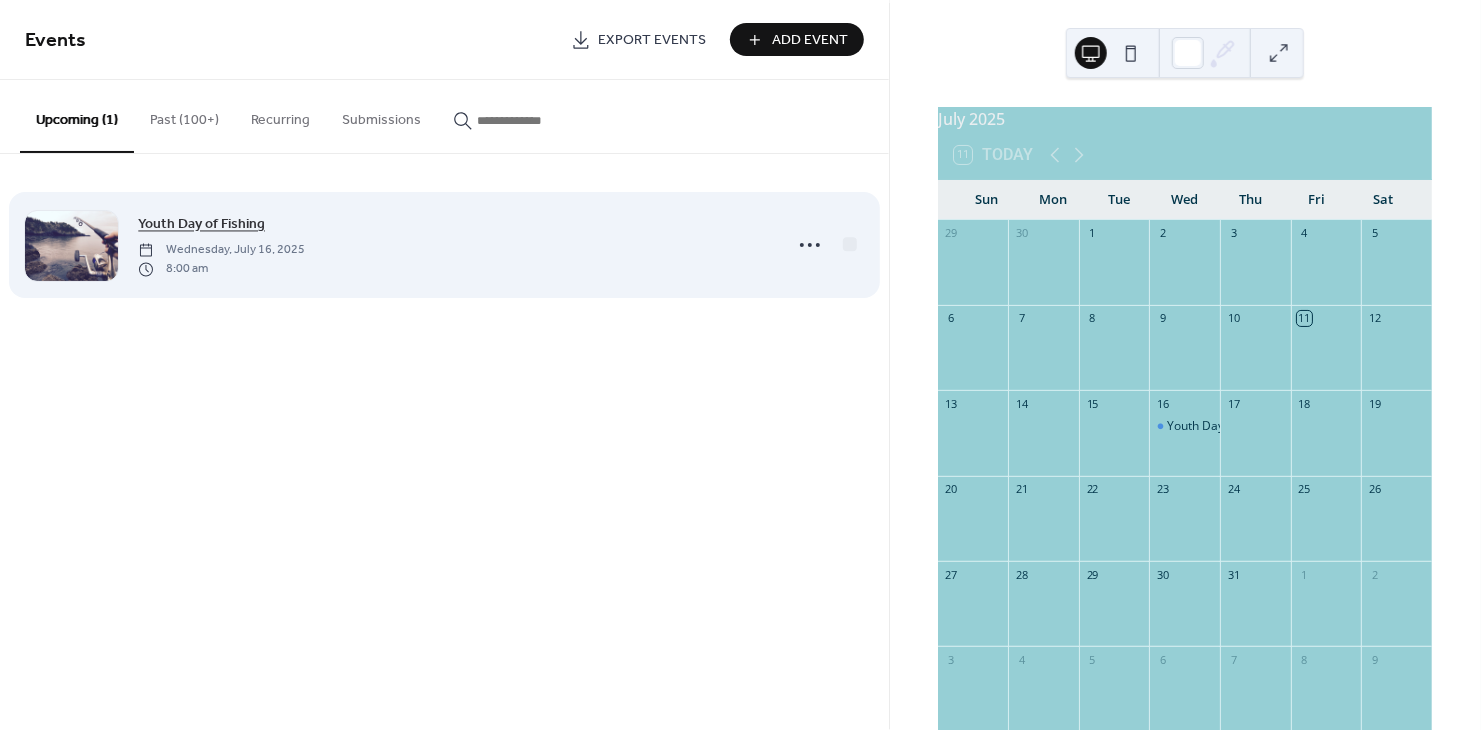 click on "Youth Day of Fishing" at bounding box center [201, 225] 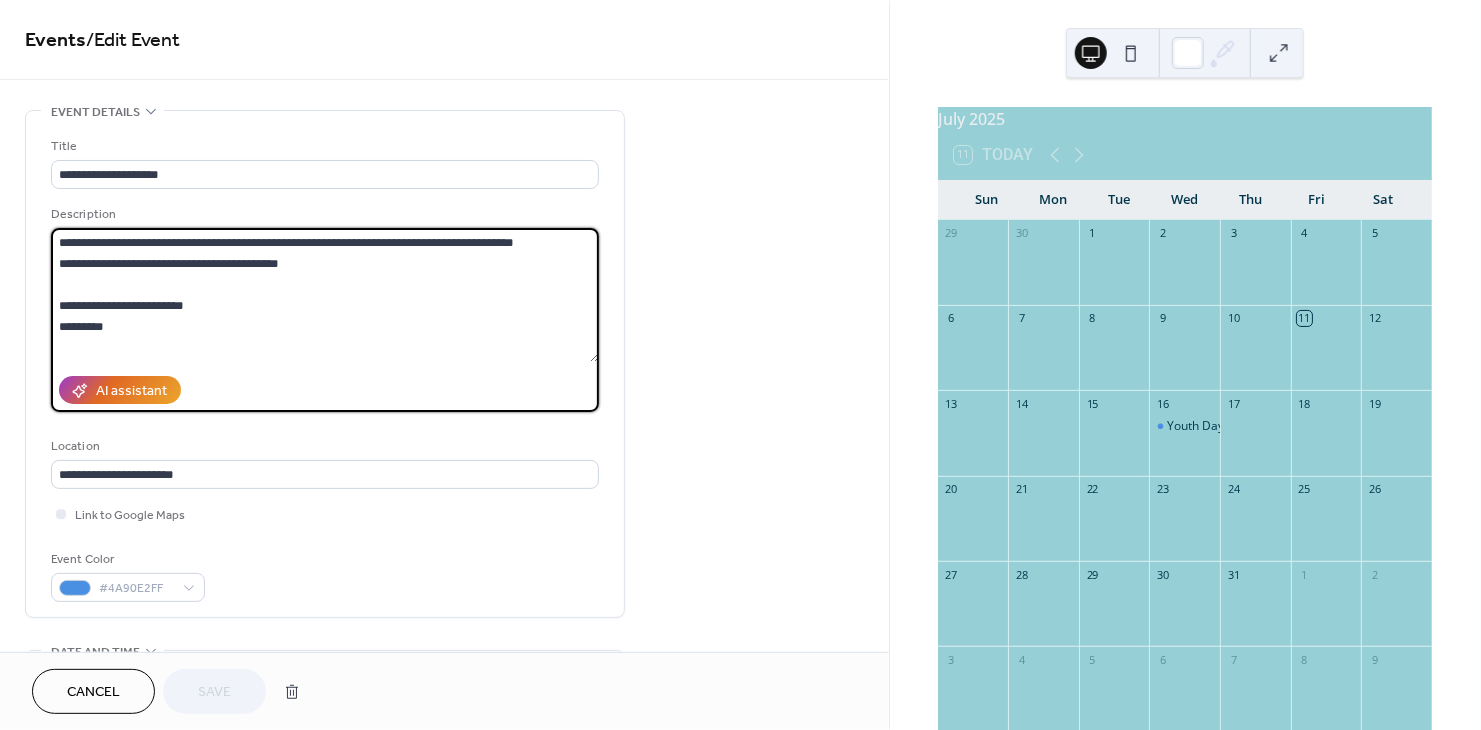 drag, startPoint x: 178, startPoint y: 329, endPoint x: 35, endPoint y: 234, distance: 171.67993 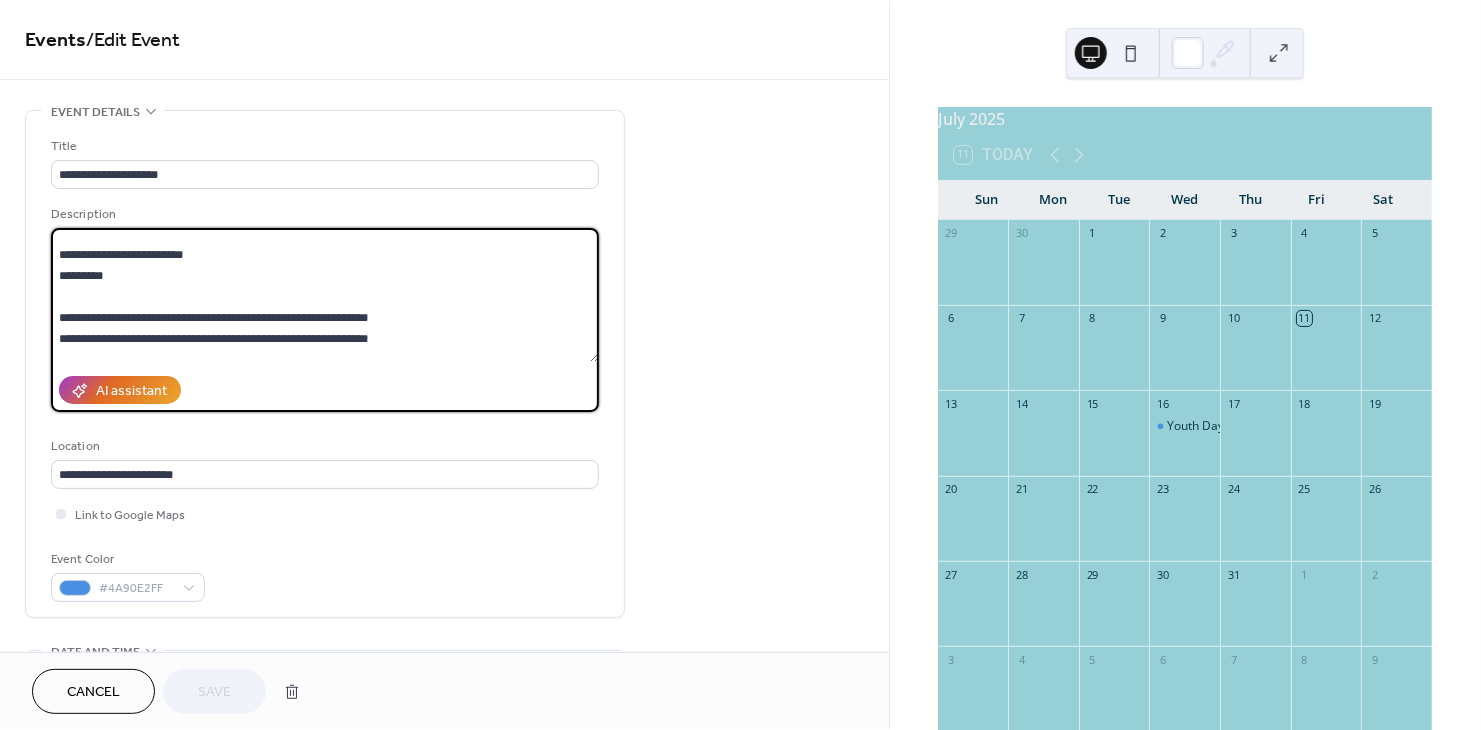 scroll, scrollTop: 84, scrollLeft: 0, axis: vertical 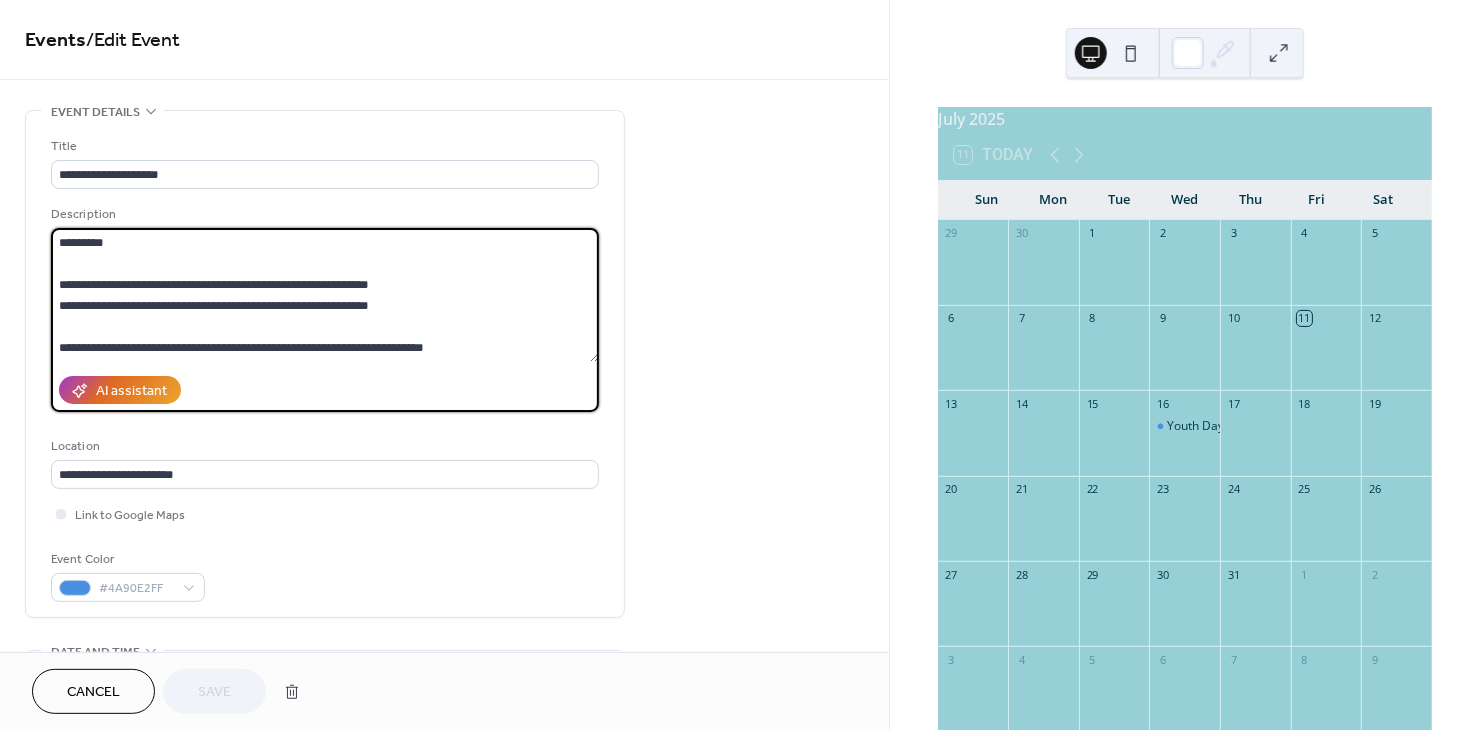drag, startPoint x: 53, startPoint y: 240, endPoint x: 519, endPoint y: 406, distance: 494.68375 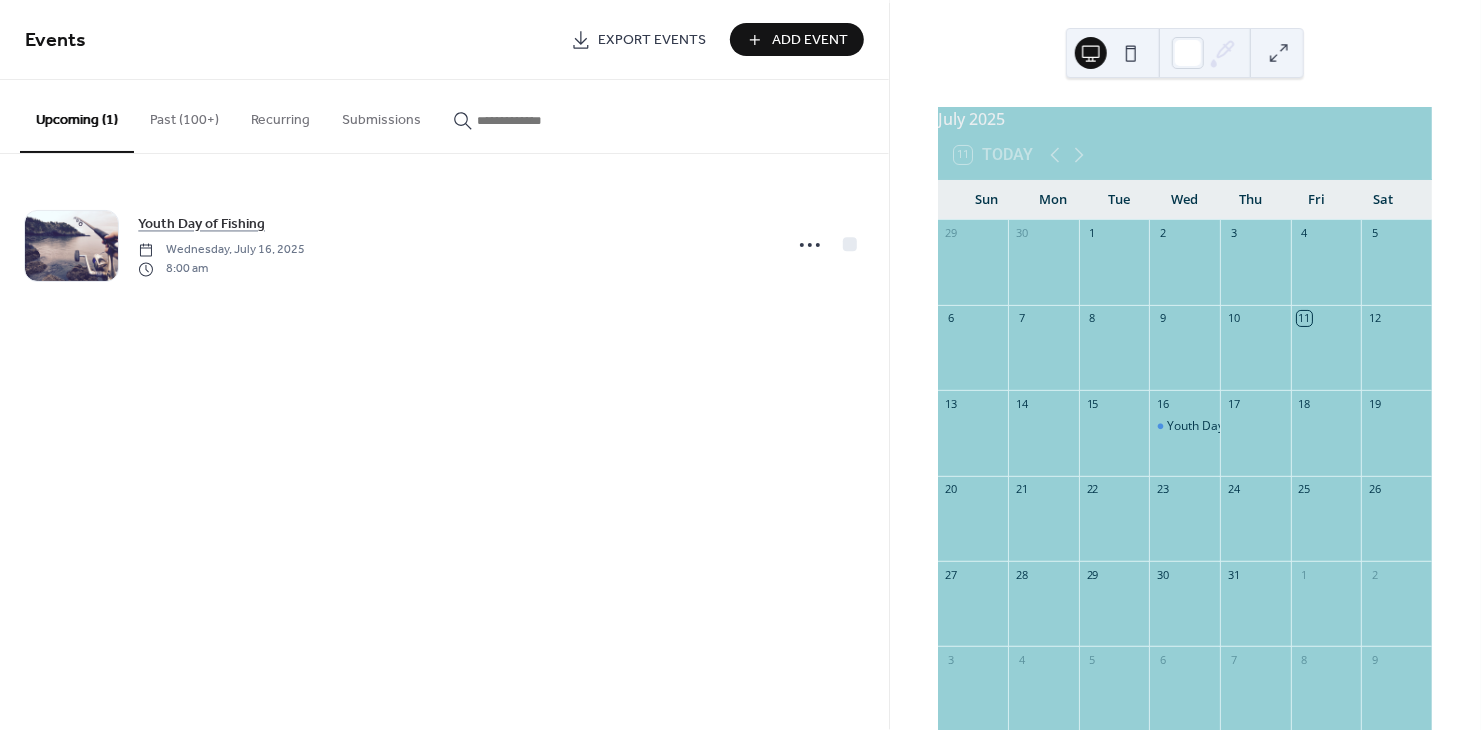 click on "Add Event" at bounding box center [797, 39] 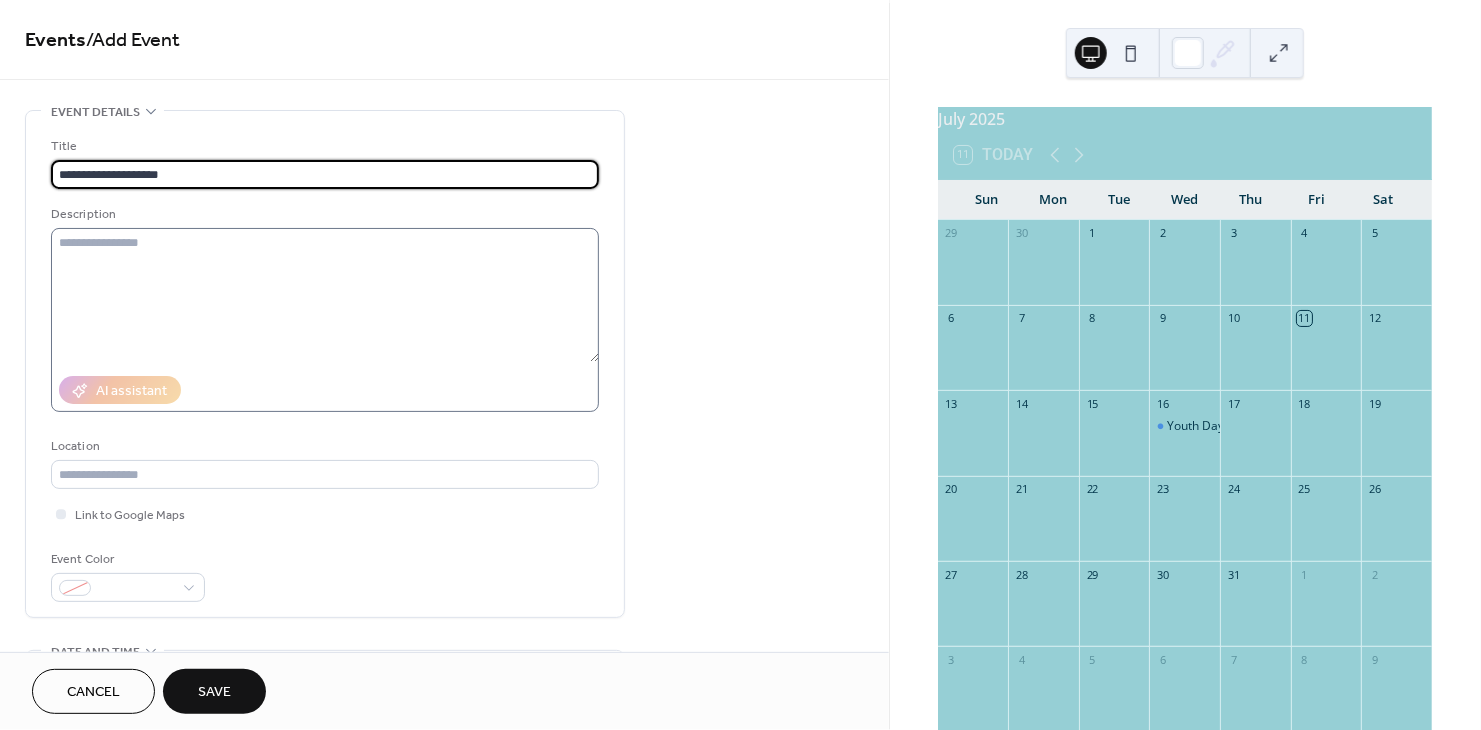 type on "**********" 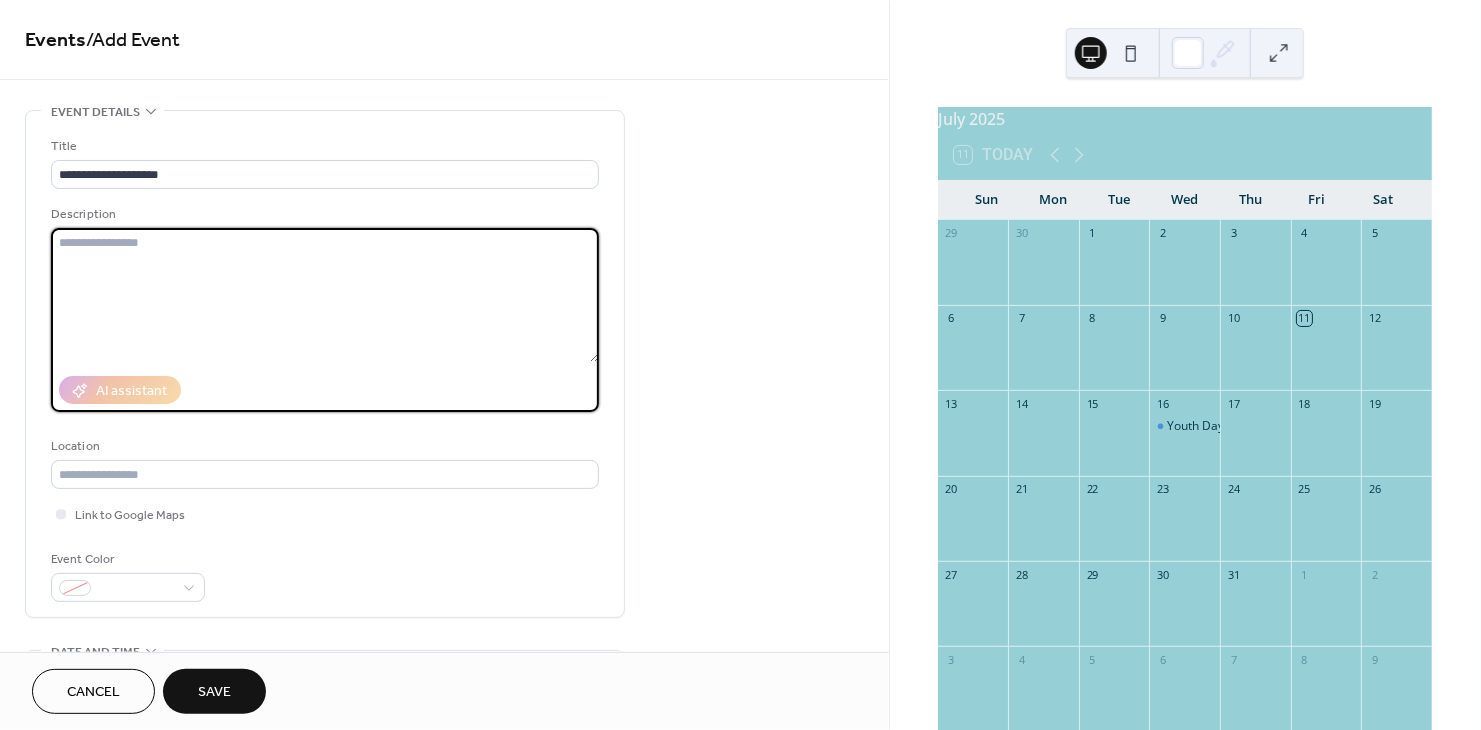 click at bounding box center (325, 295) 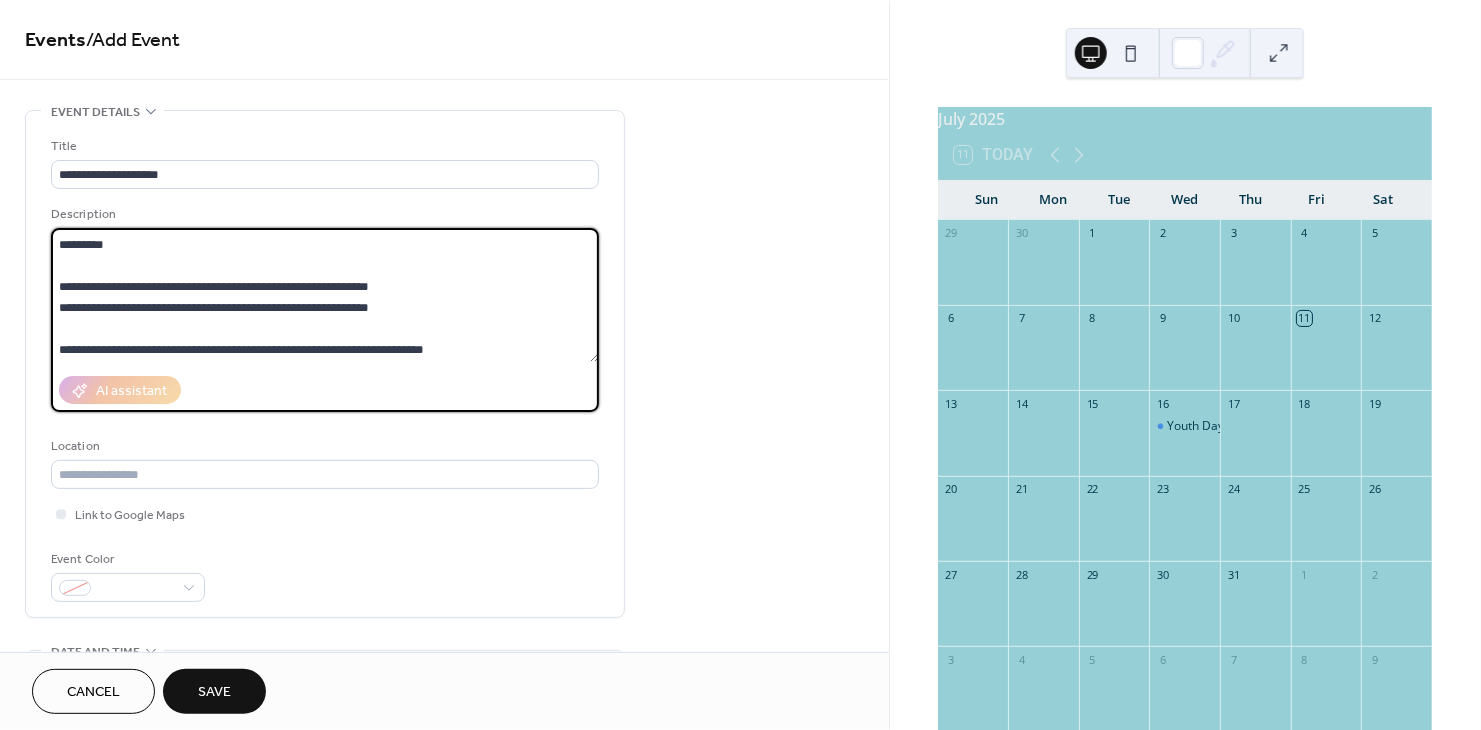 scroll, scrollTop: 0, scrollLeft: 0, axis: both 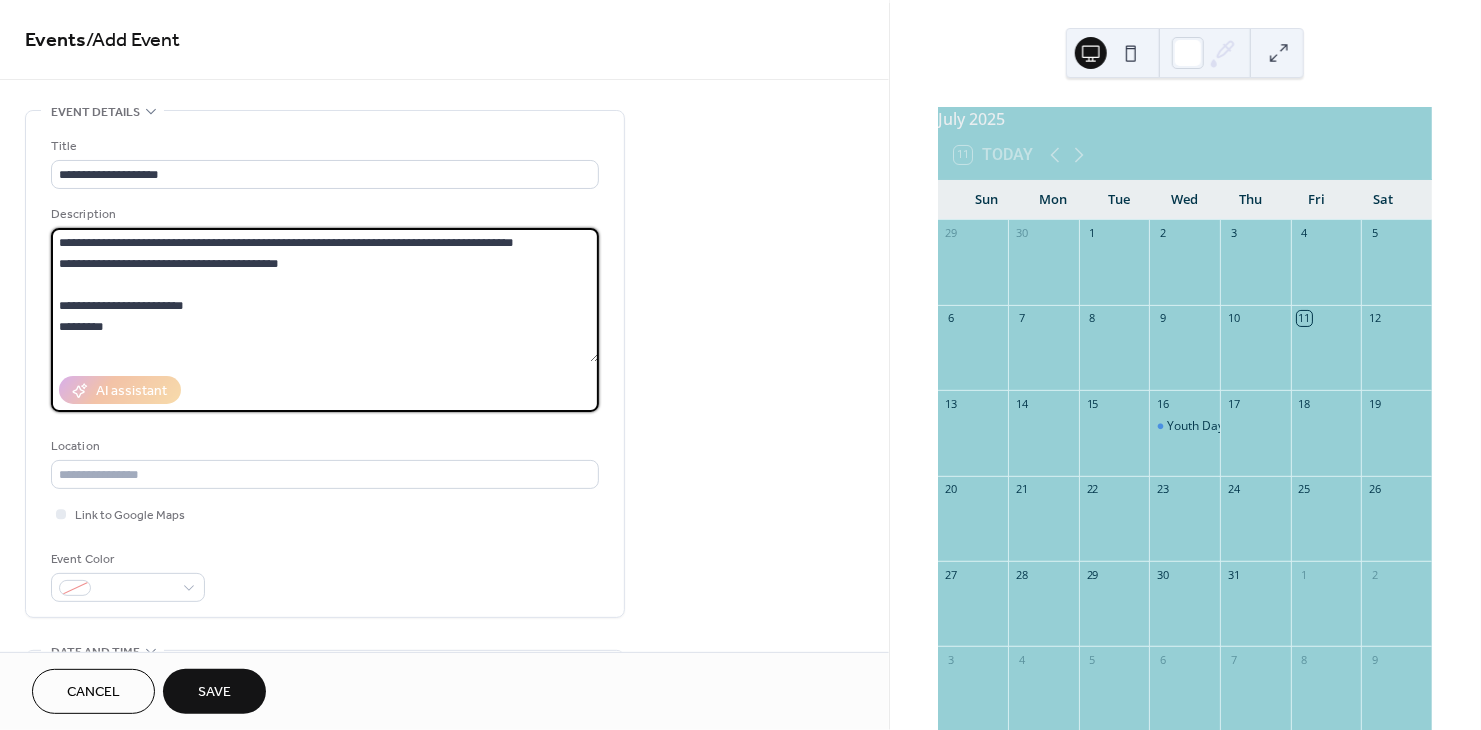 click on "**********" at bounding box center (325, 295) 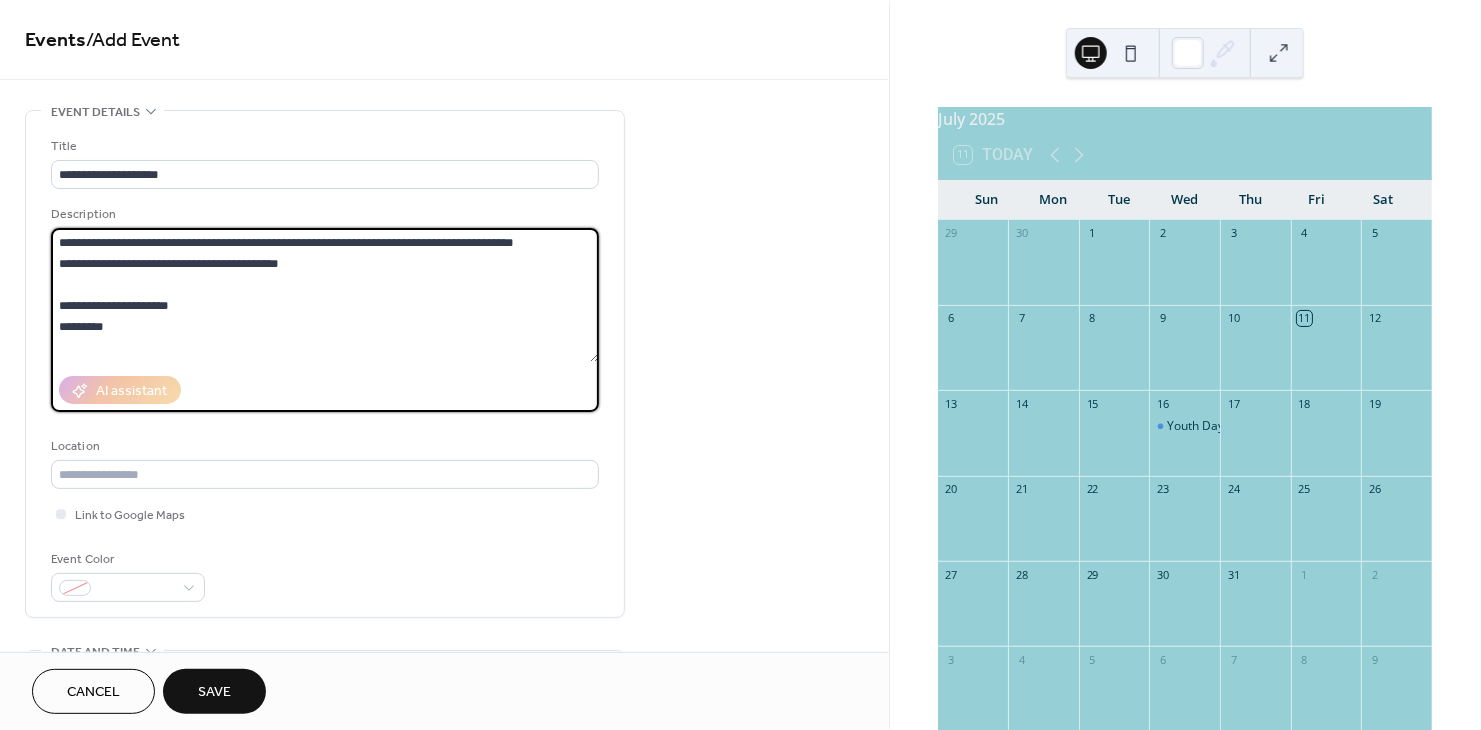 click on "**********" at bounding box center [325, 295] 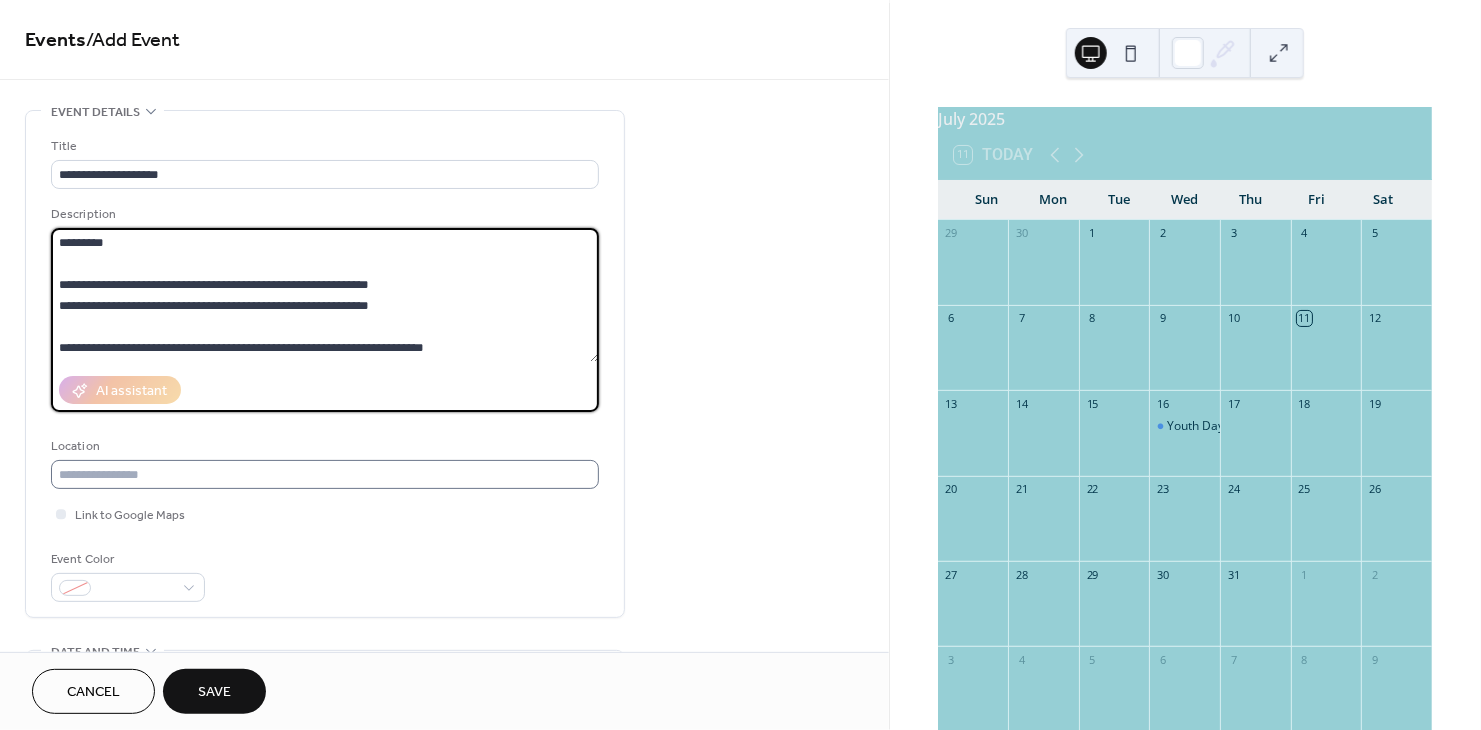 type on "**********" 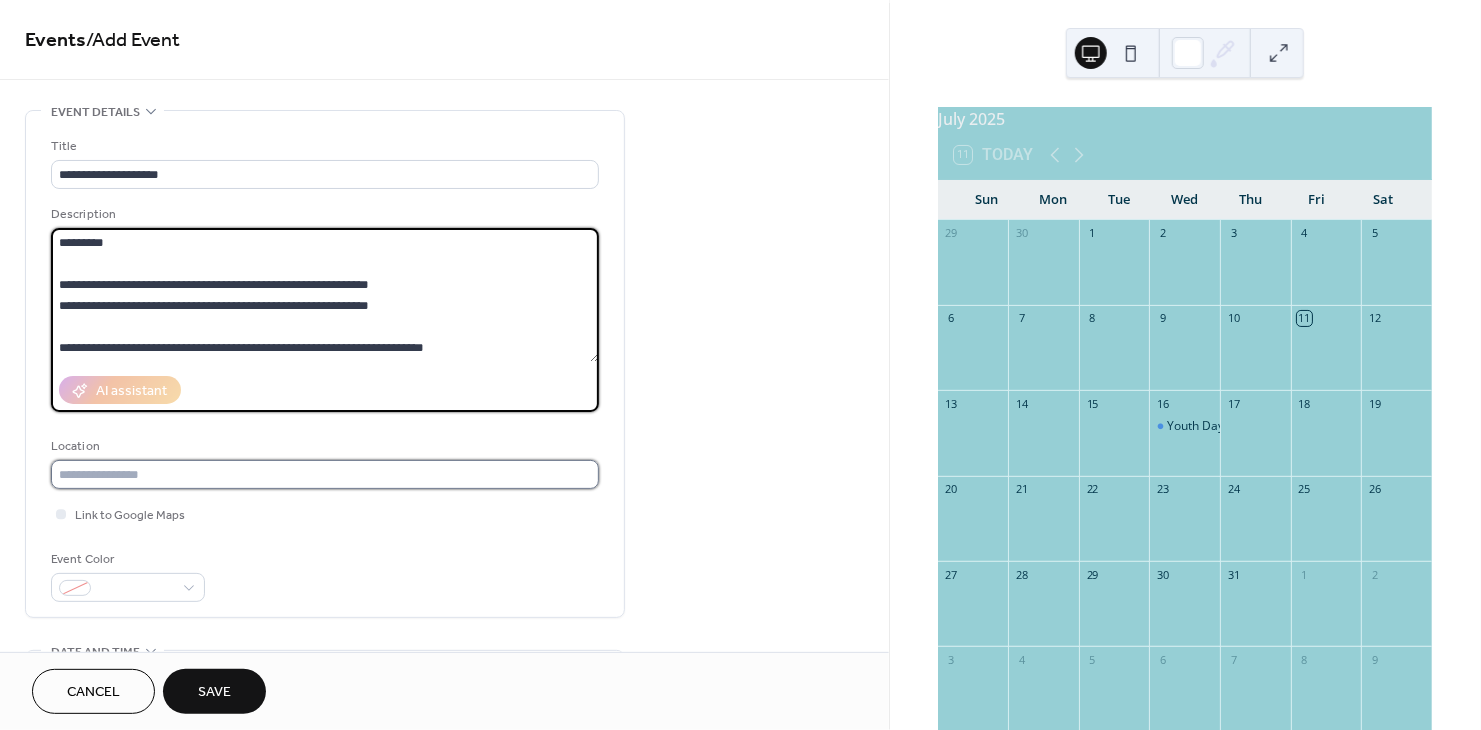 click at bounding box center (325, 474) 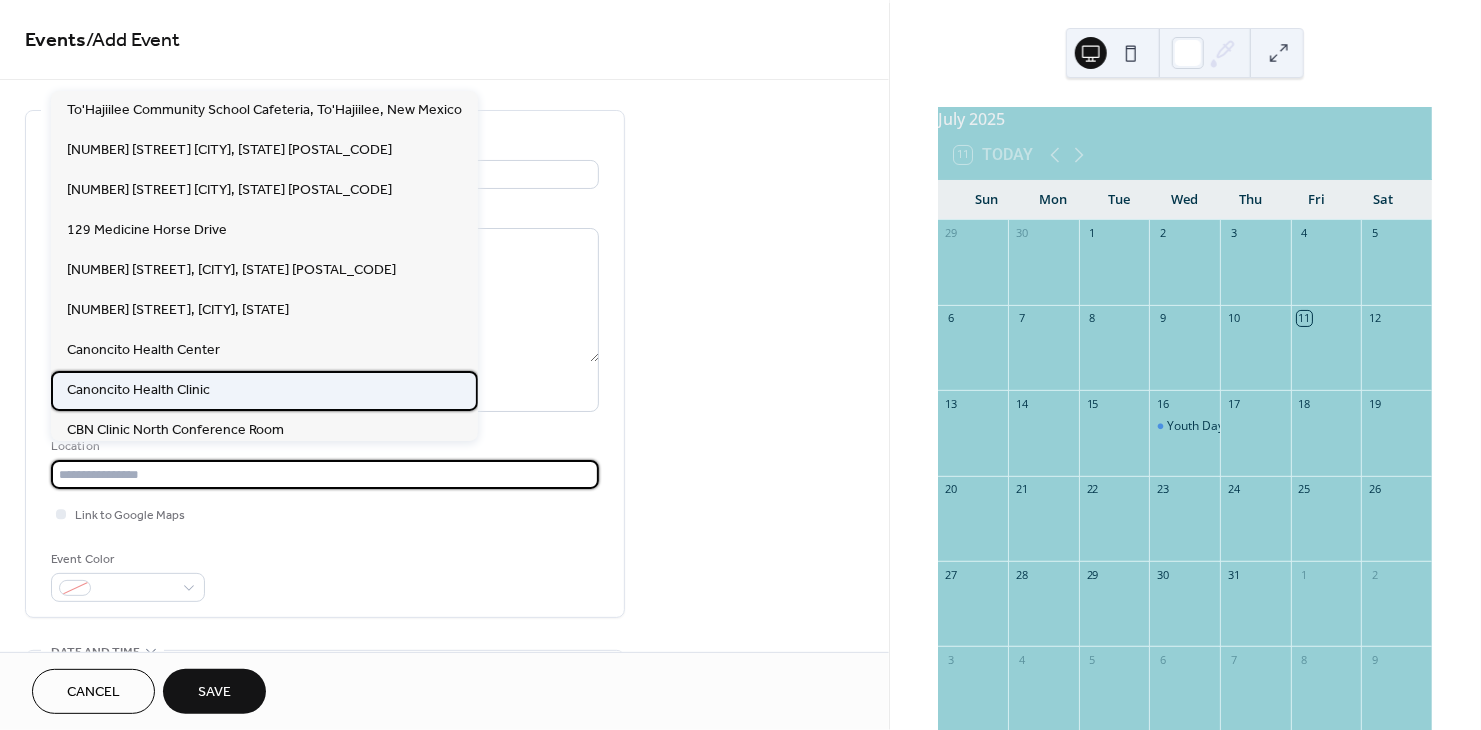 click on "Canoncito Health Clinic" at bounding box center (264, 391) 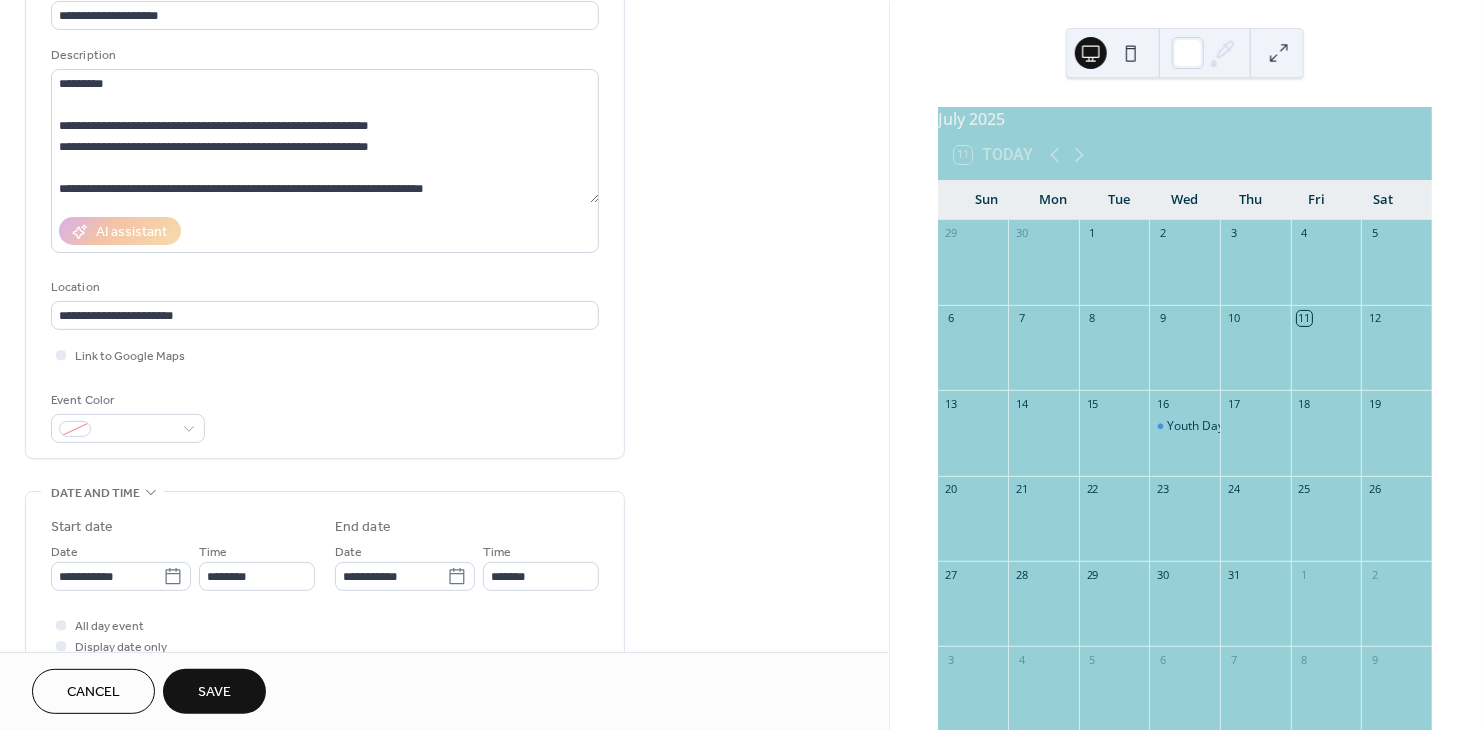 scroll, scrollTop: 175, scrollLeft: 0, axis: vertical 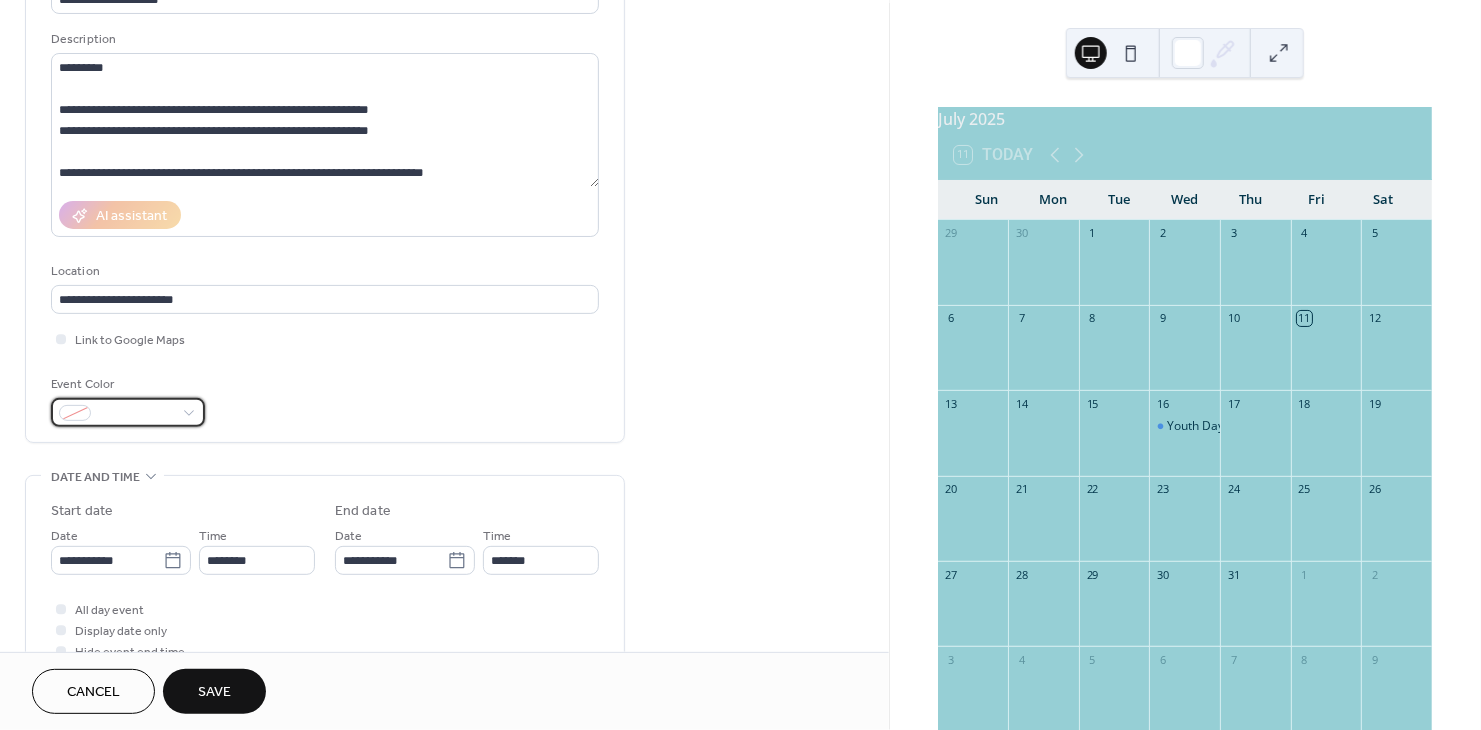 click at bounding box center [128, 412] 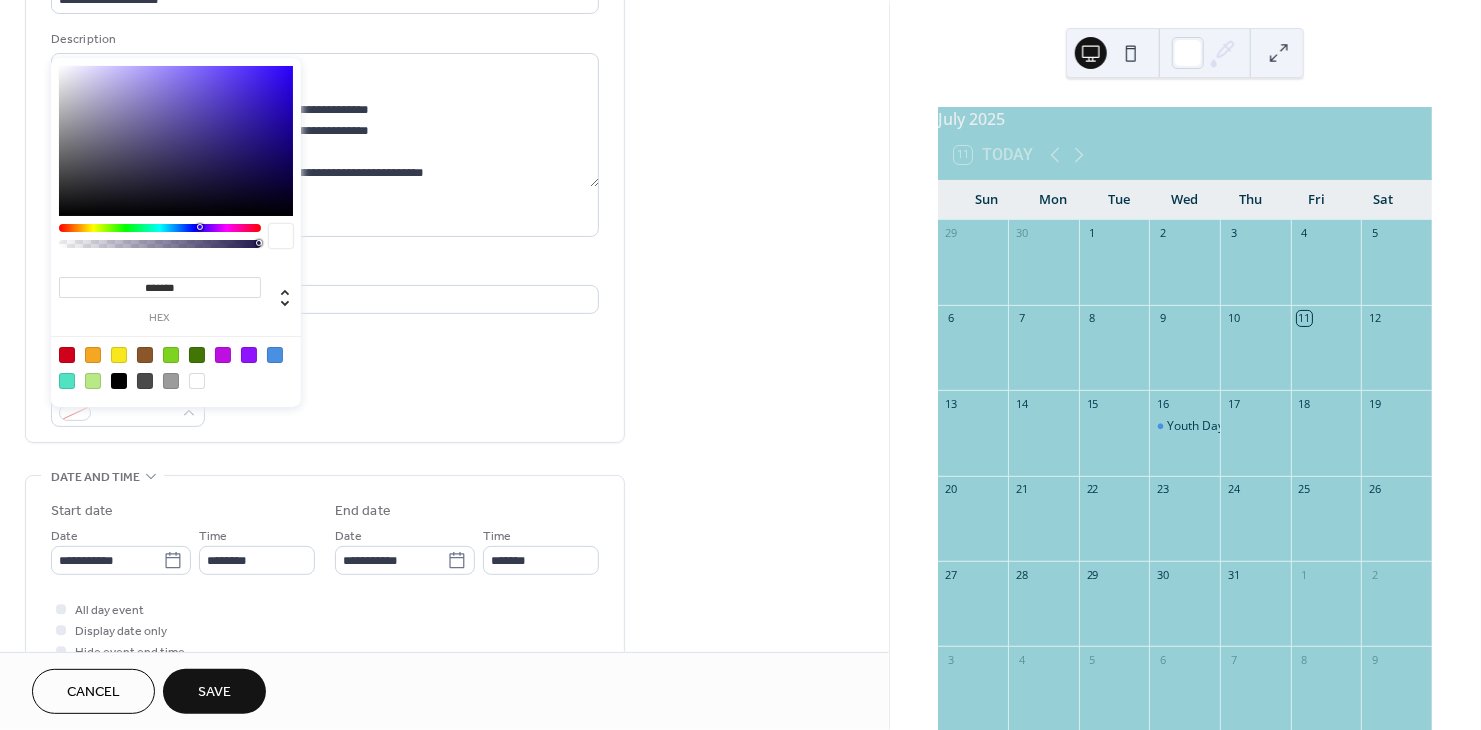 click at bounding box center [275, 355] 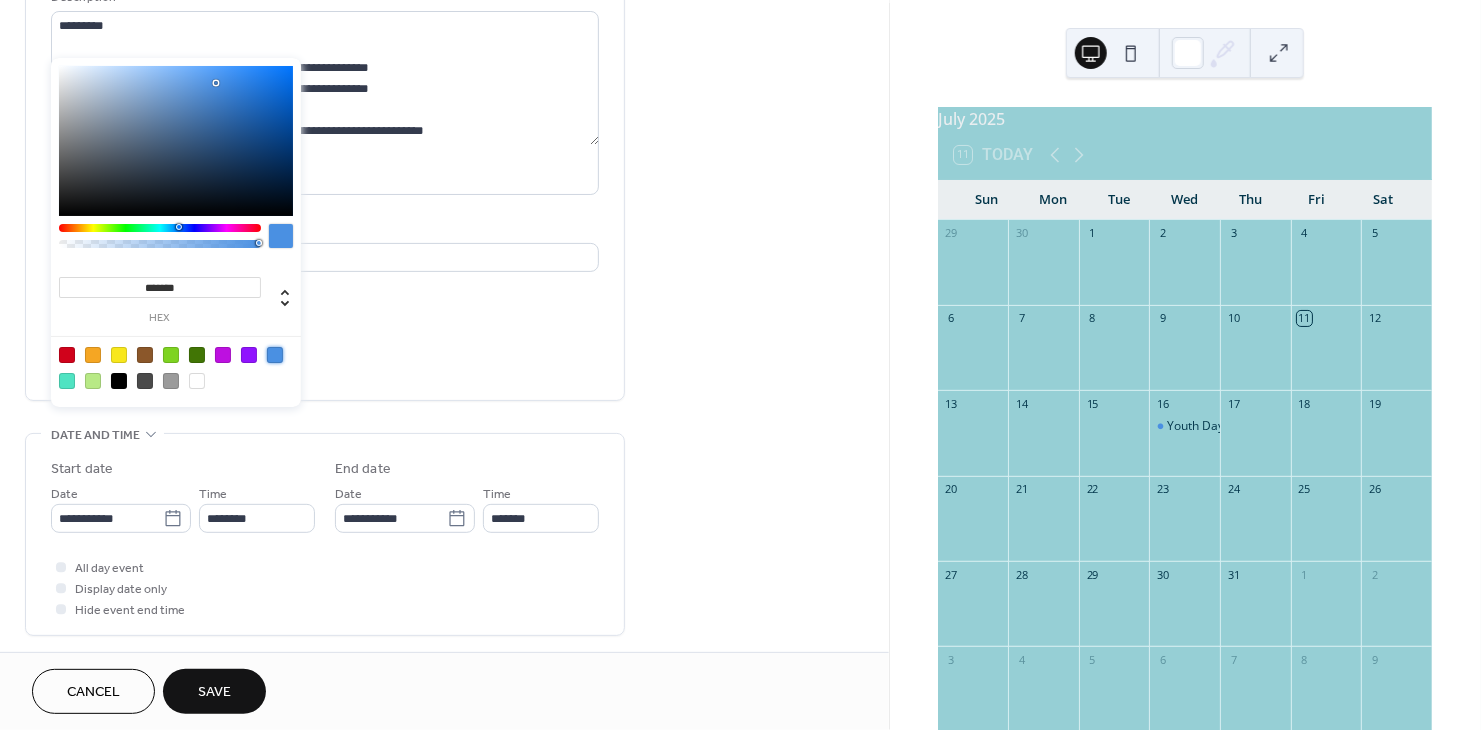 scroll, scrollTop: 233, scrollLeft: 0, axis: vertical 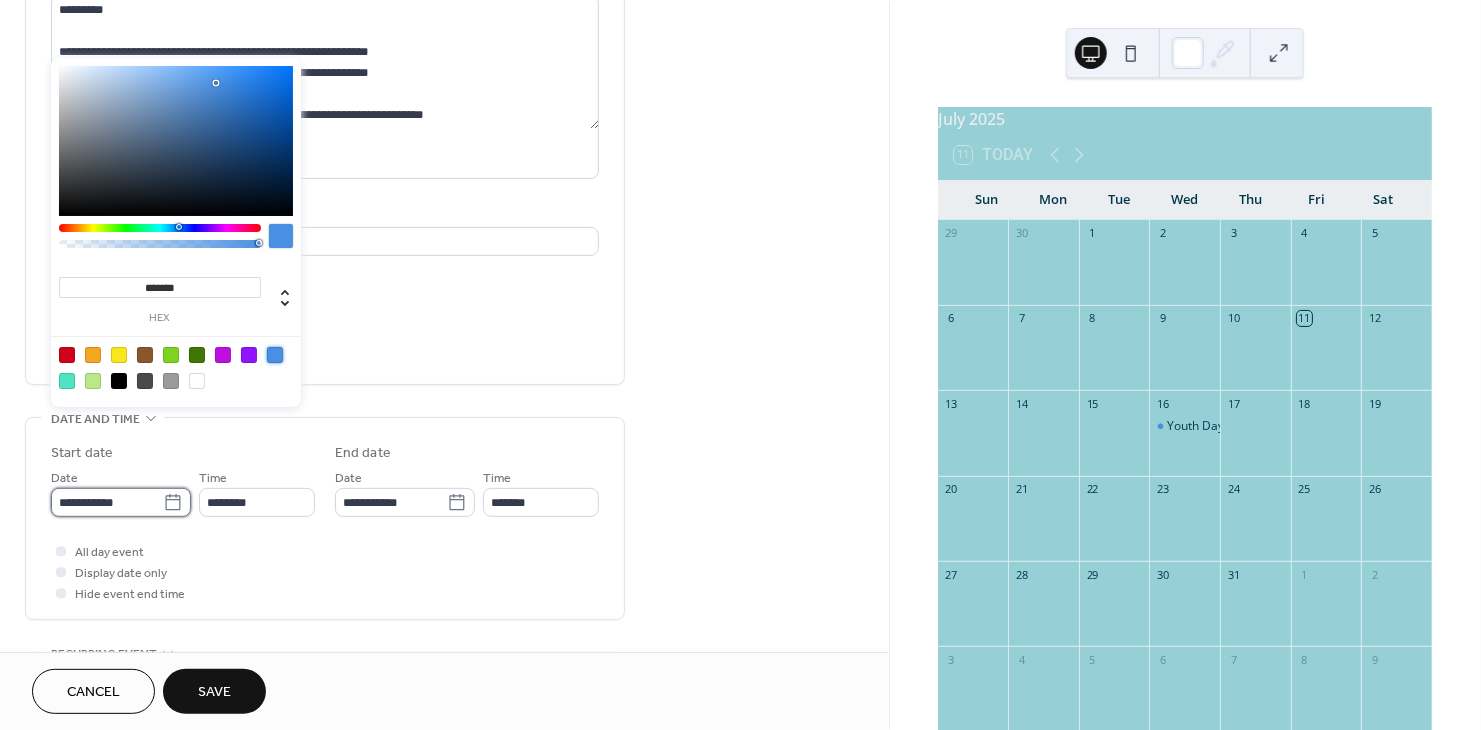 click on "**********" at bounding box center [107, 502] 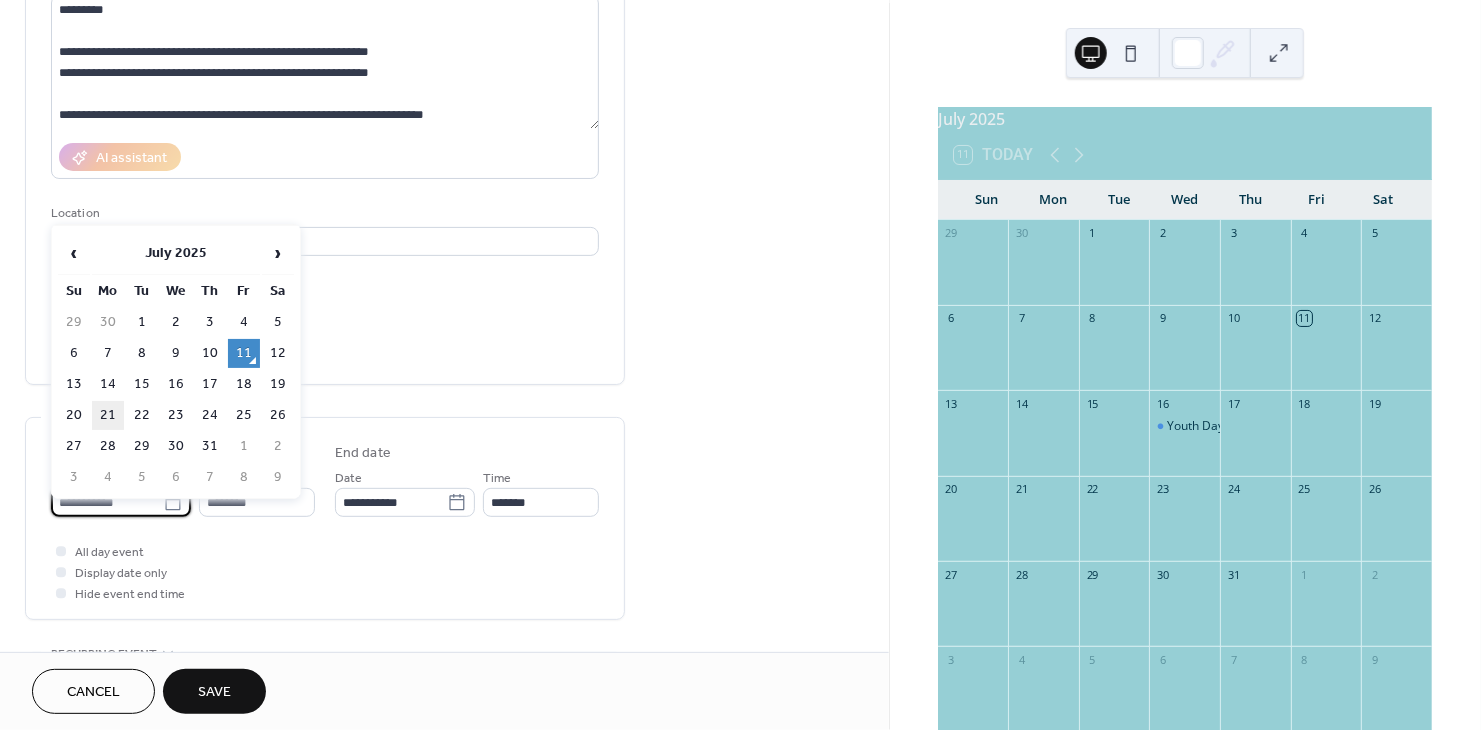 click on "21" at bounding box center (108, 415) 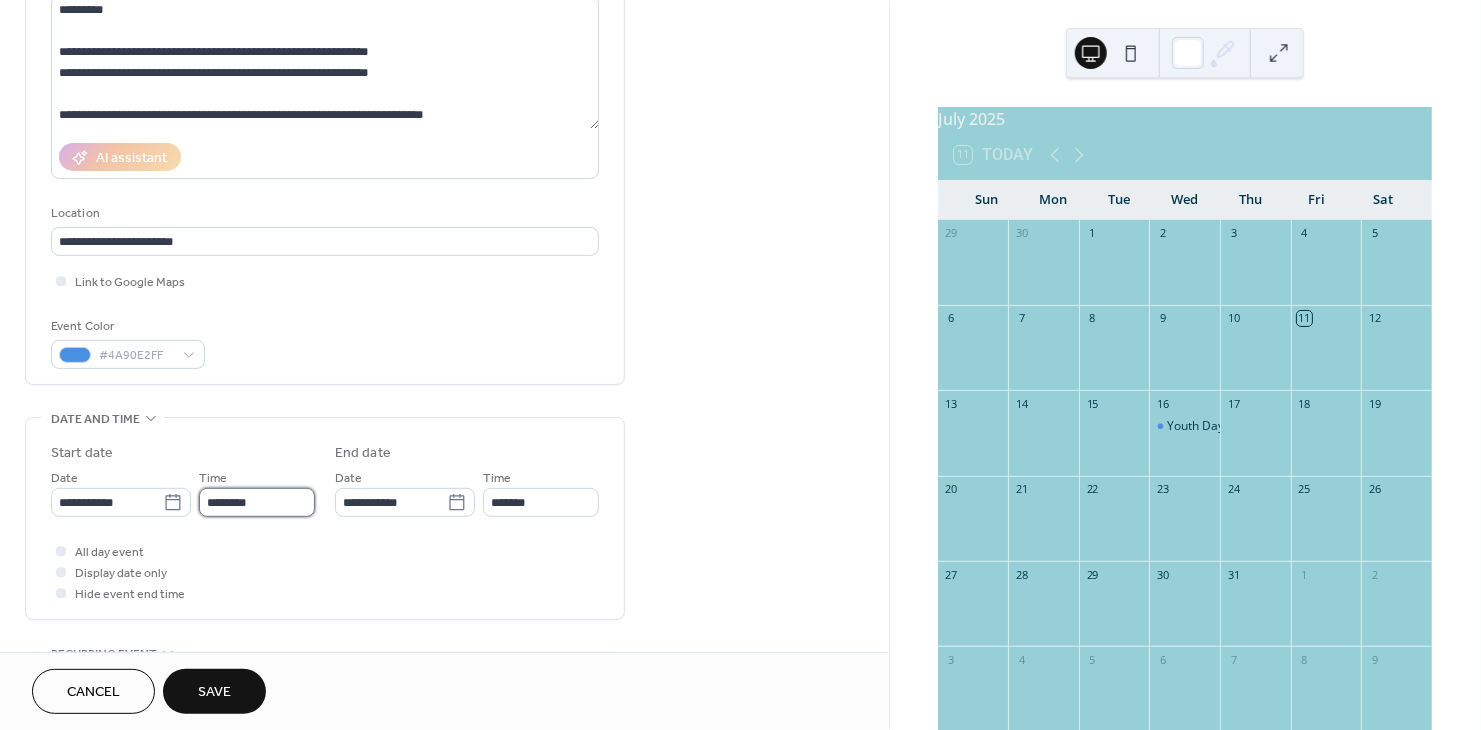click on "********" at bounding box center [257, 502] 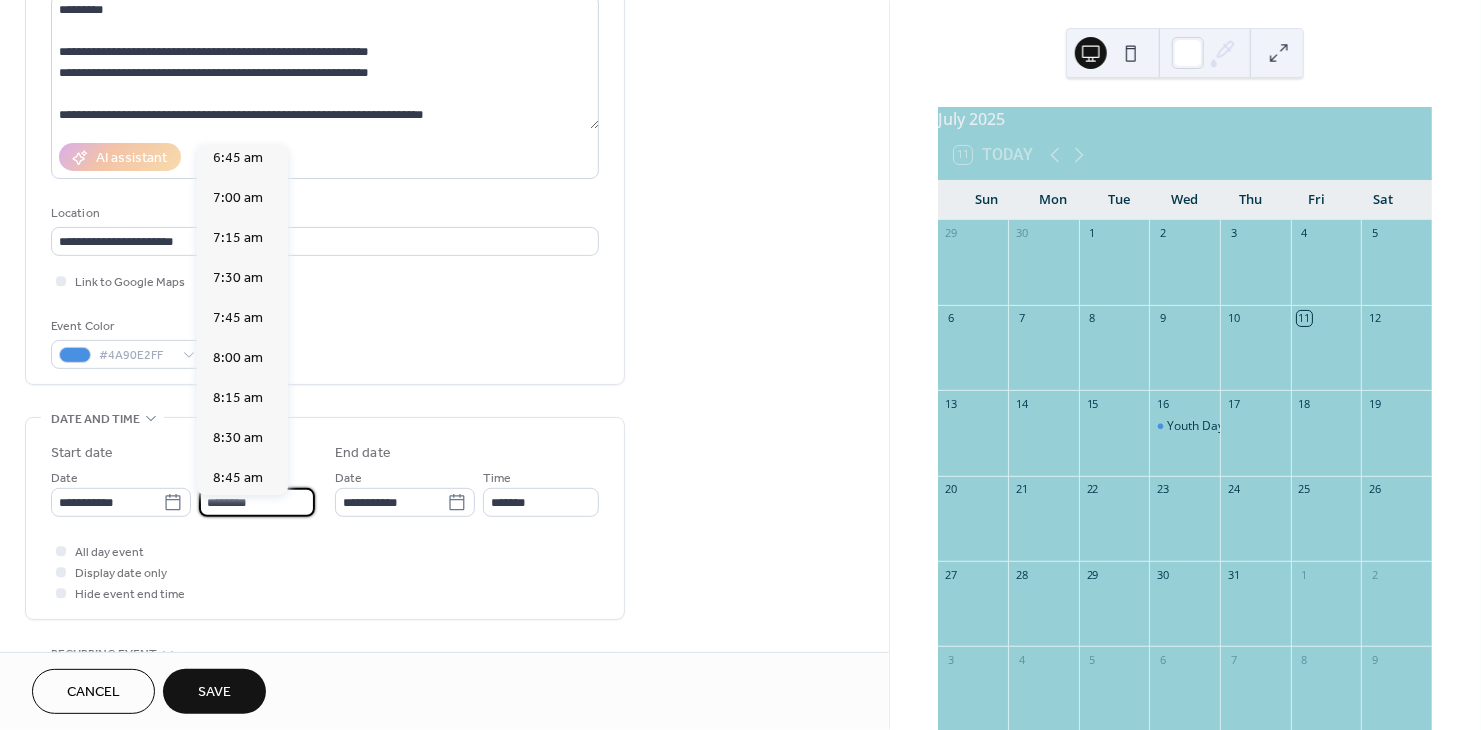 scroll, scrollTop: 1039, scrollLeft: 0, axis: vertical 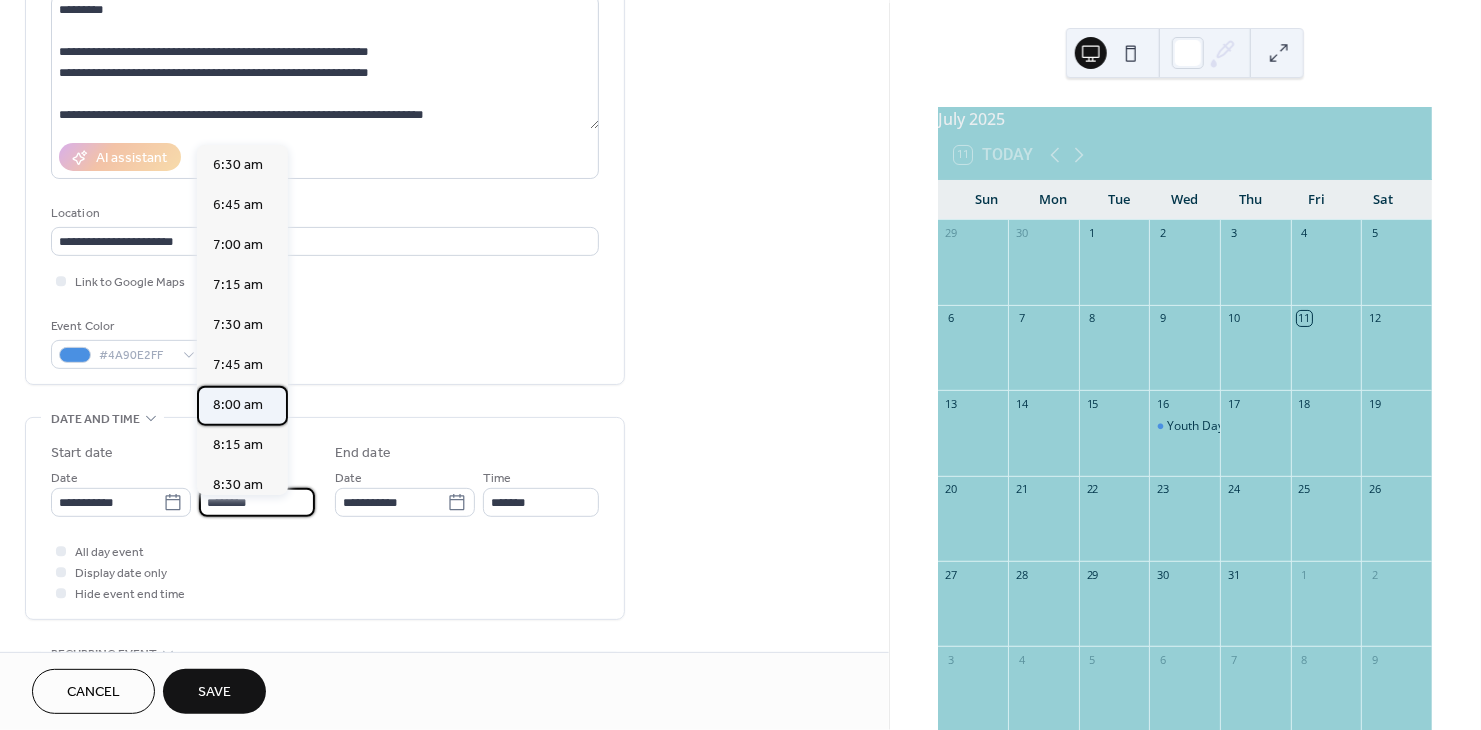 click on "8:00 am" at bounding box center (238, 406) 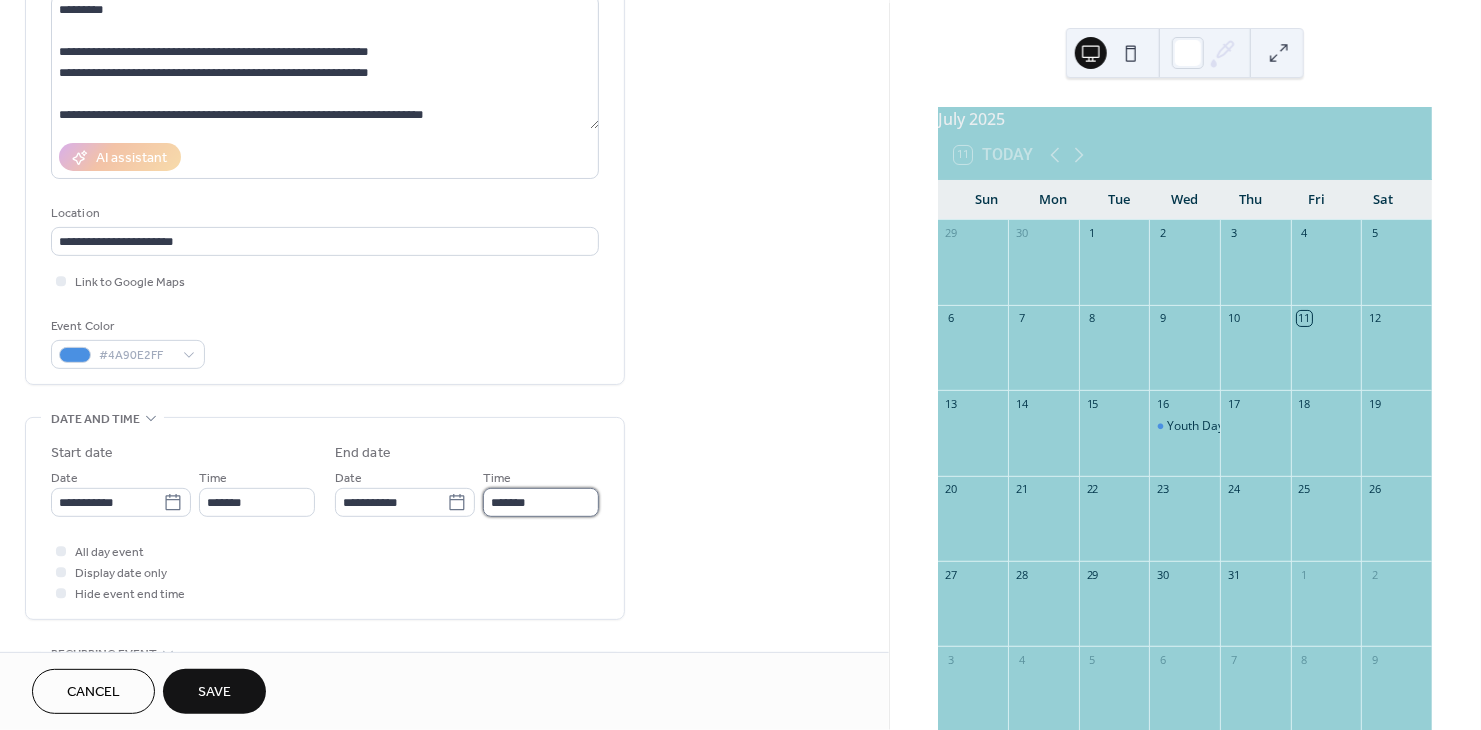 click on "*******" at bounding box center [541, 502] 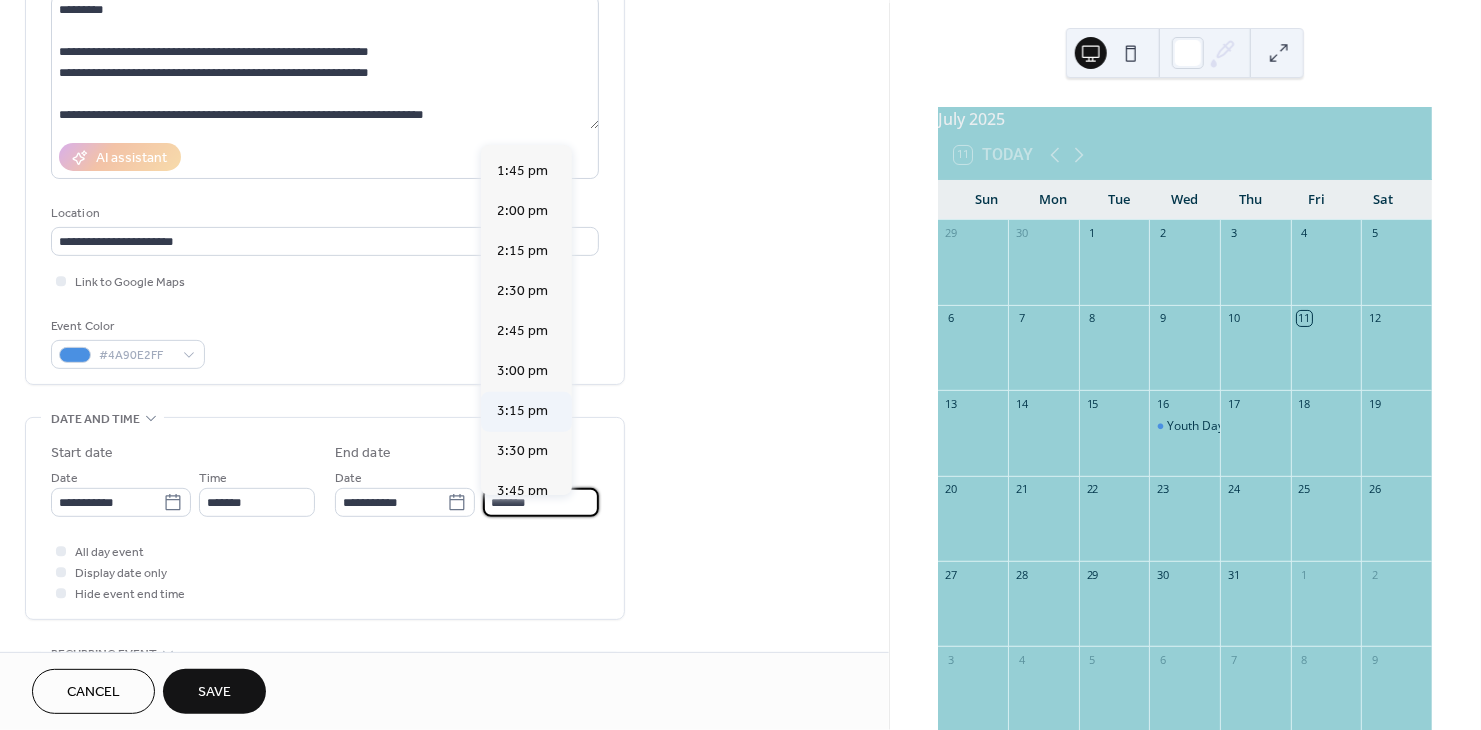 scroll, scrollTop: 1007, scrollLeft: 0, axis: vertical 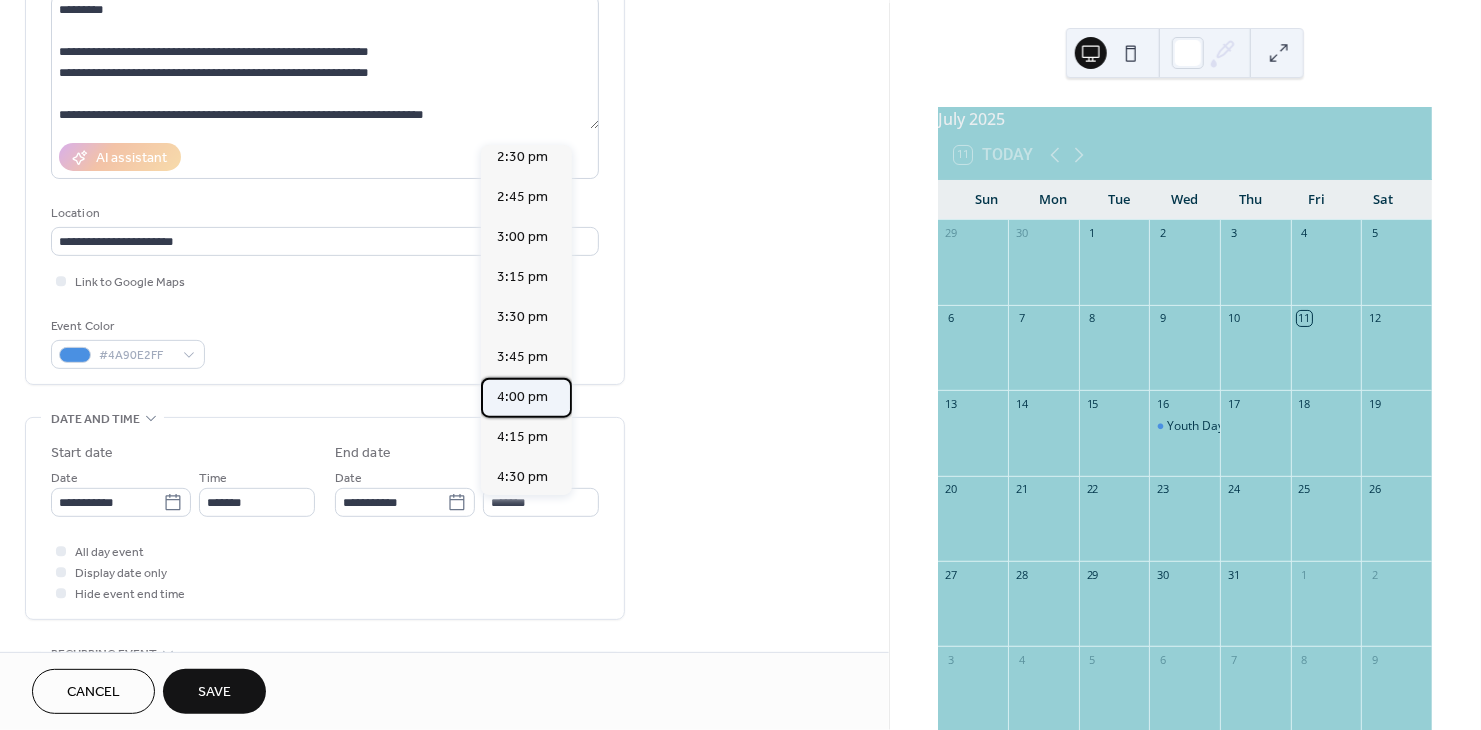 click on "4:00 pm" at bounding box center [522, 398] 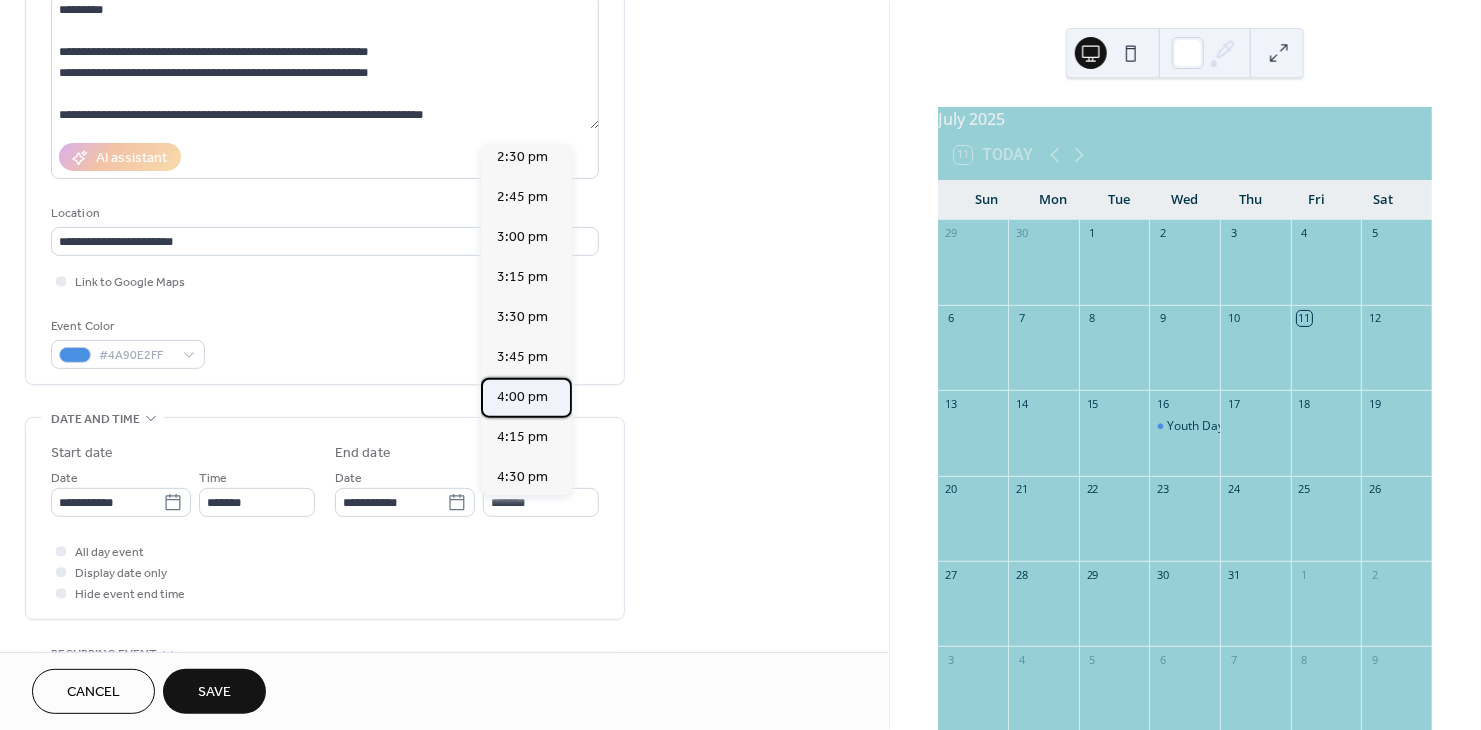 type on "*******" 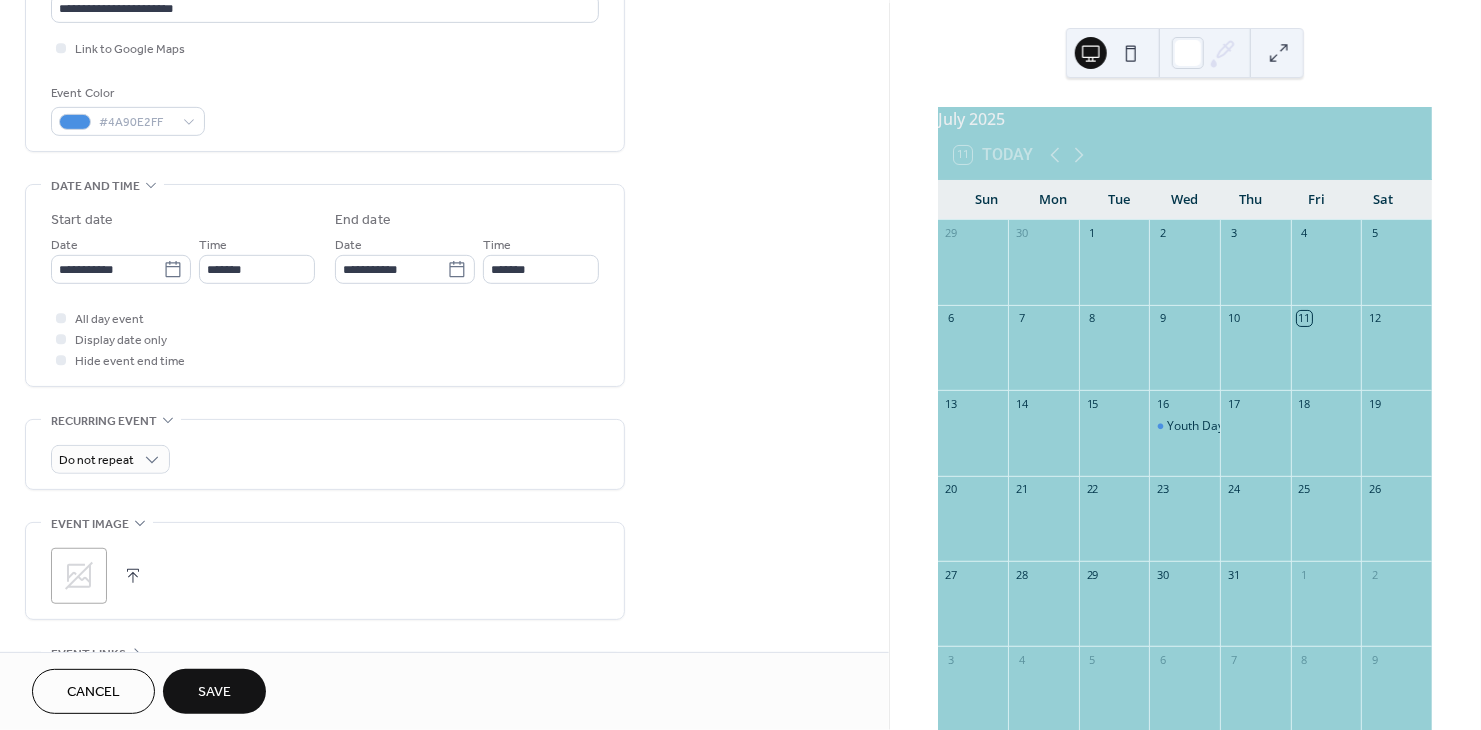 scroll, scrollTop: 525, scrollLeft: 0, axis: vertical 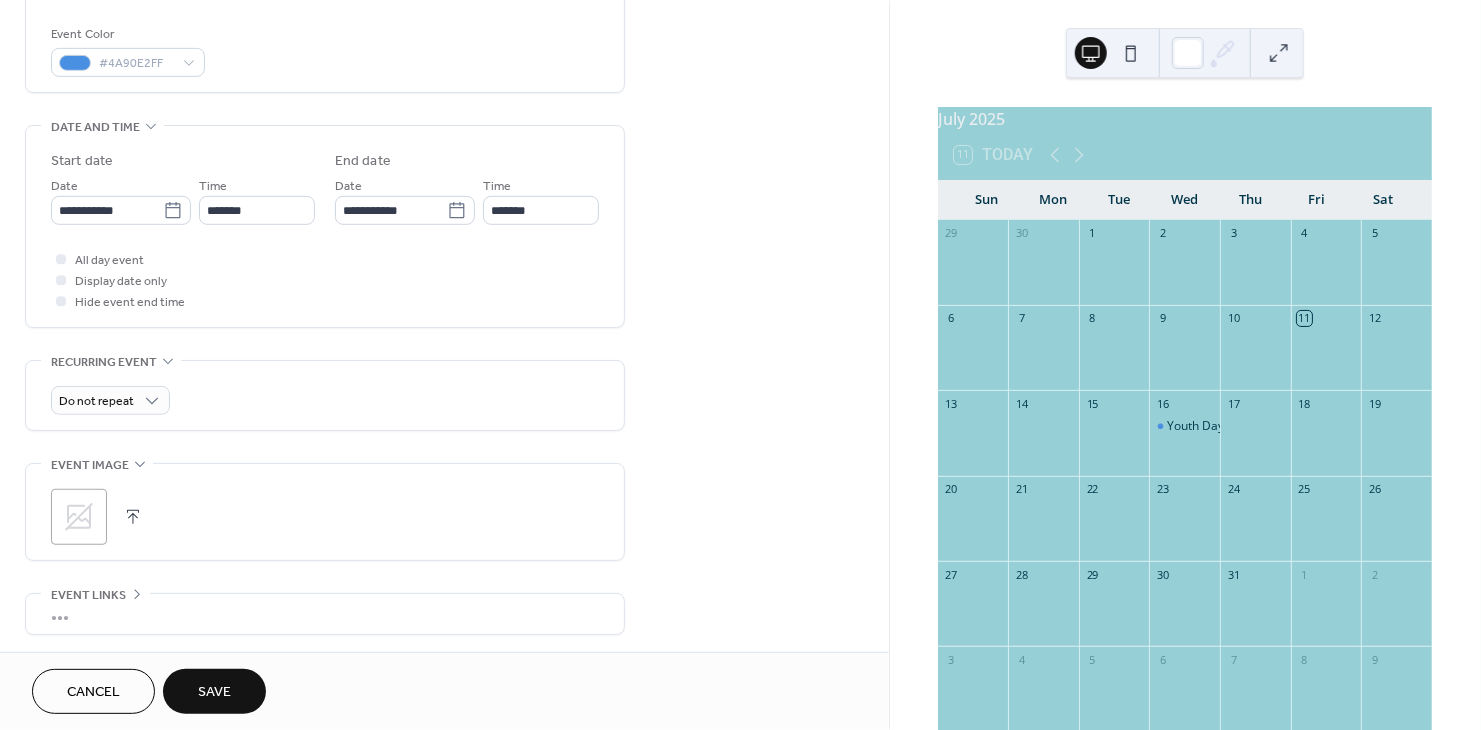 click at bounding box center (133, 517) 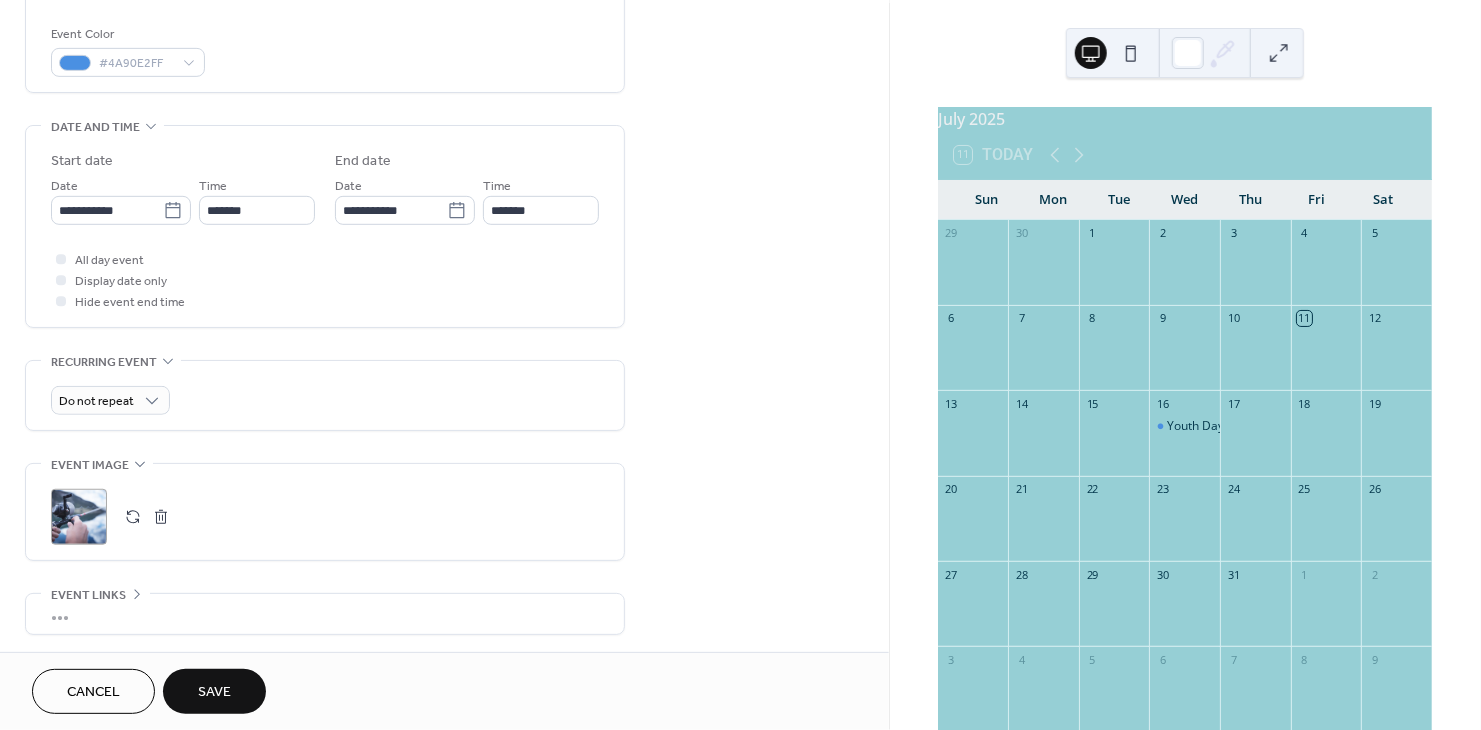 click on "Save" at bounding box center (214, 691) 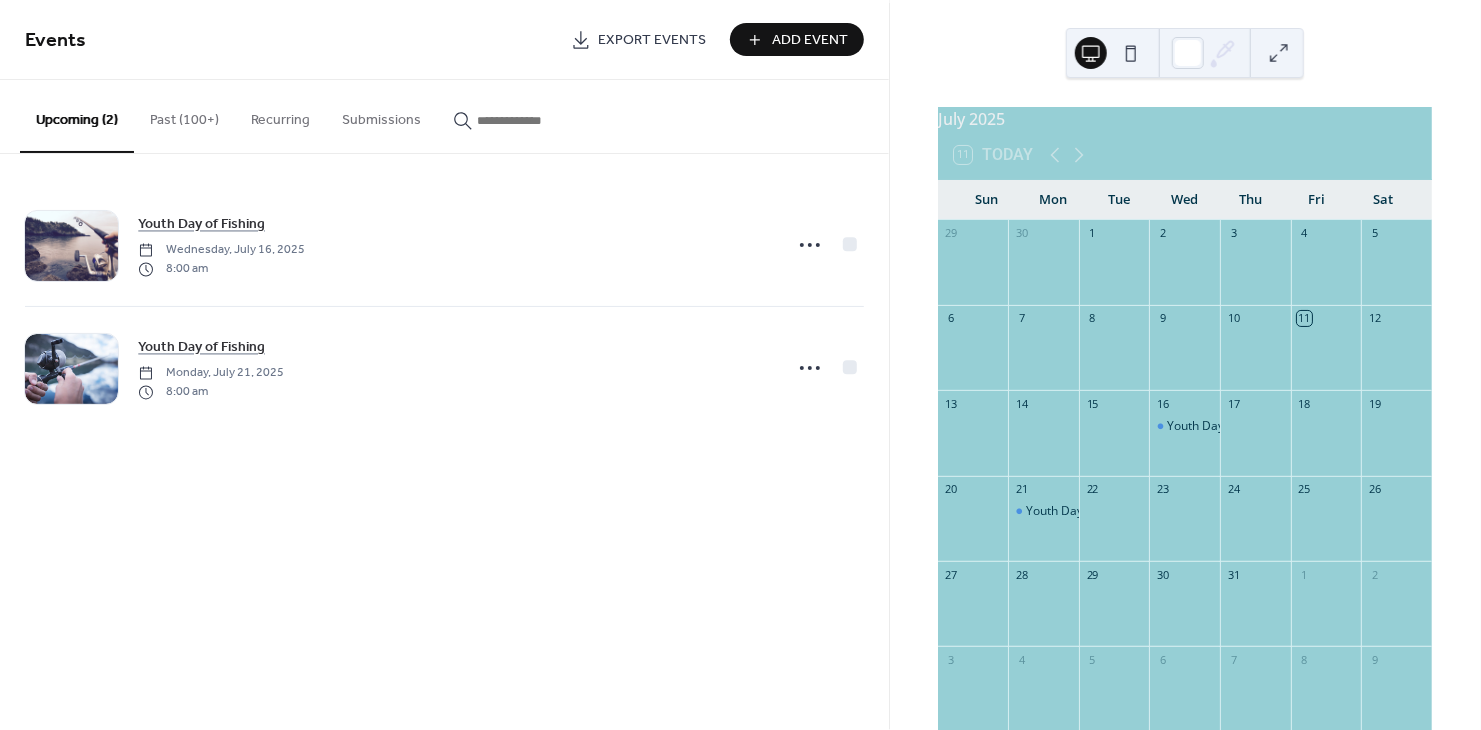 click on "Add Event" at bounding box center (811, 41) 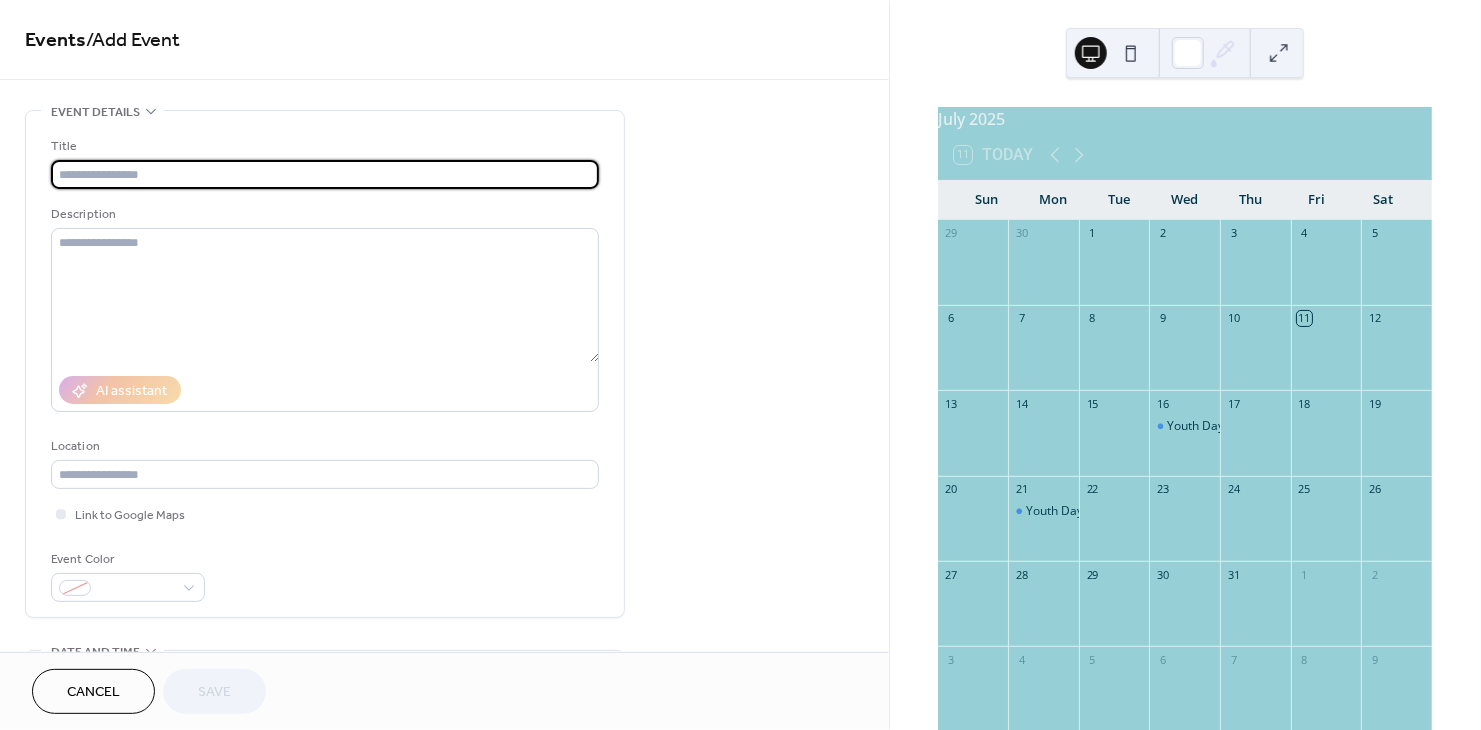 click at bounding box center (325, 174) 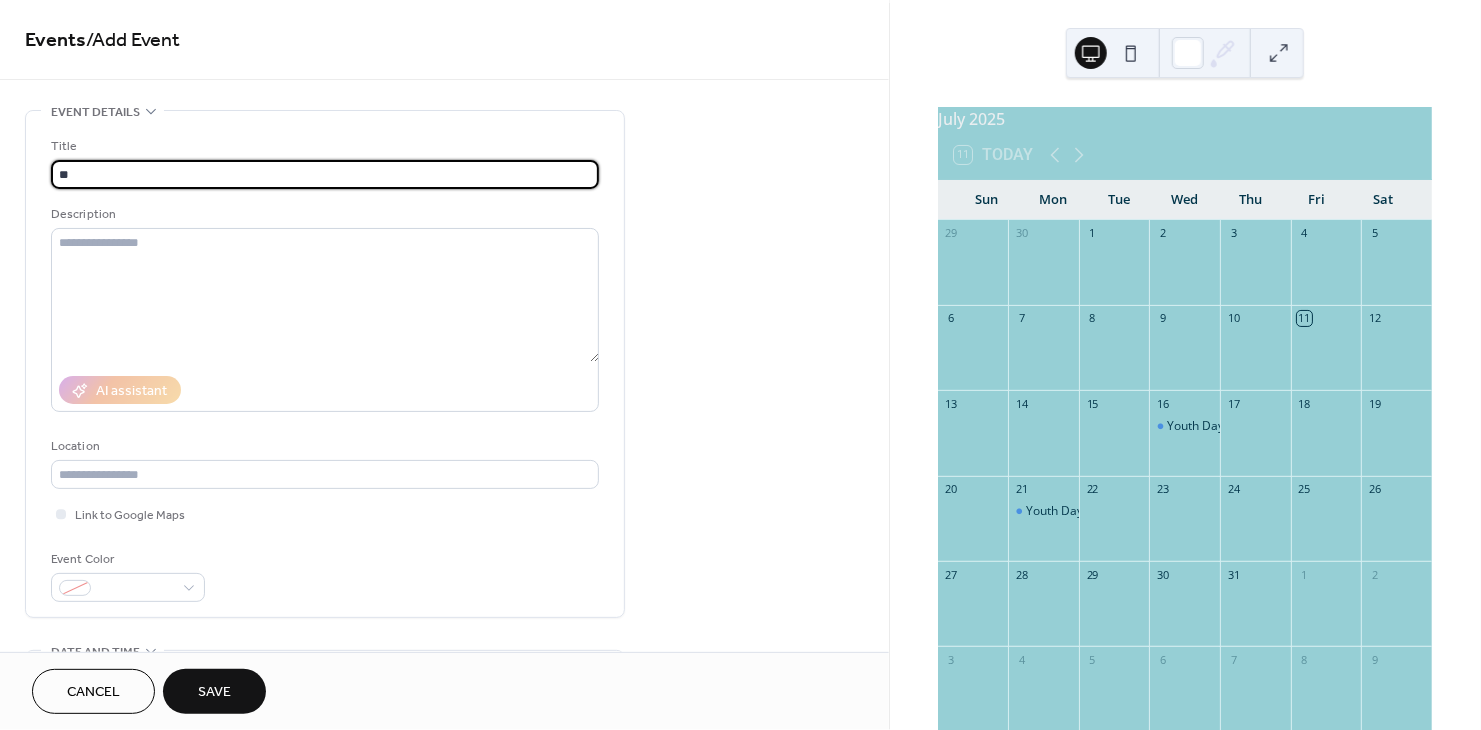 type on "*" 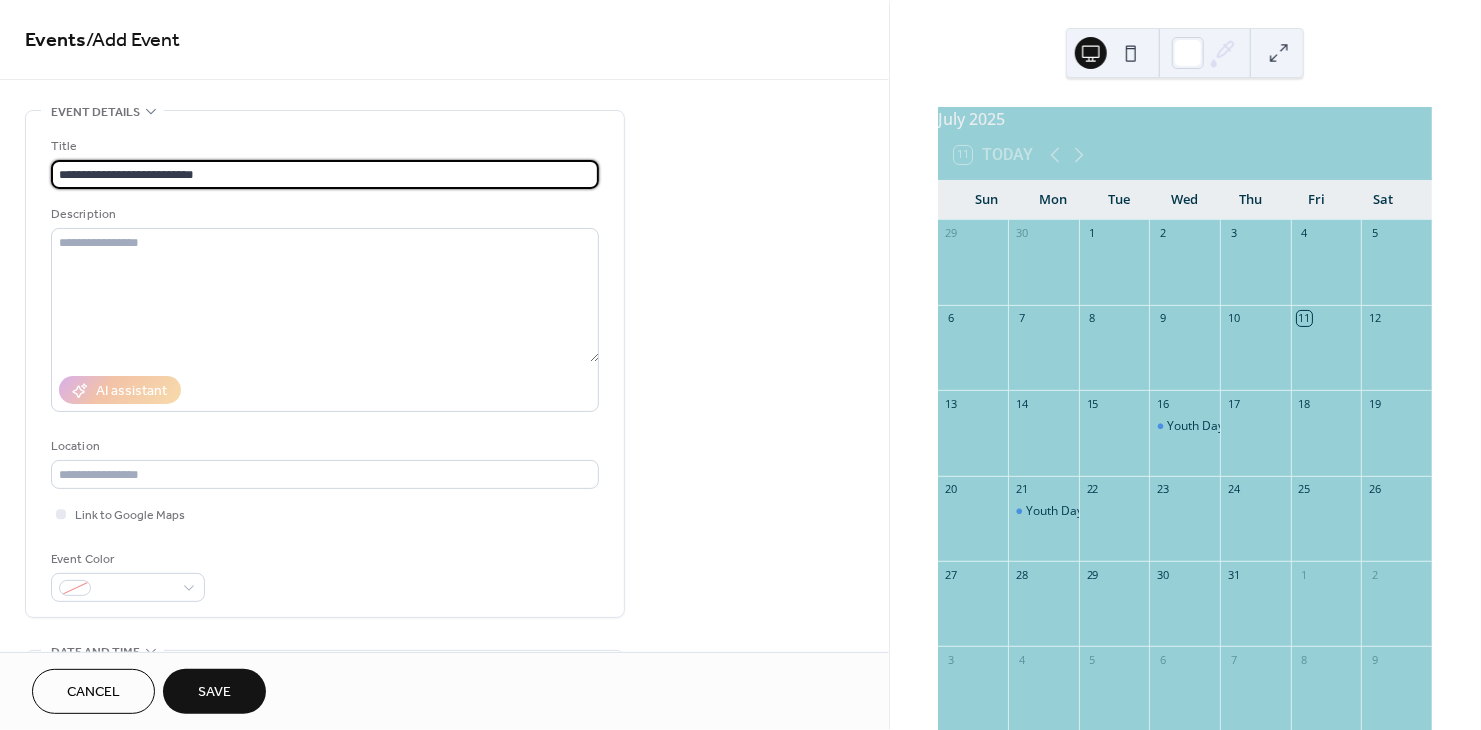 type on "**********" 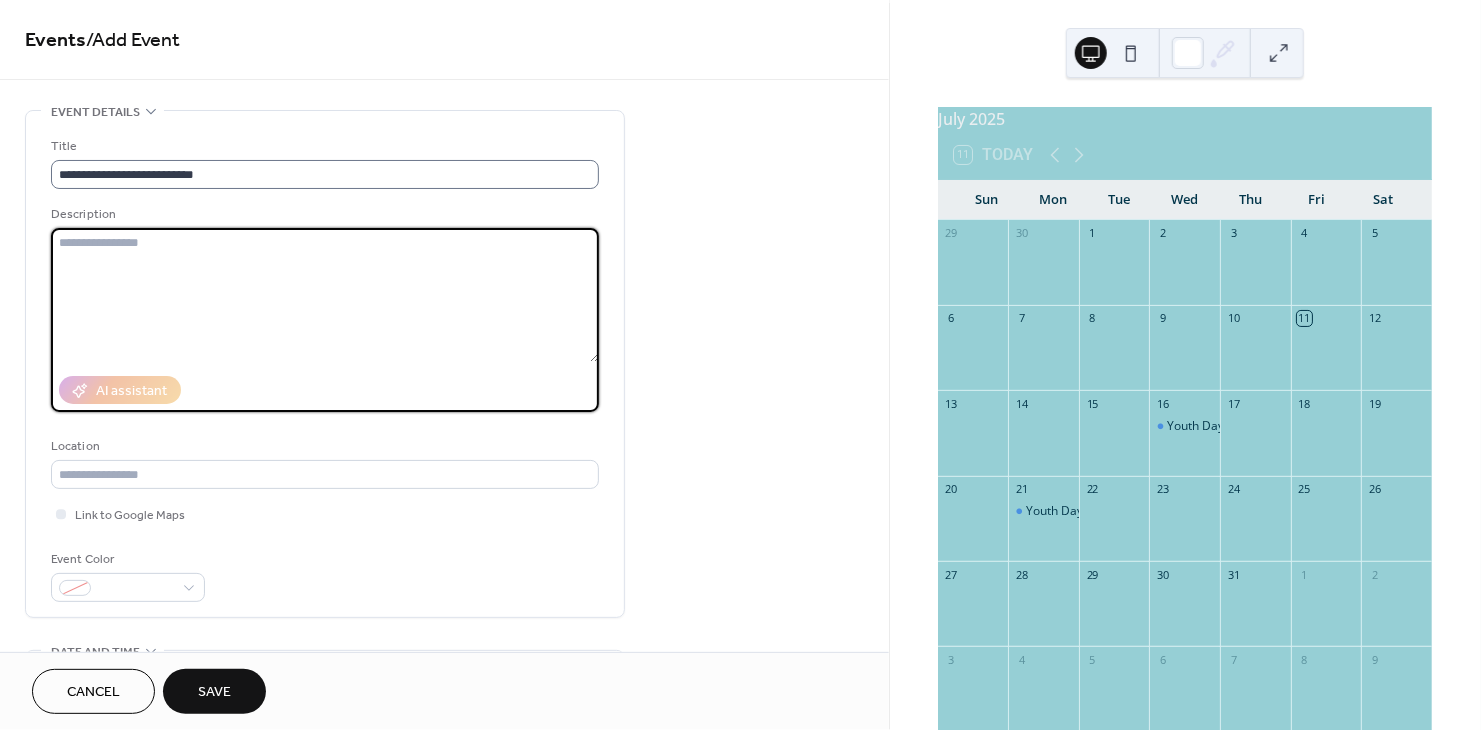 type on "*" 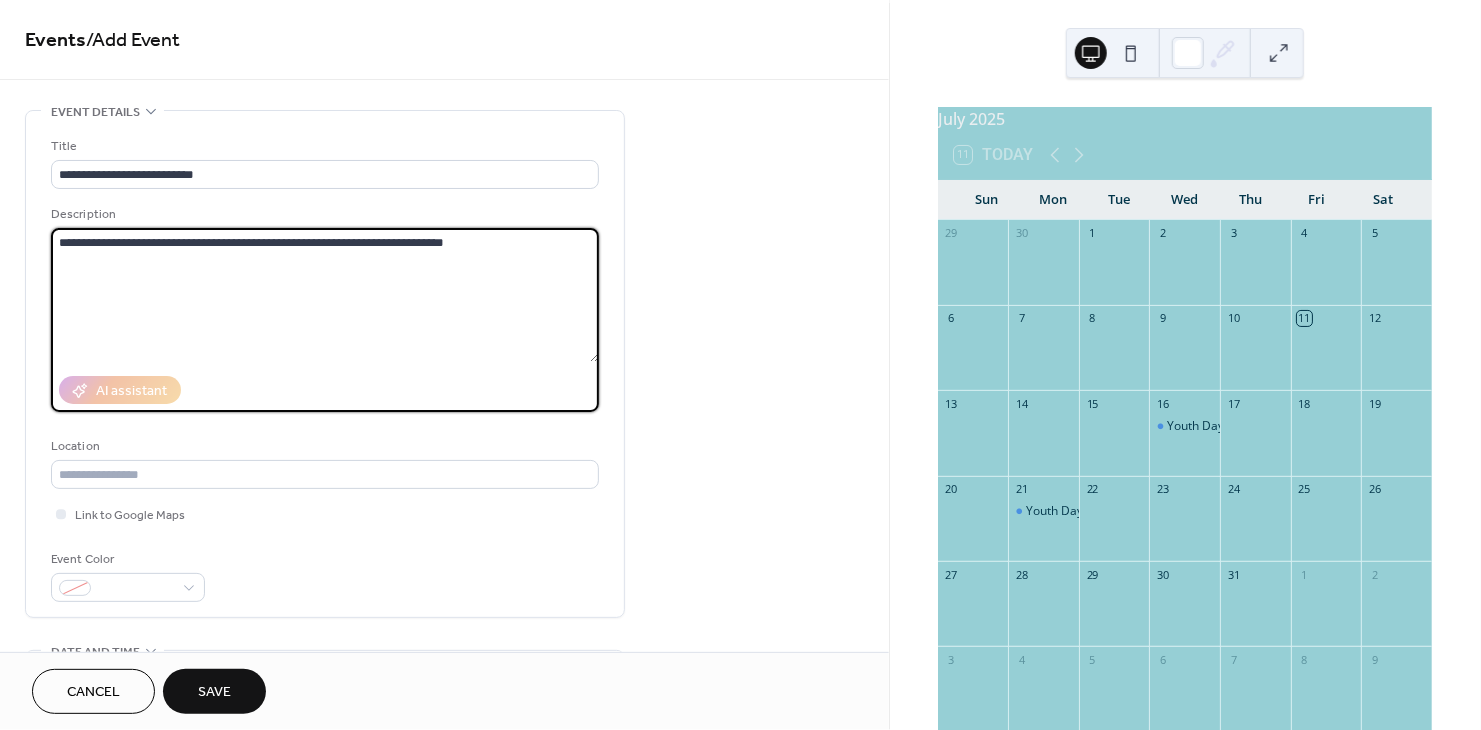 click on "**********" at bounding box center (325, 295) 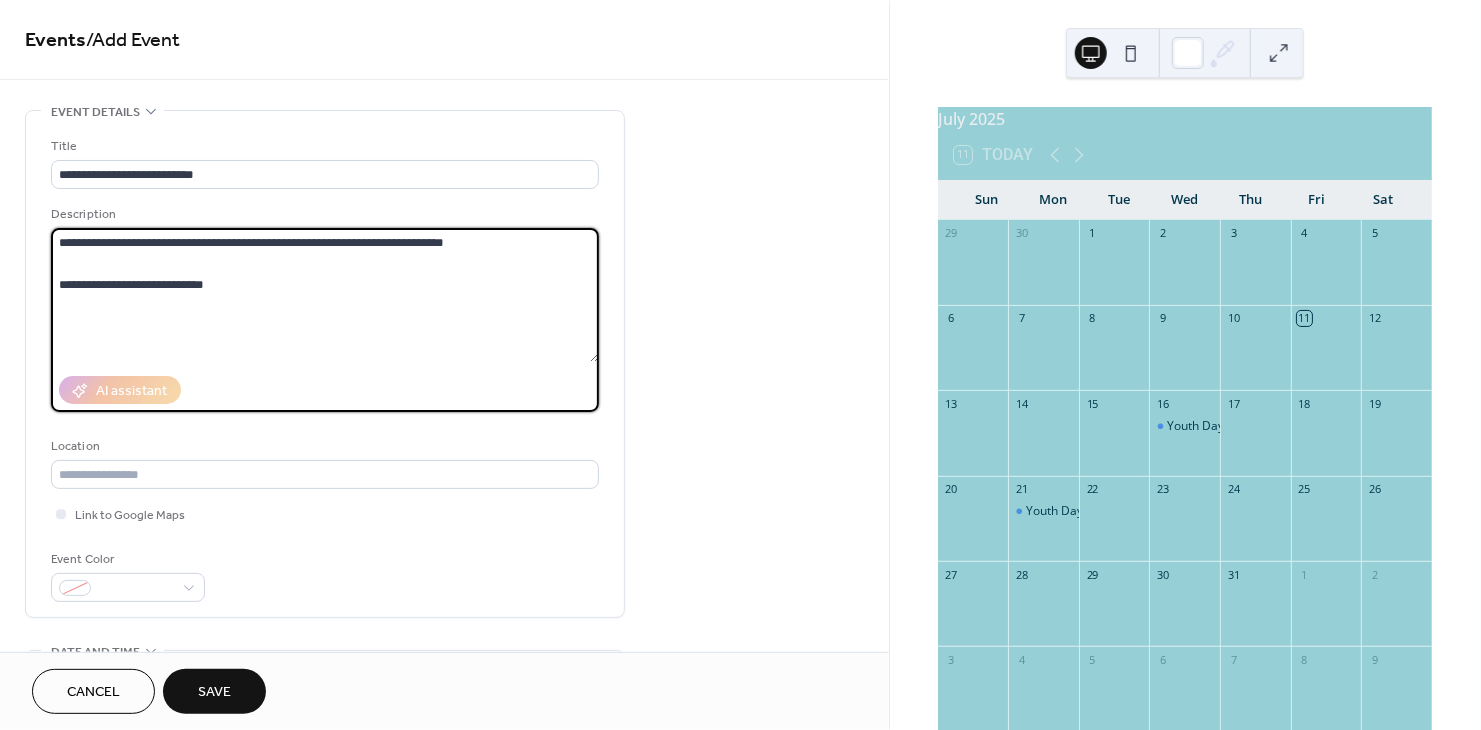 click on "**********" at bounding box center (325, 295) 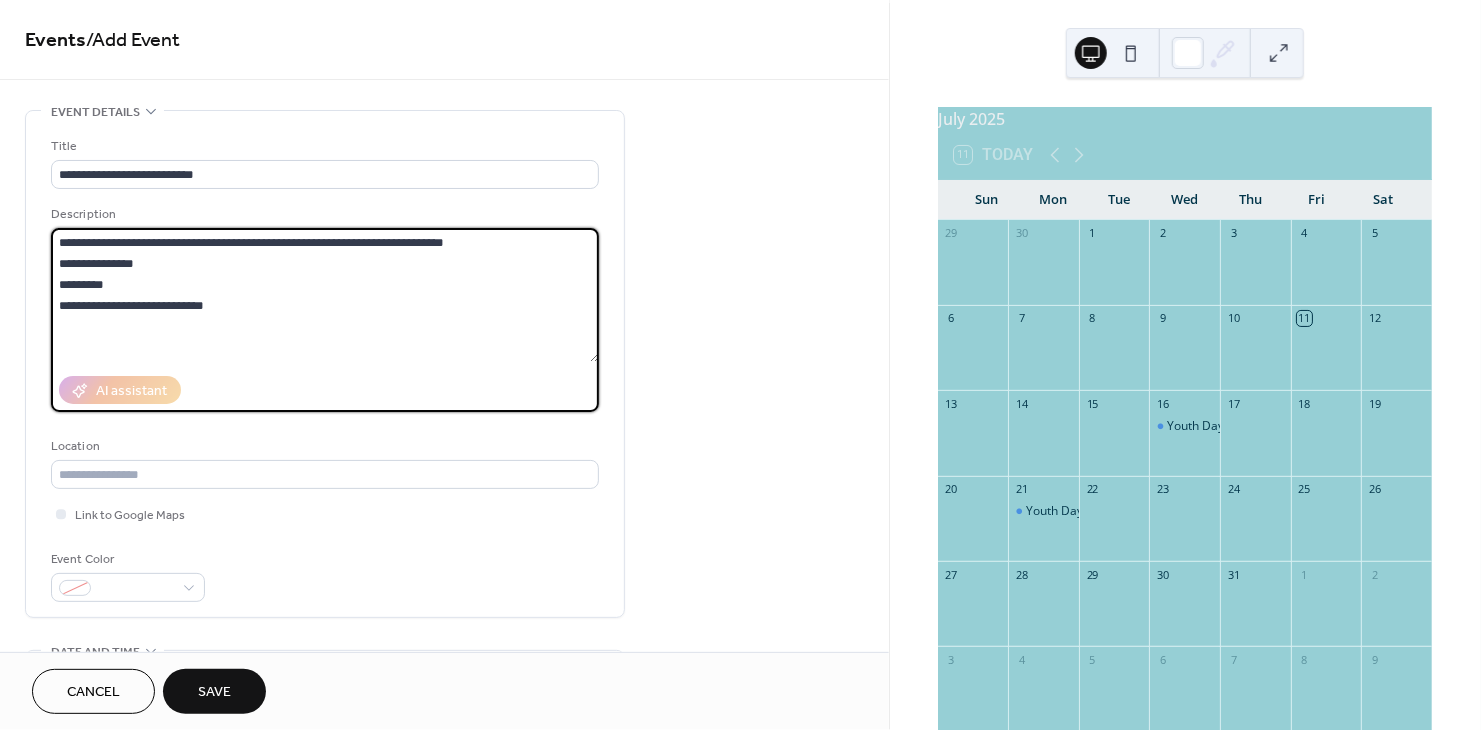click on "**********" at bounding box center [325, 295] 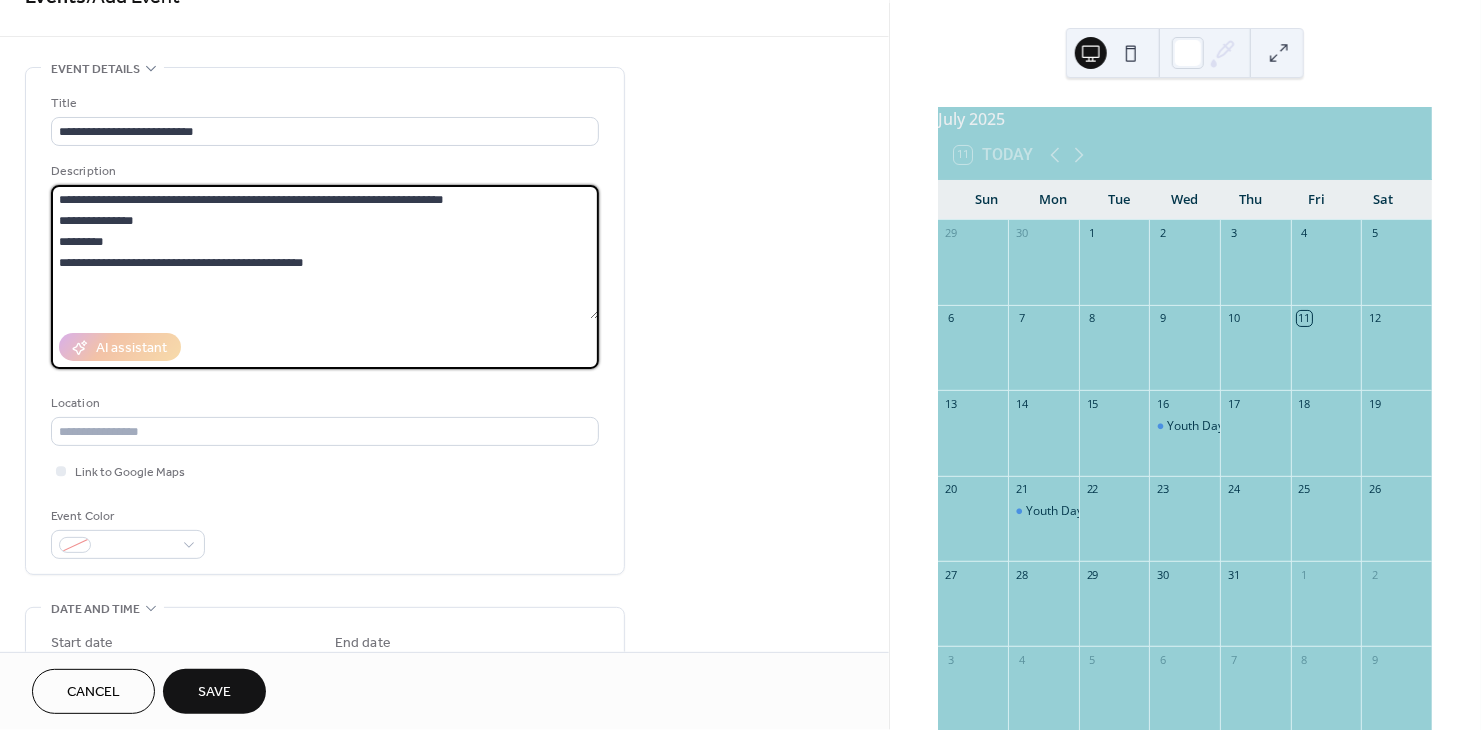 scroll, scrollTop: 58, scrollLeft: 0, axis: vertical 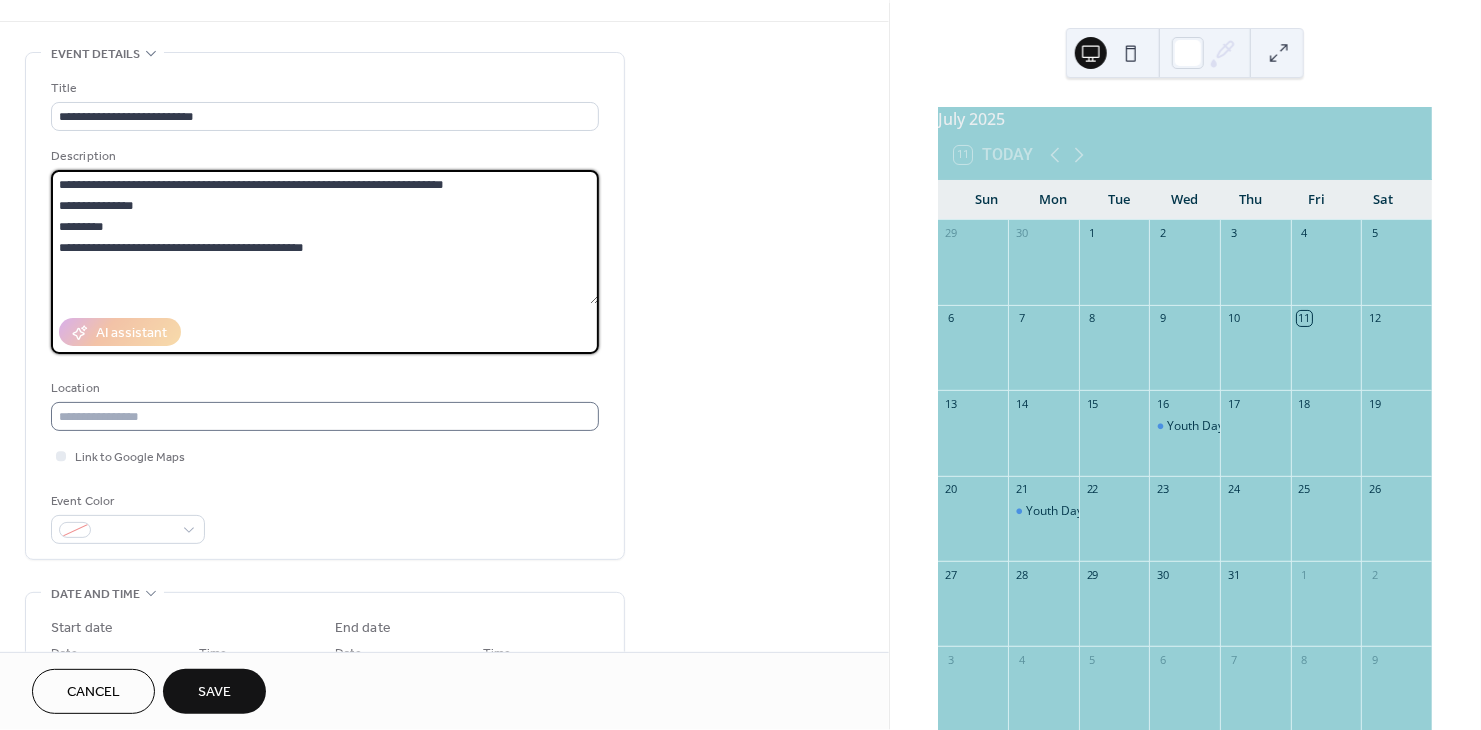 type on "**********" 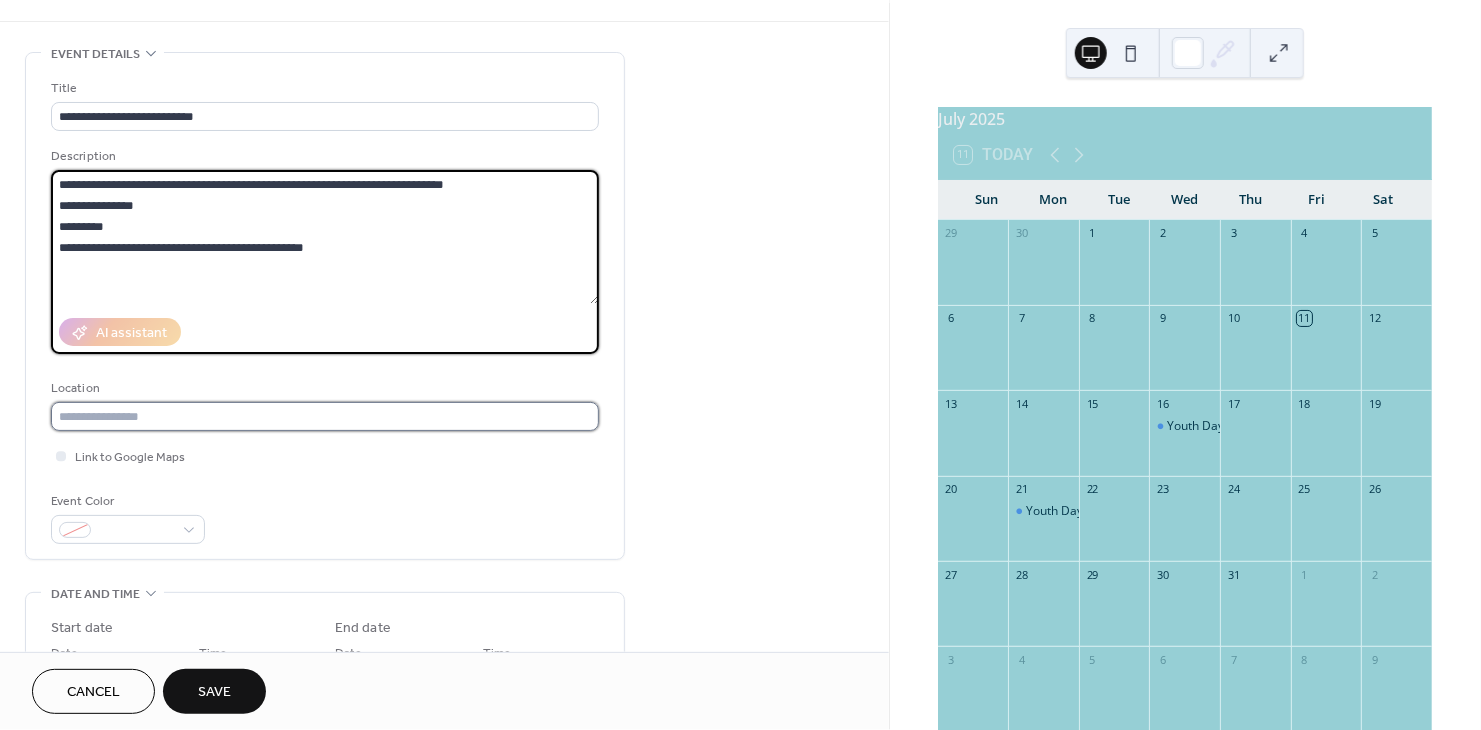 click at bounding box center [325, 416] 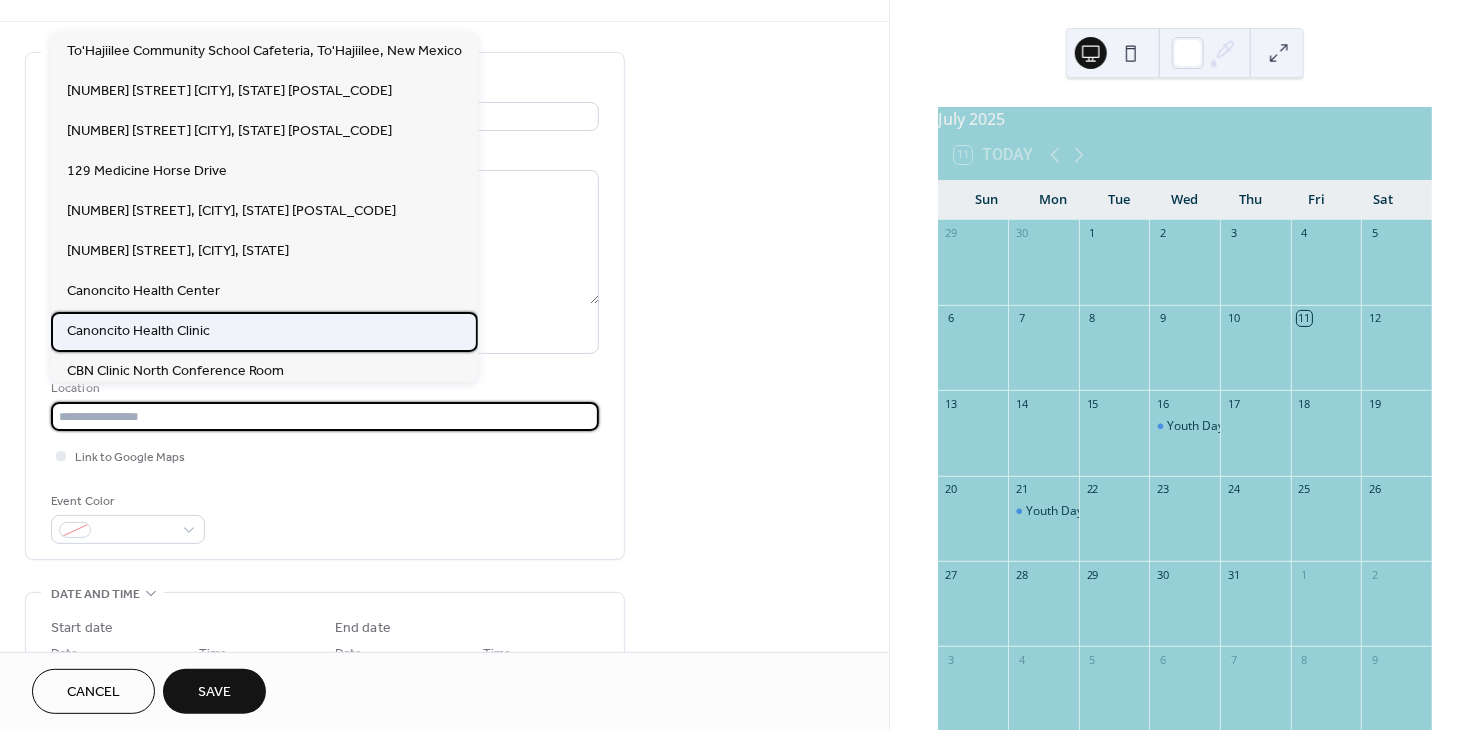 click on "Canoncito Health Clinic" at bounding box center [138, 332] 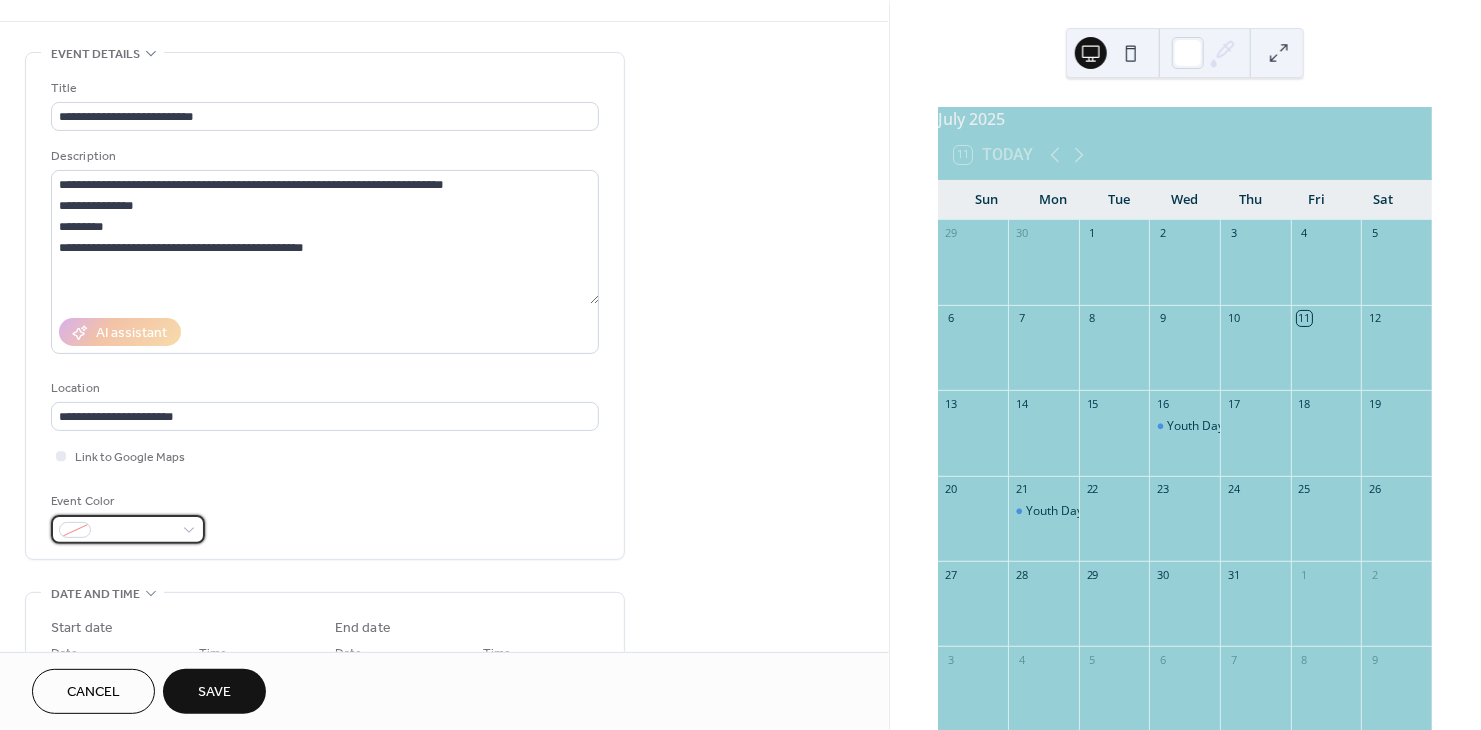 click at bounding box center [128, 529] 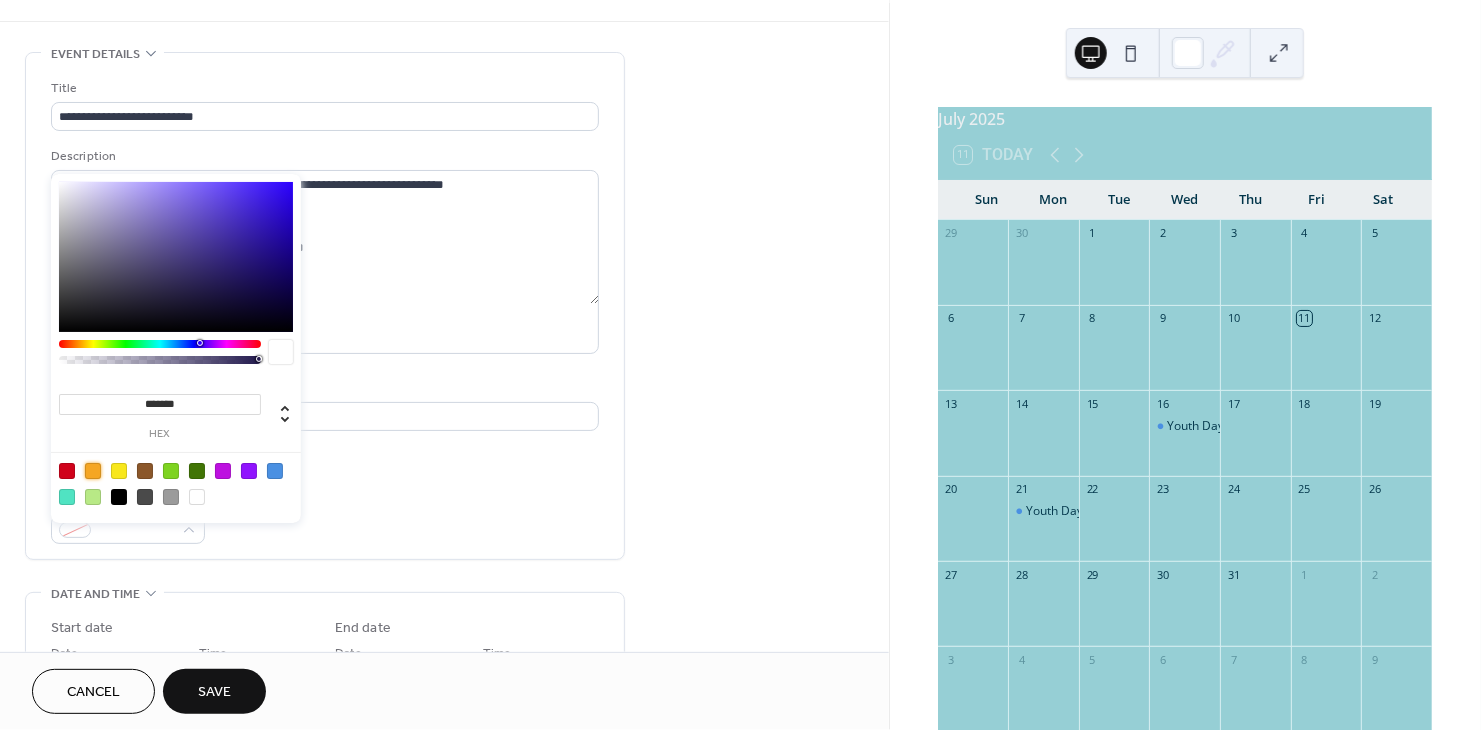 click at bounding box center [93, 471] 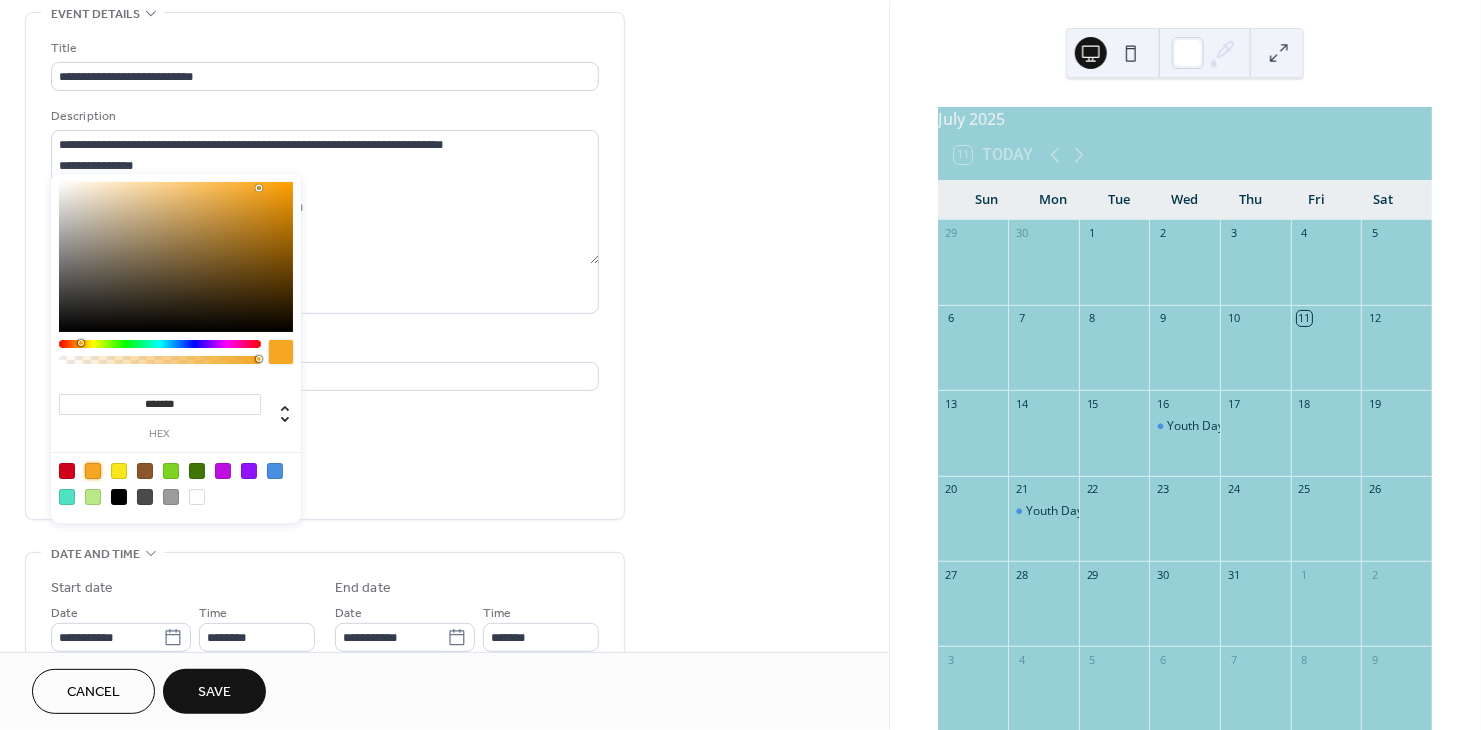 scroll, scrollTop: 117, scrollLeft: 0, axis: vertical 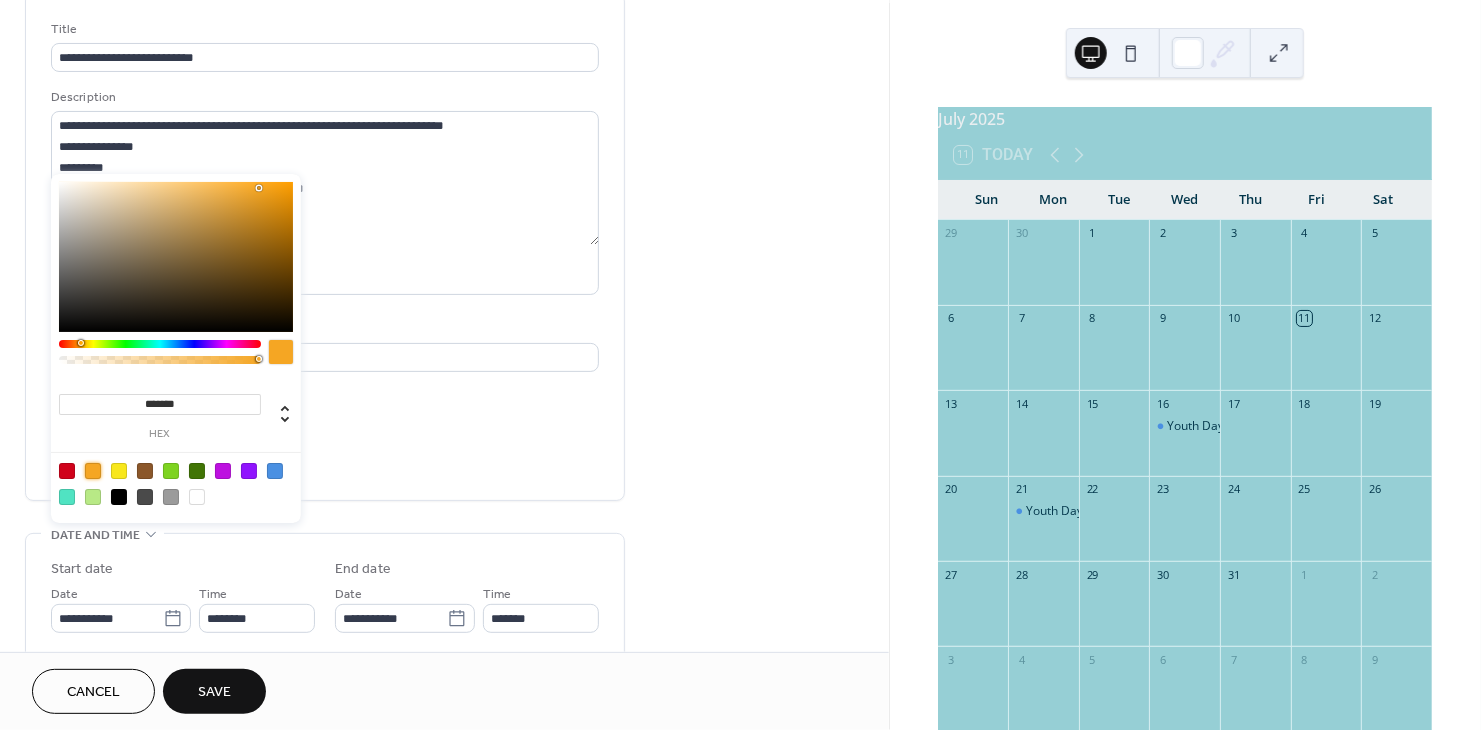 click on "Event Color #F5A623FF" at bounding box center [325, 458] 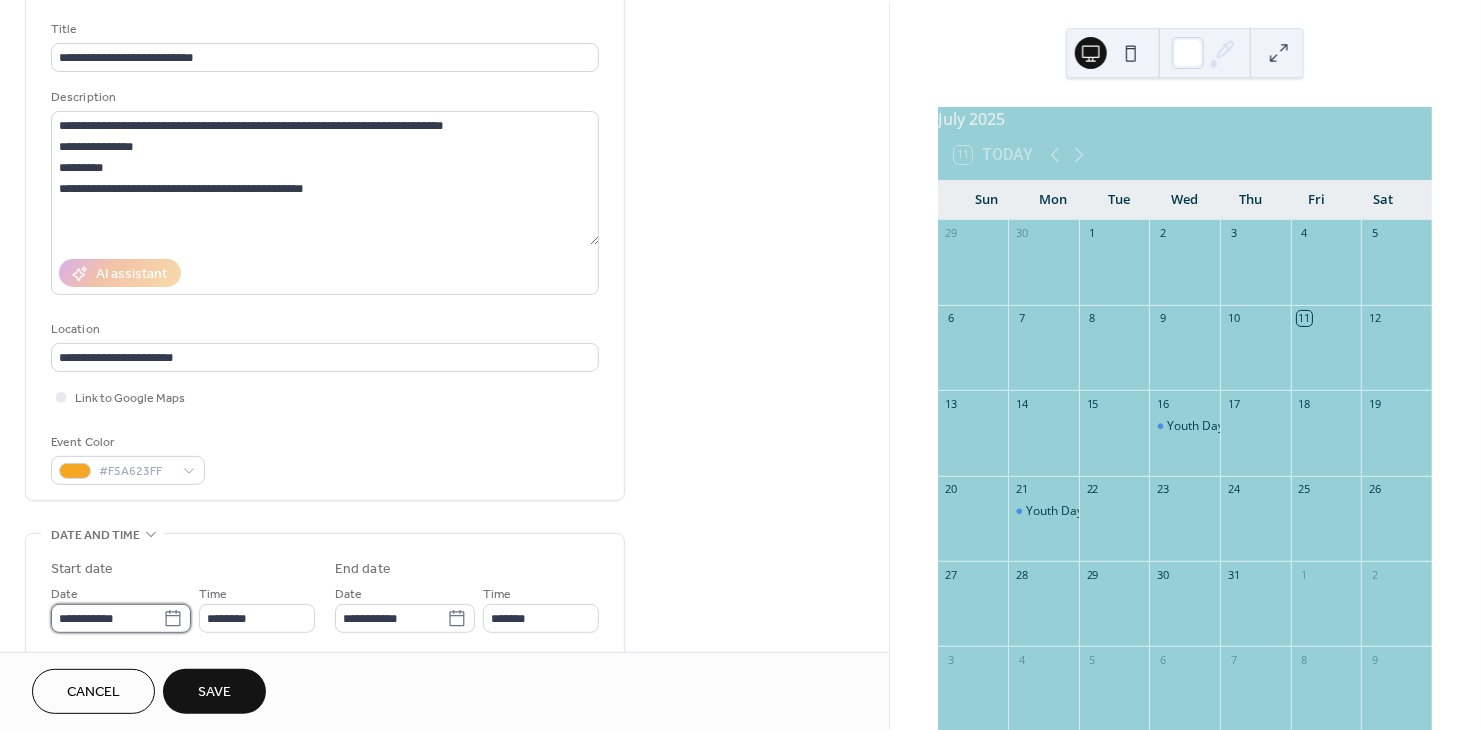 click on "**********" at bounding box center (107, 618) 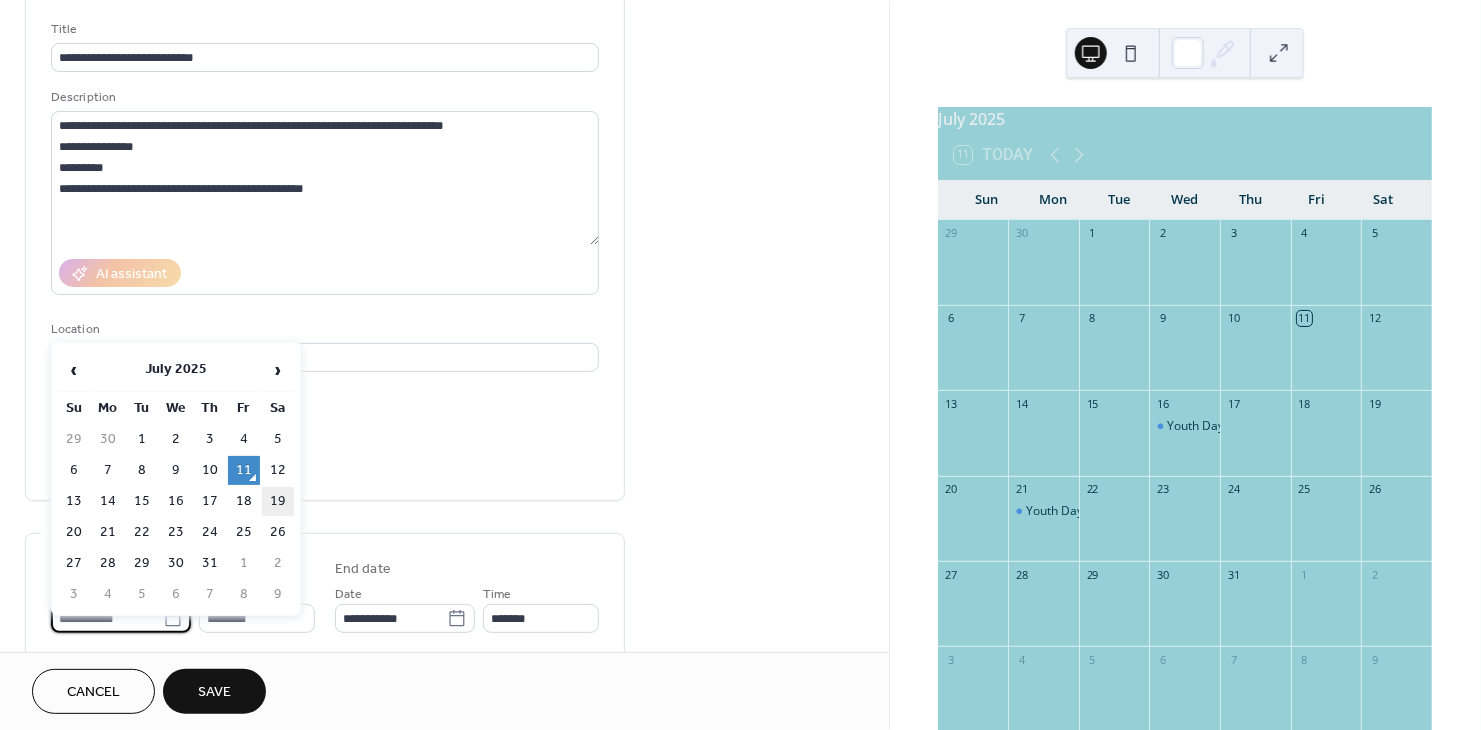 click on "19" at bounding box center [278, 501] 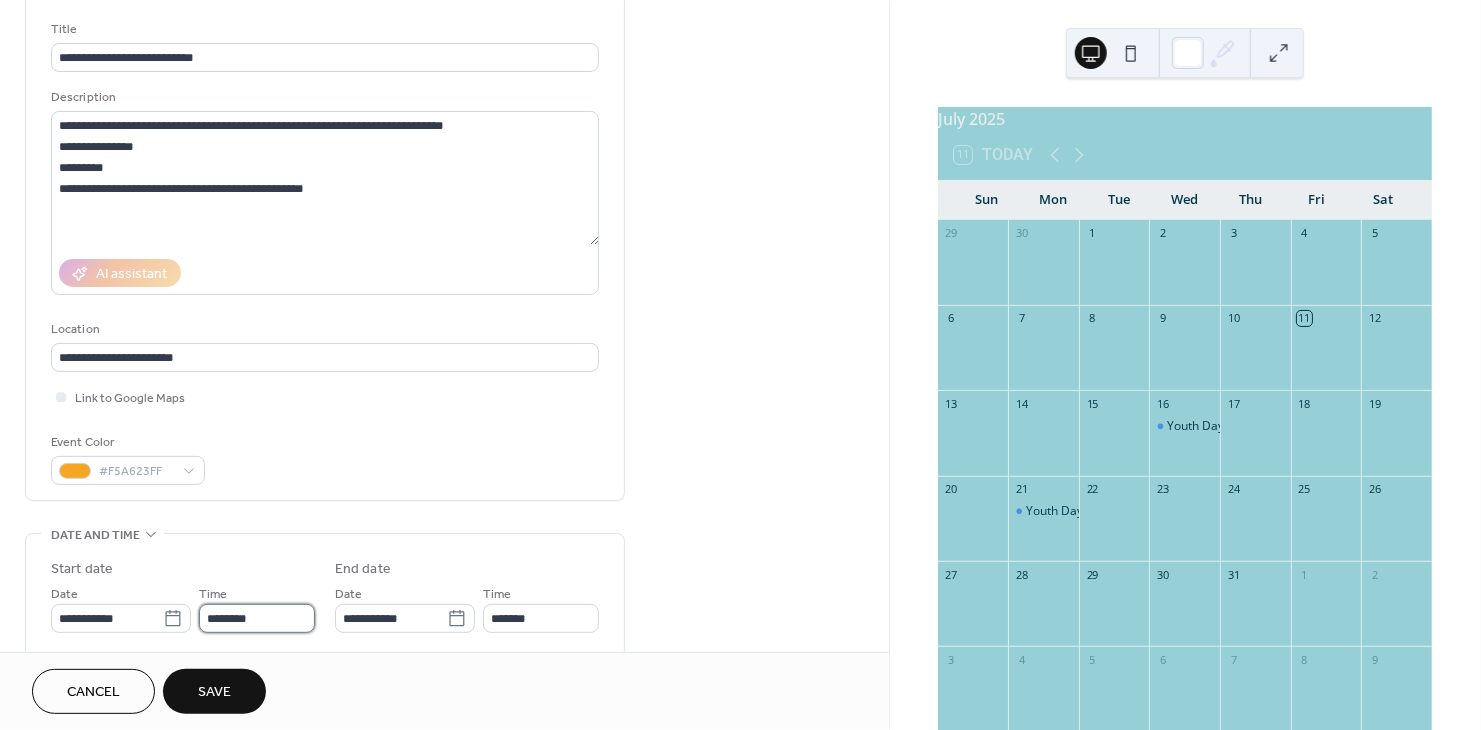 click on "********" at bounding box center [257, 618] 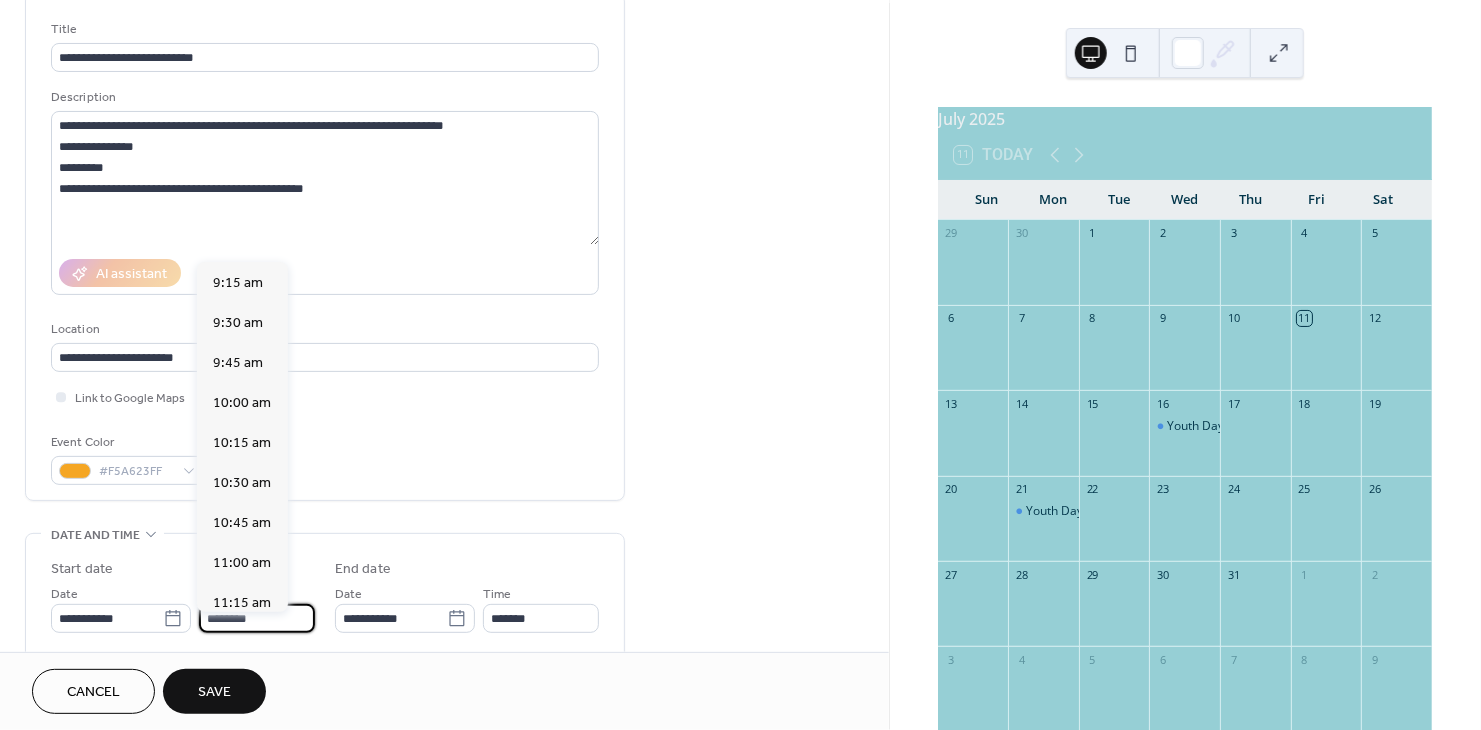 scroll, scrollTop: 1442, scrollLeft: 0, axis: vertical 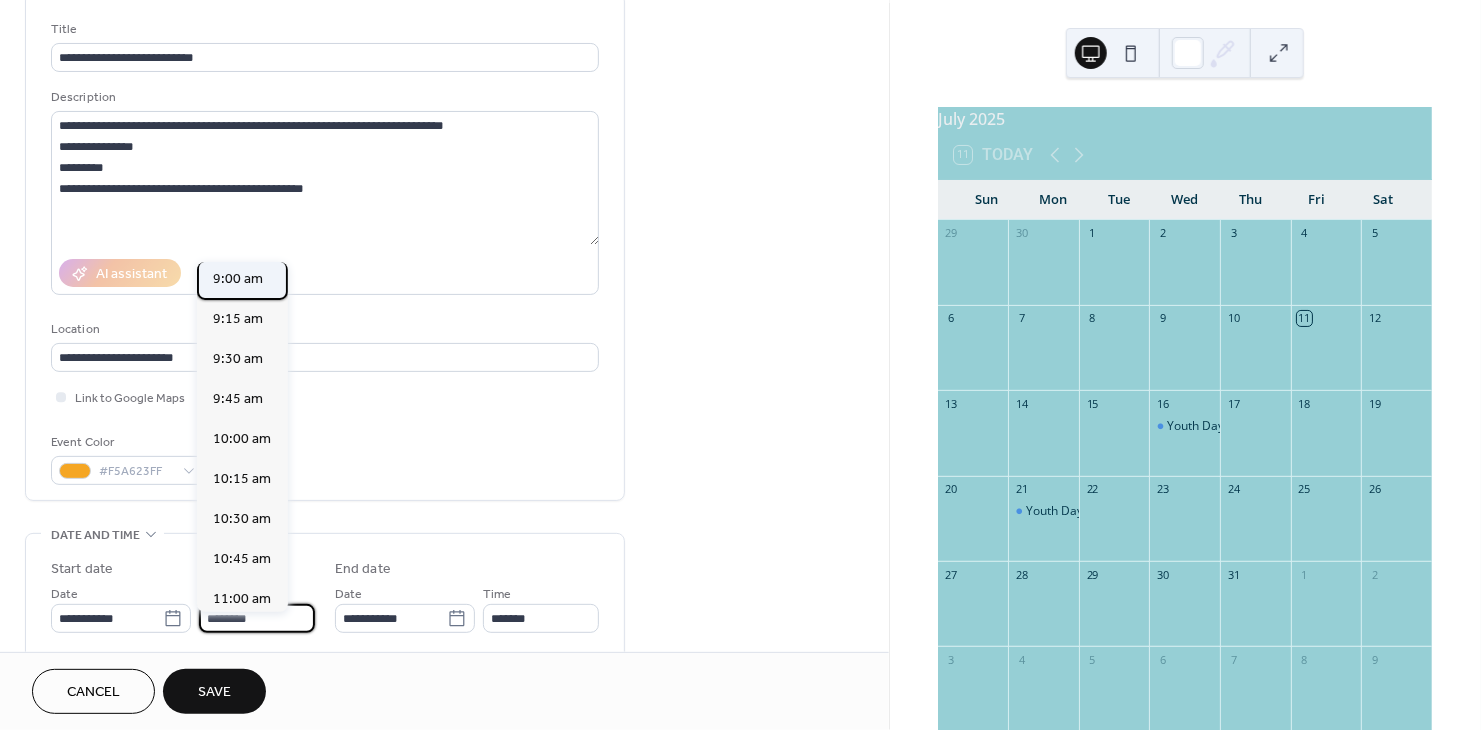 click on "9:00 am" at bounding box center [238, 279] 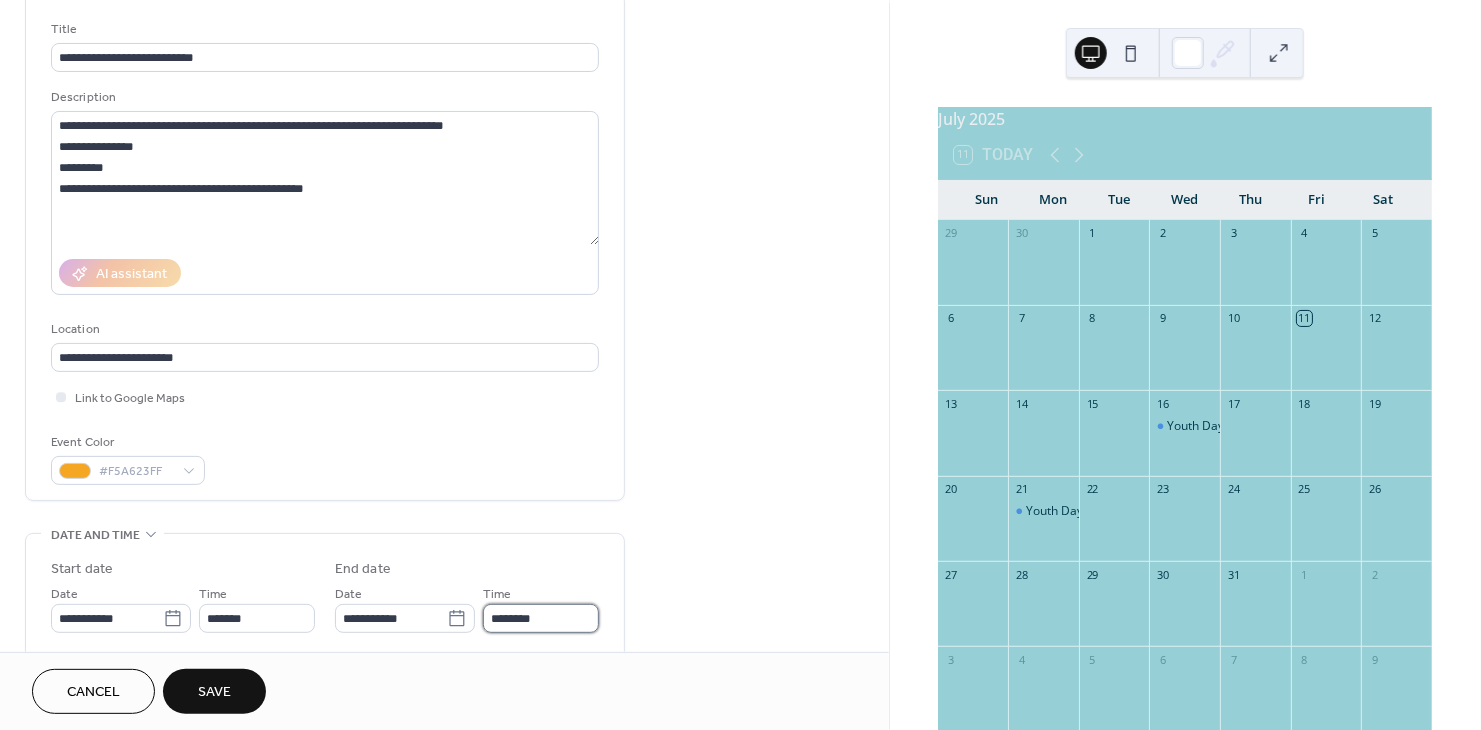 click on "********" at bounding box center [541, 618] 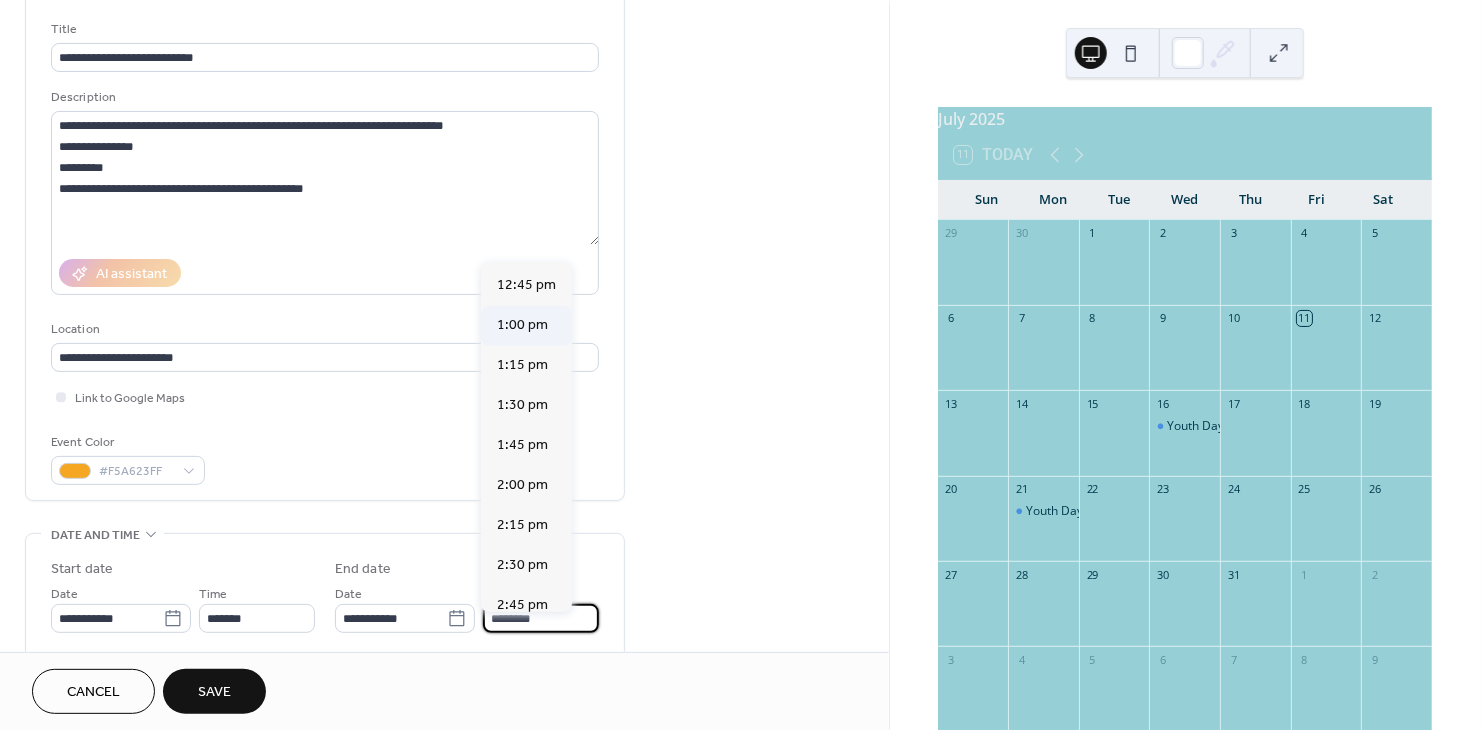 scroll, scrollTop: 604, scrollLeft: 0, axis: vertical 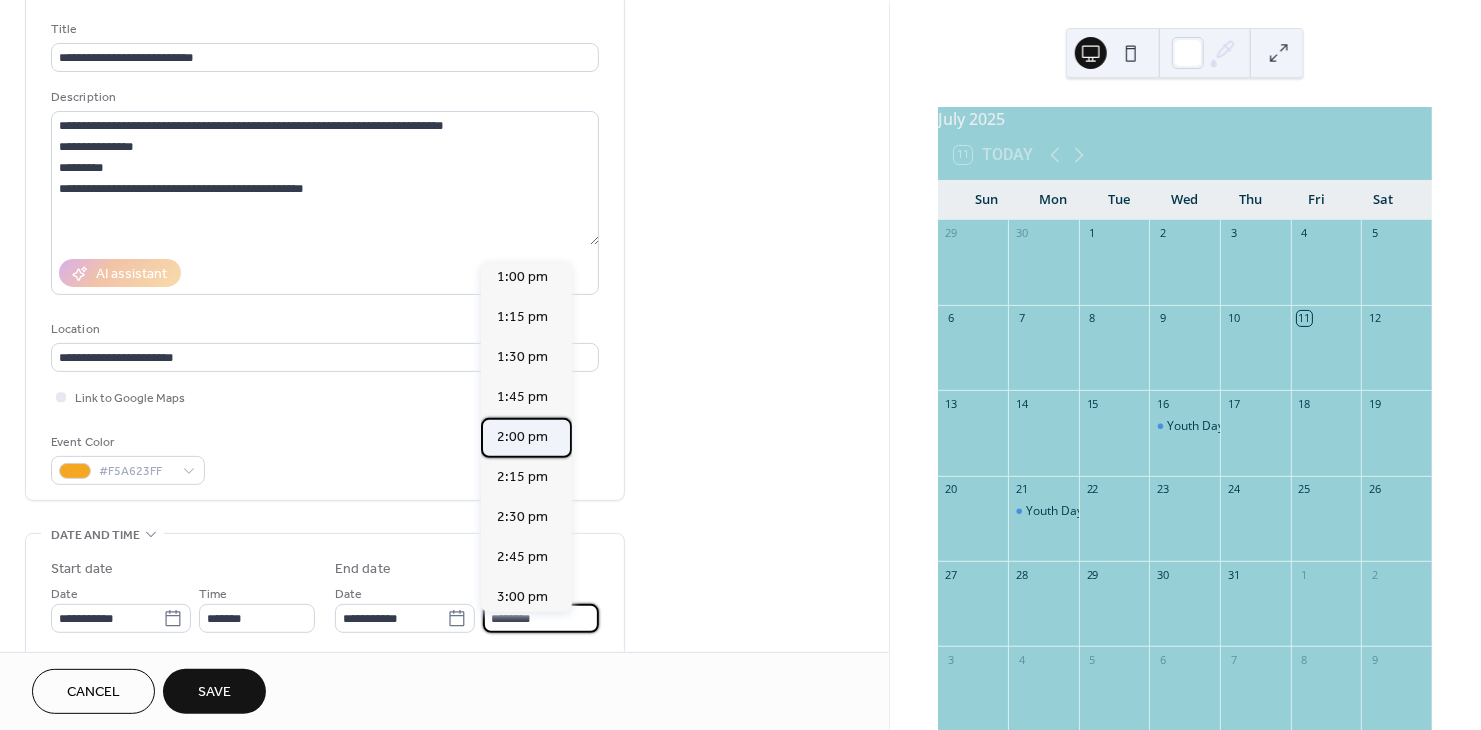 click on "2:00 pm" at bounding box center (522, 437) 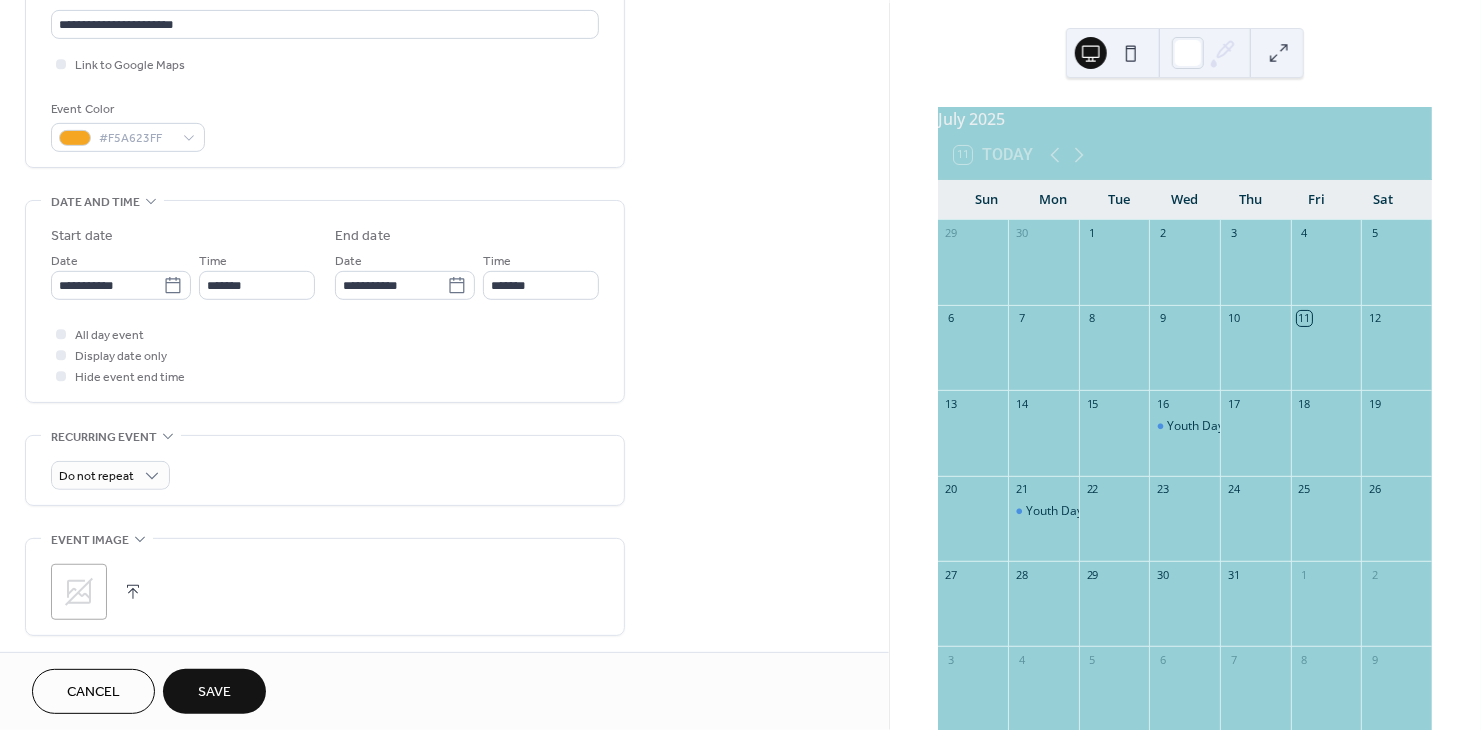 scroll, scrollTop: 466, scrollLeft: 0, axis: vertical 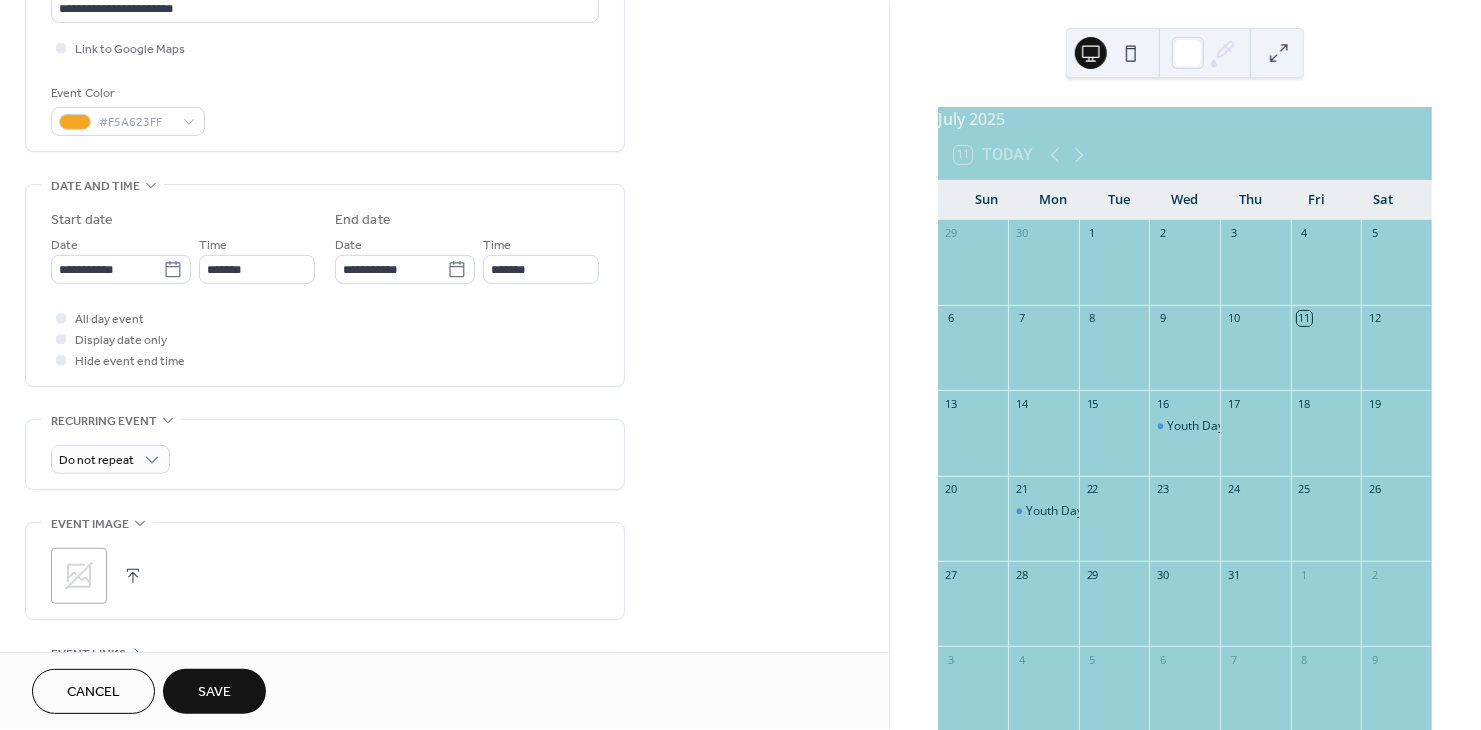 click at bounding box center [133, 576] 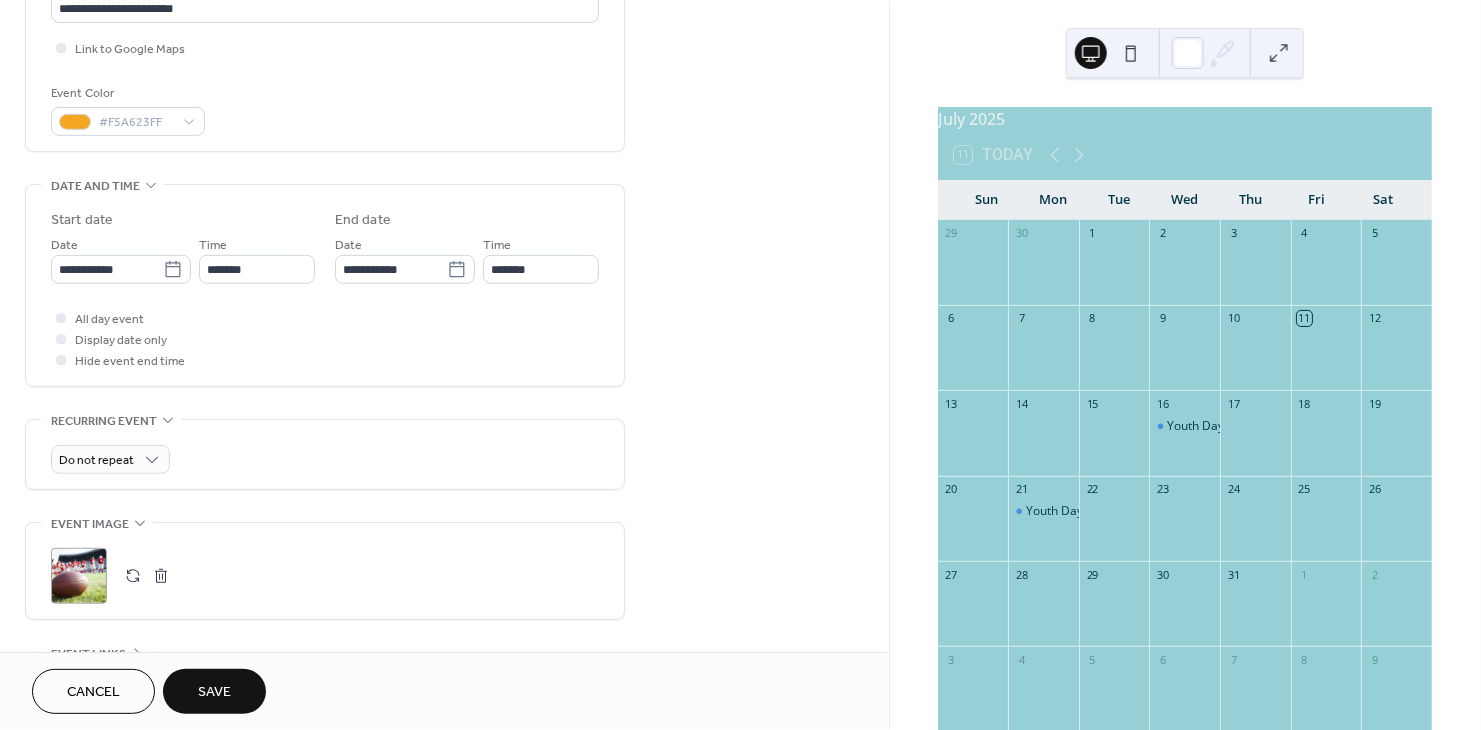 click on "Save" at bounding box center (214, 691) 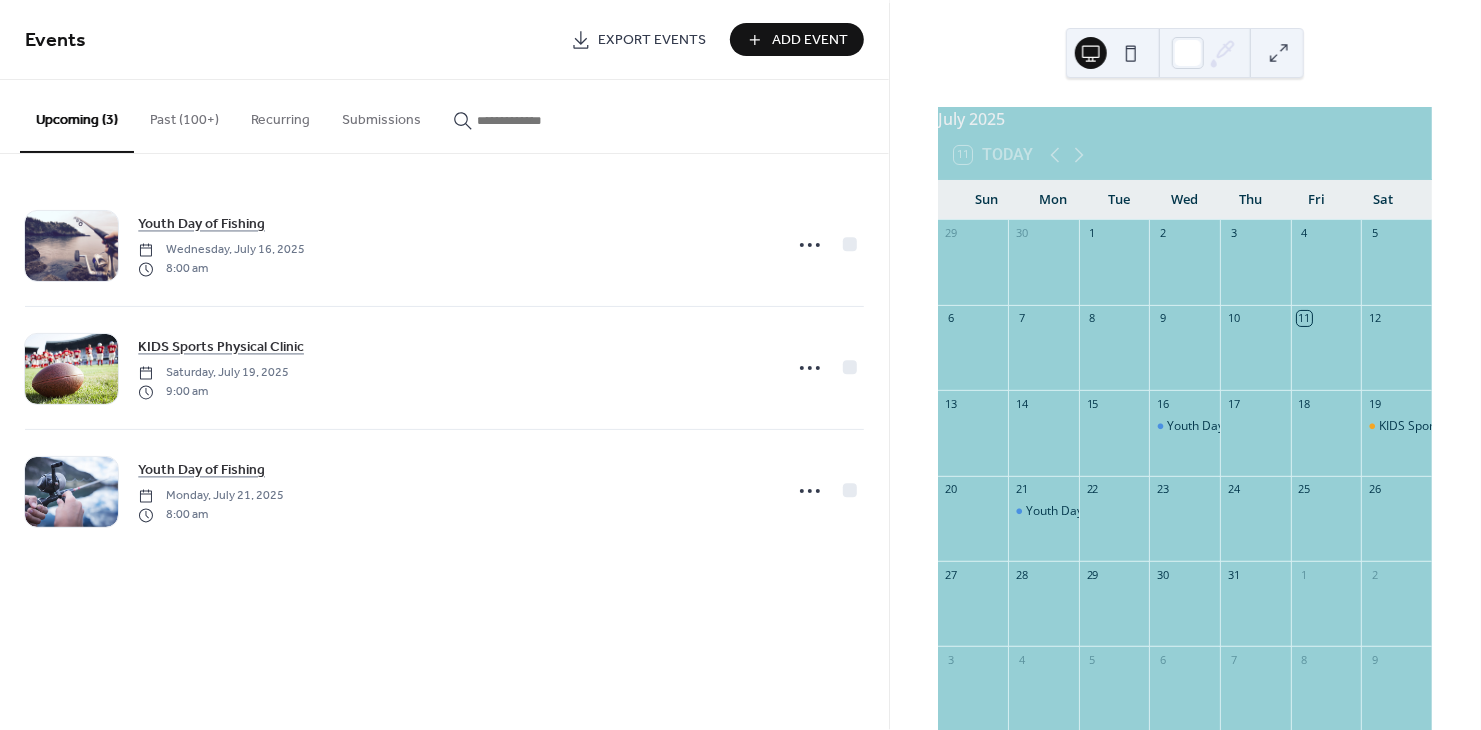 click on "Add Event" at bounding box center [797, 39] 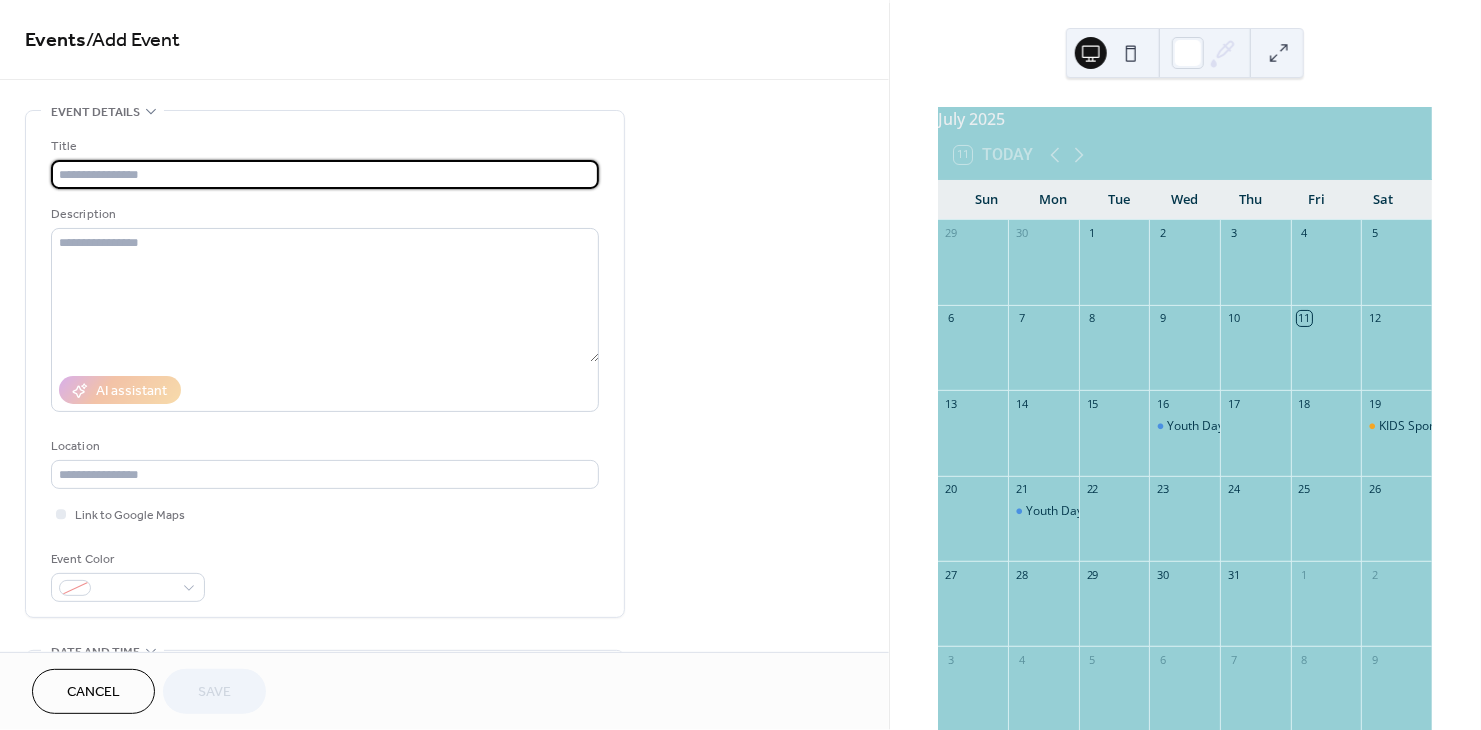 click at bounding box center (325, 174) 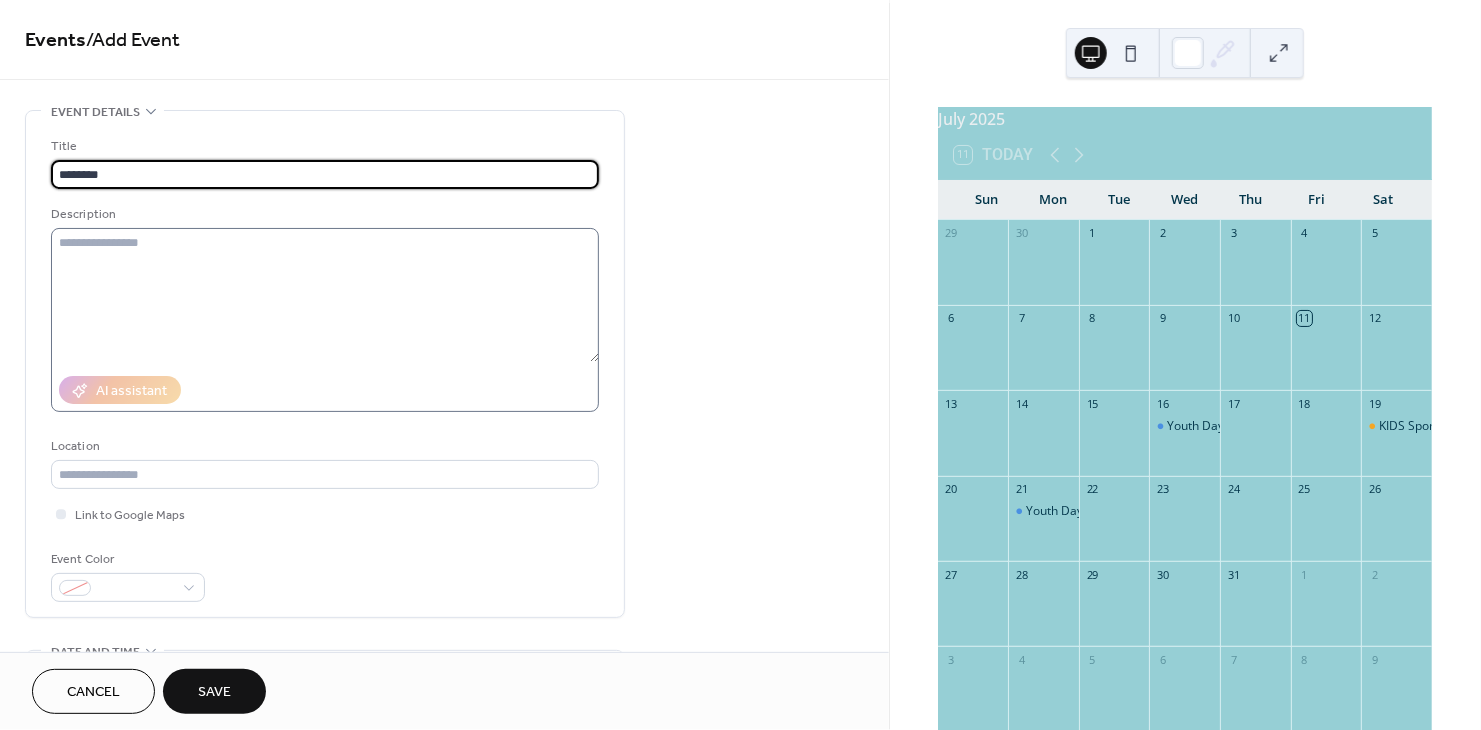 type on "********" 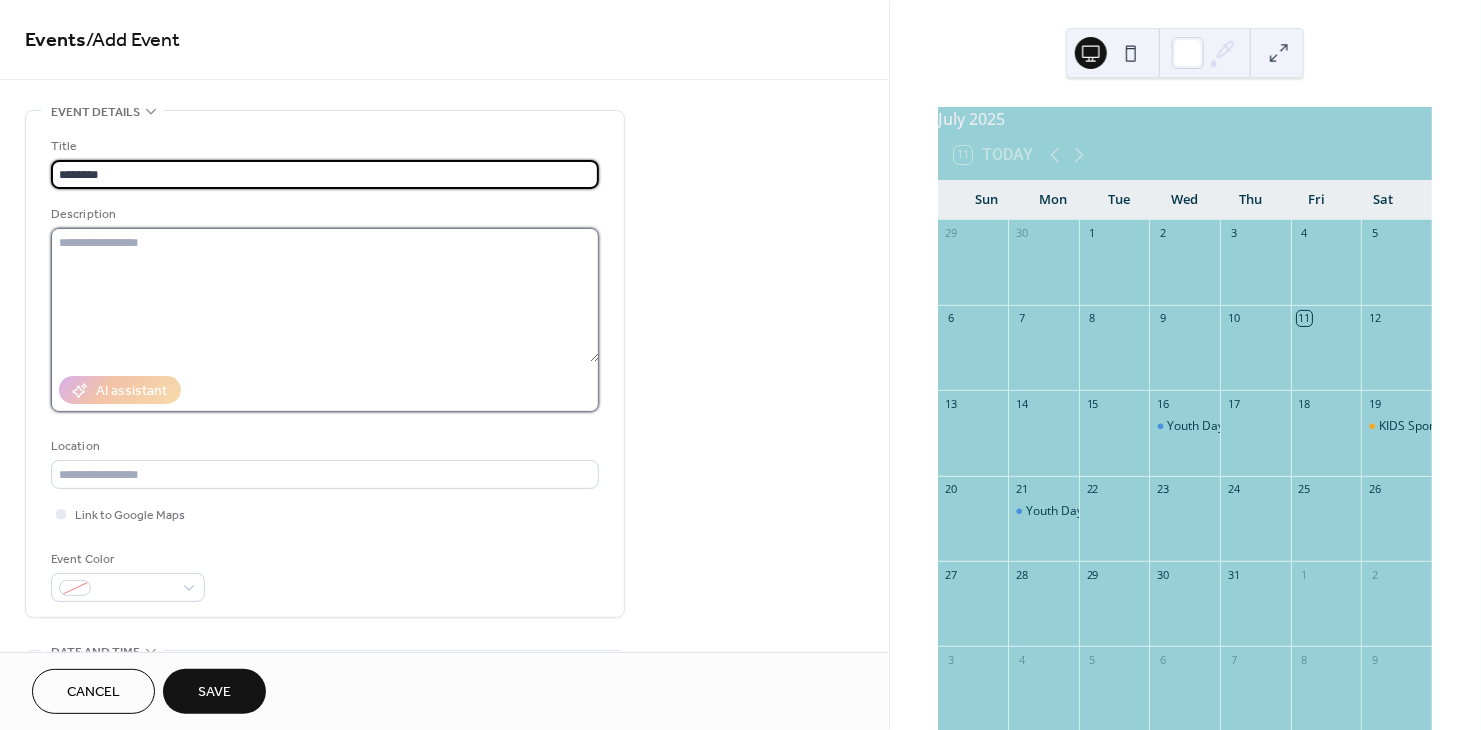 click at bounding box center (325, 295) 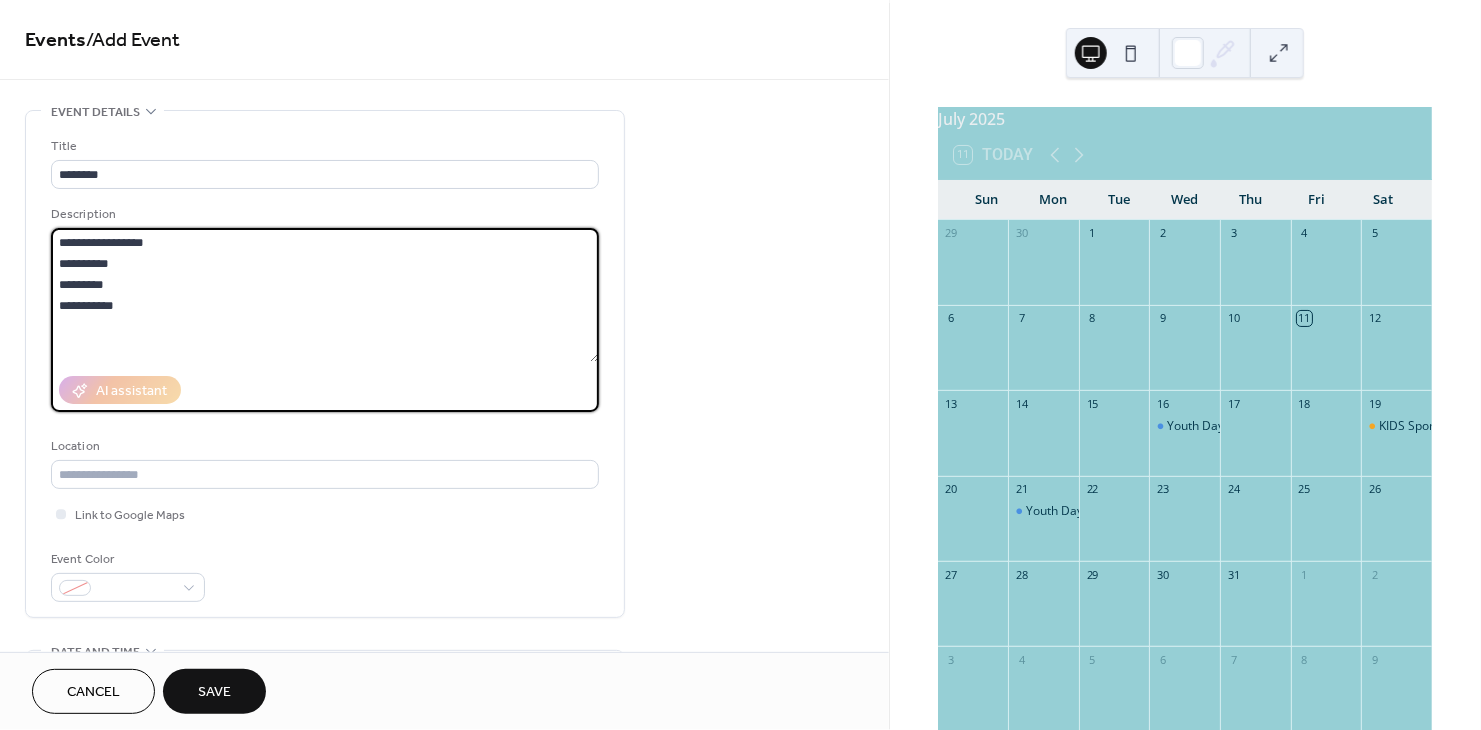 click on "**********" at bounding box center [325, 295] 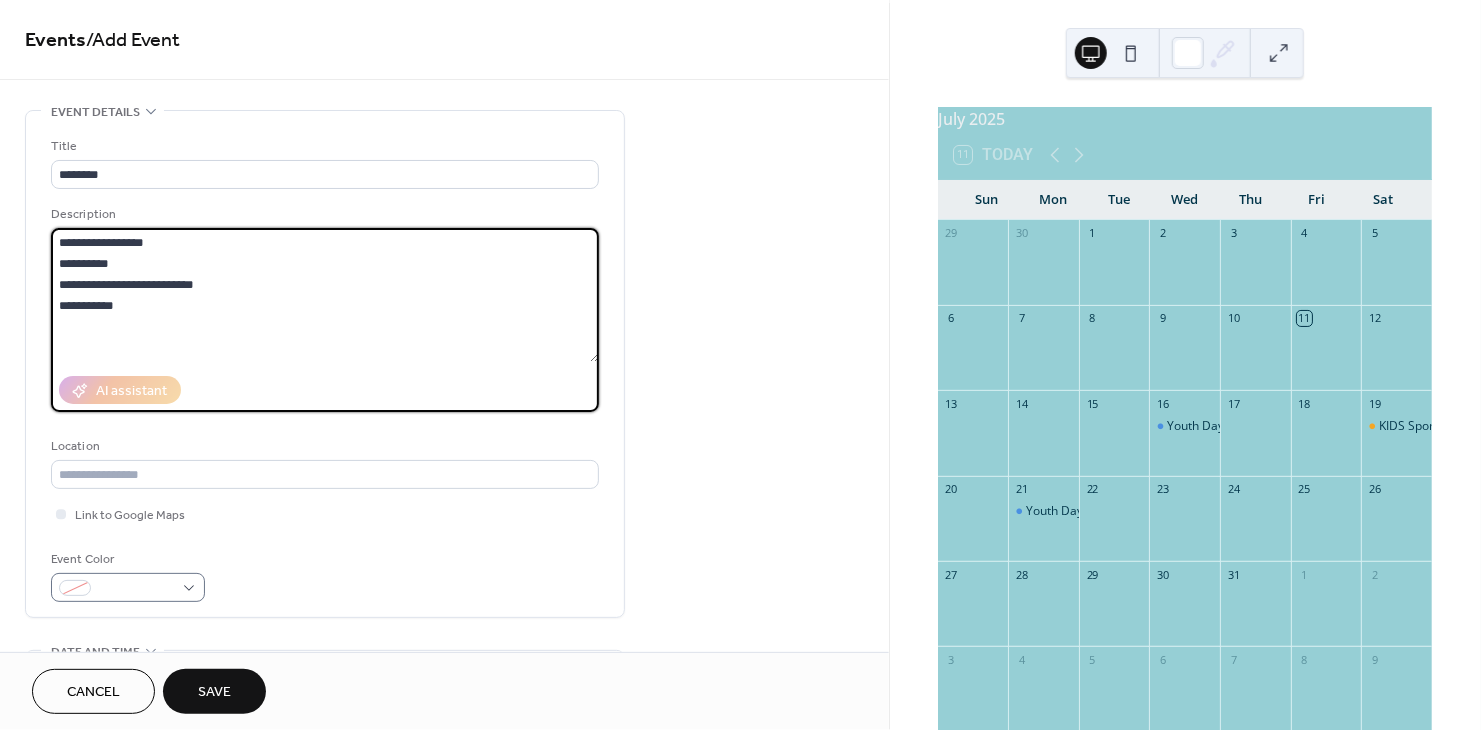 type on "**********" 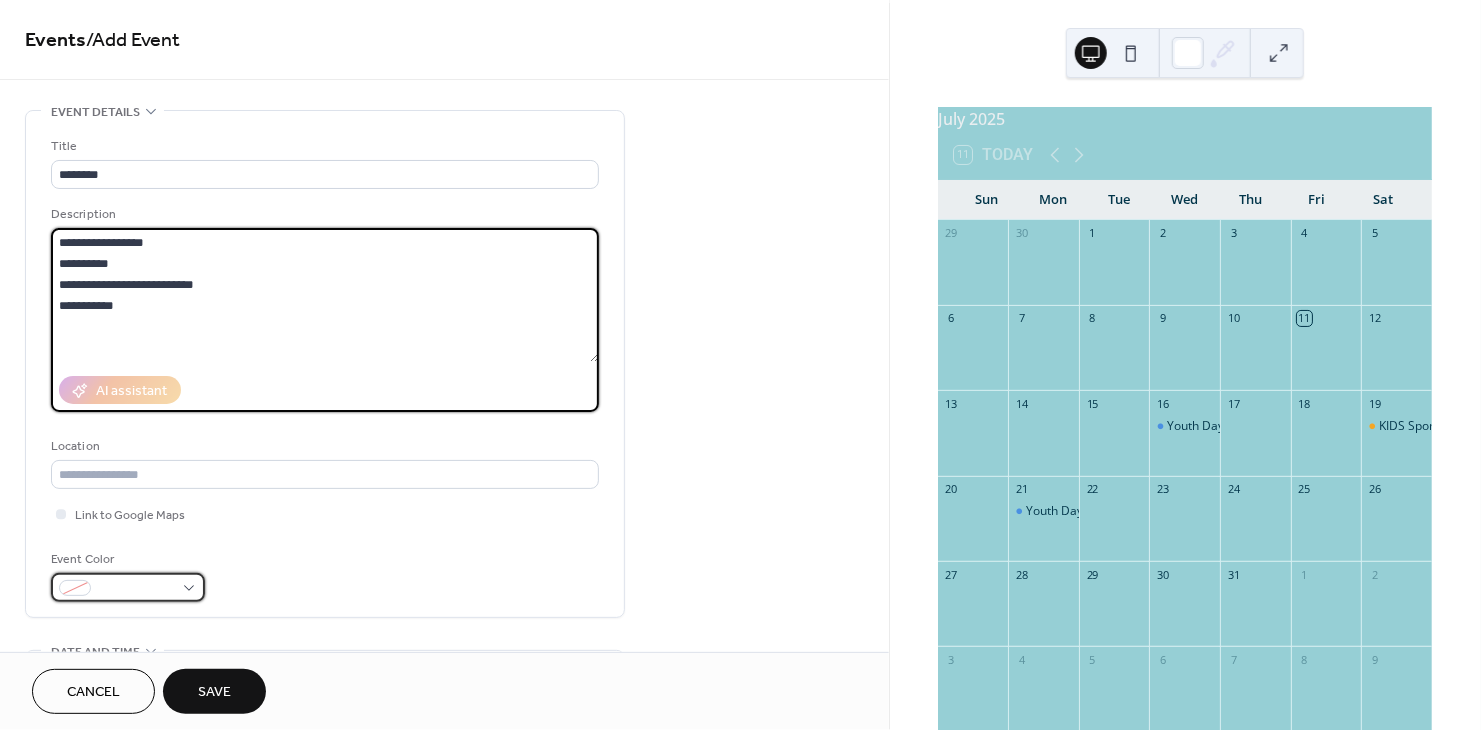 click at bounding box center [128, 587] 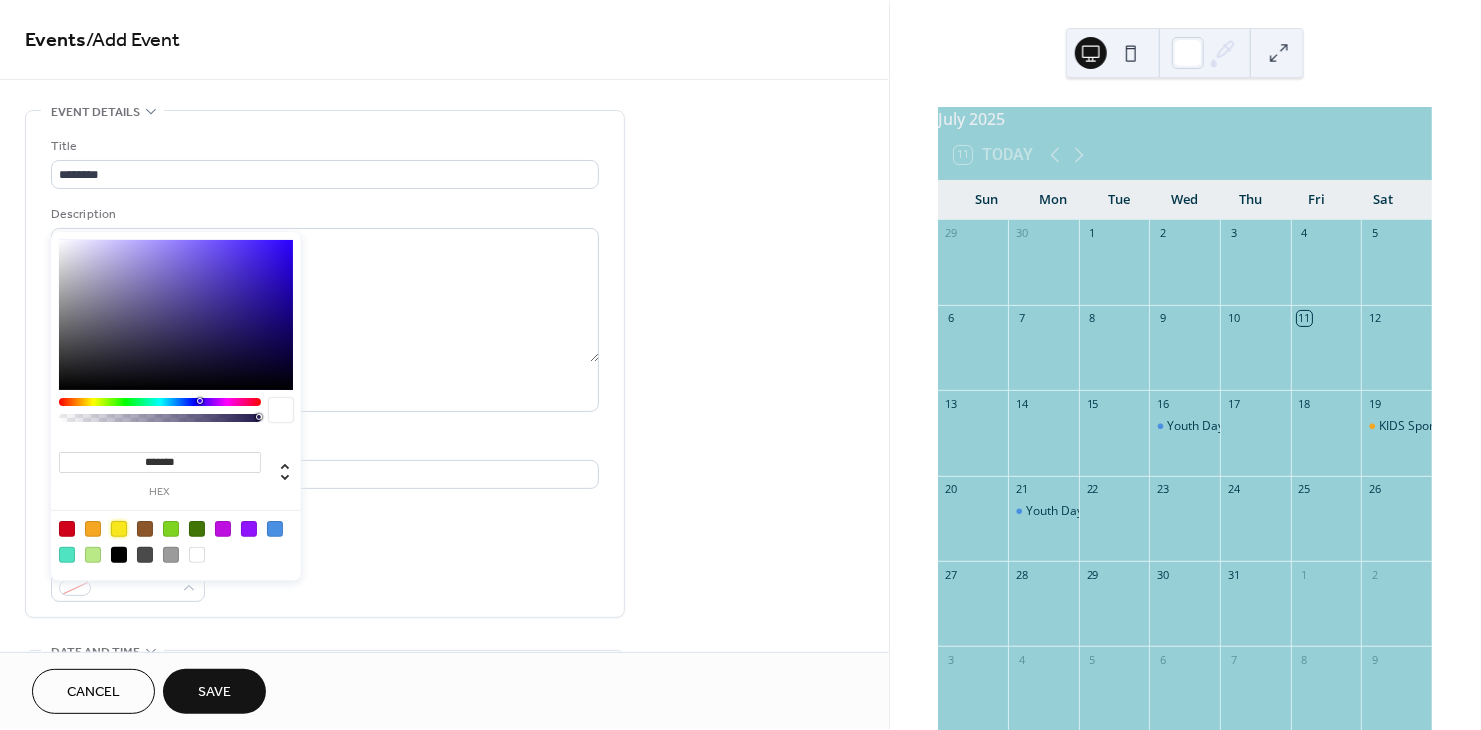 click at bounding box center [119, 529] 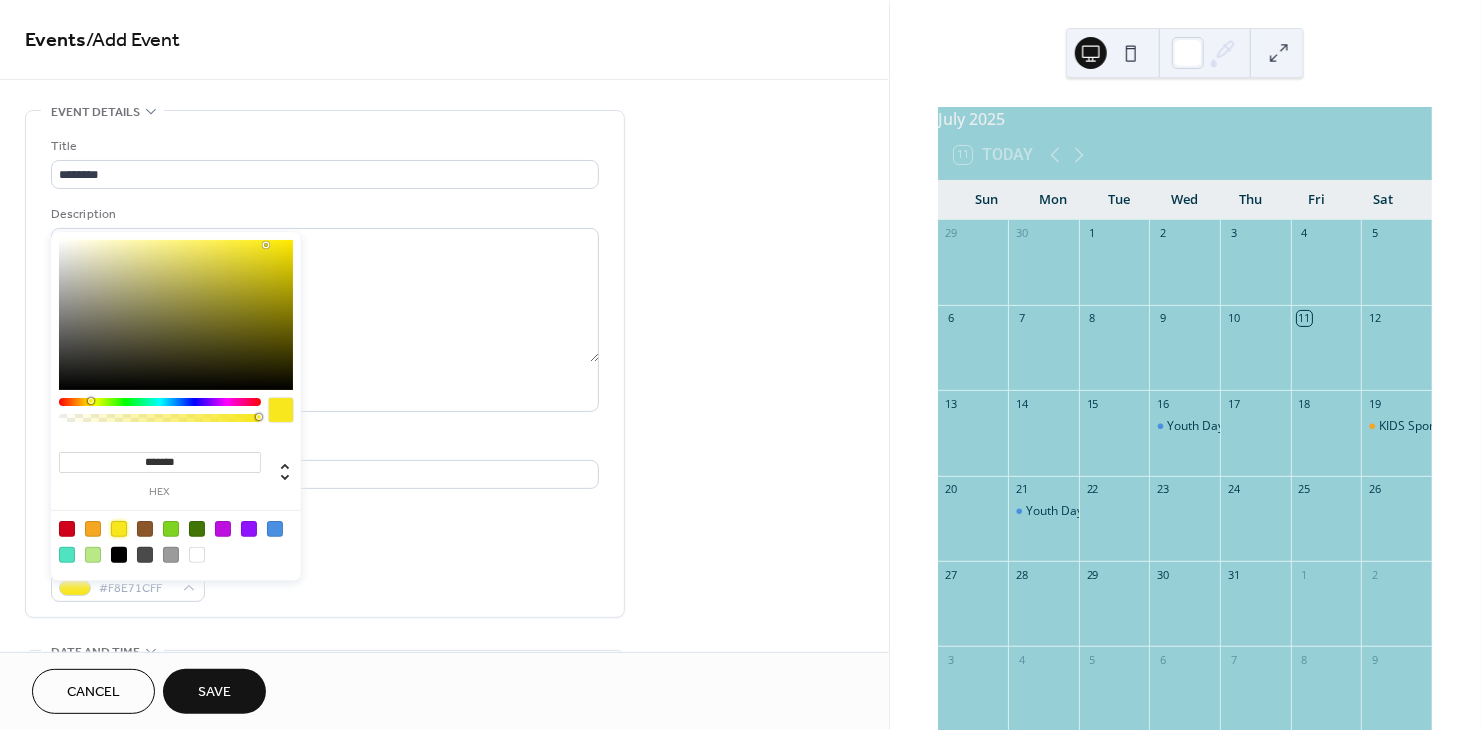 click on "Save" at bounding box center [214, 693] 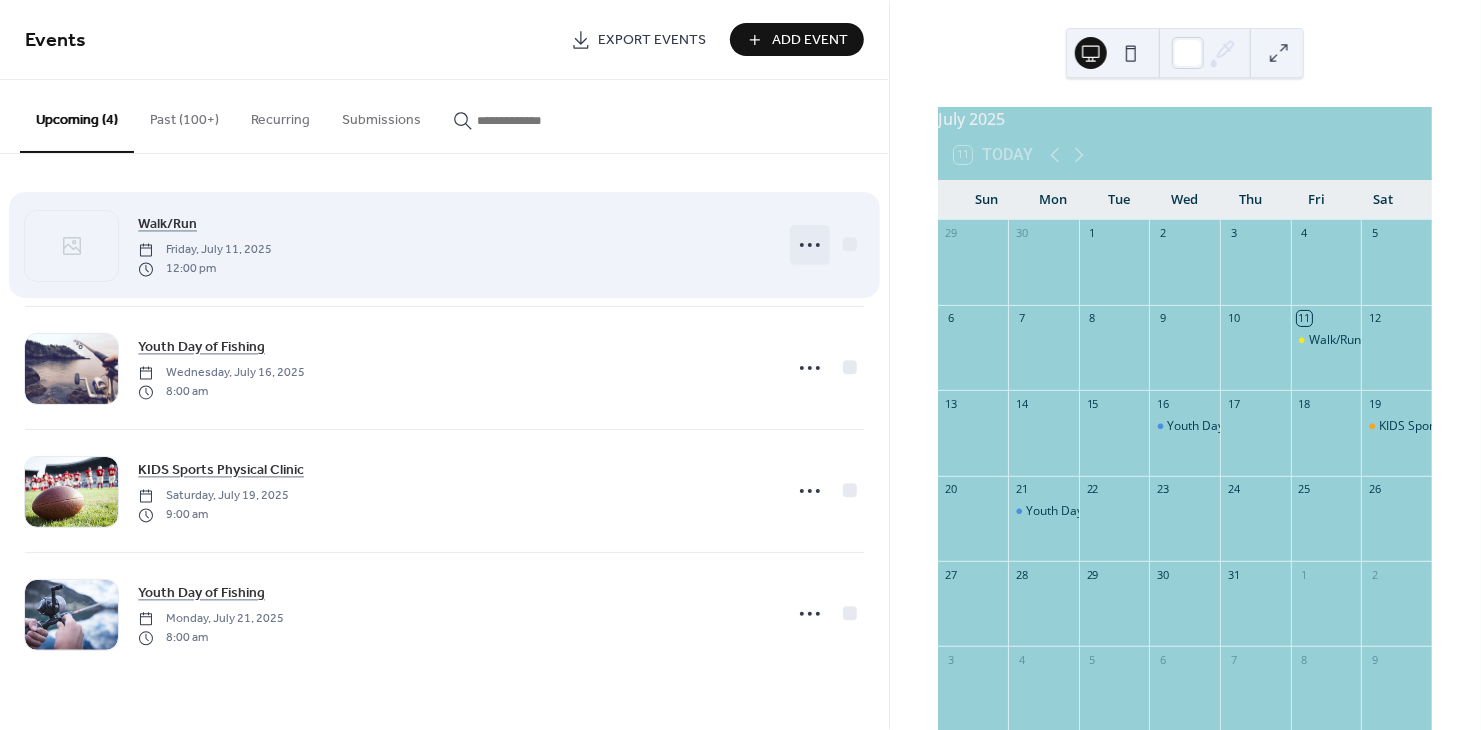 click 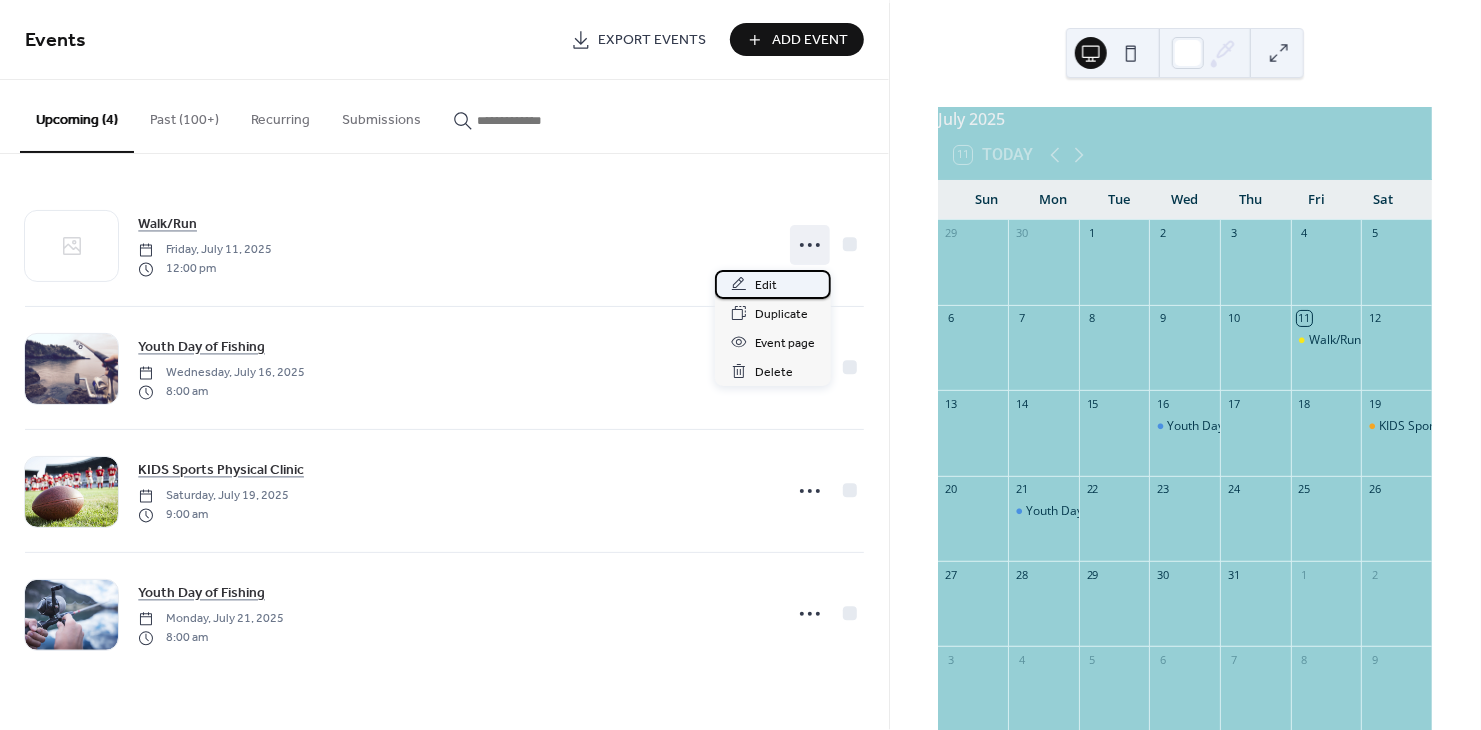 click on "Edit" at bounding box center [773, 284] 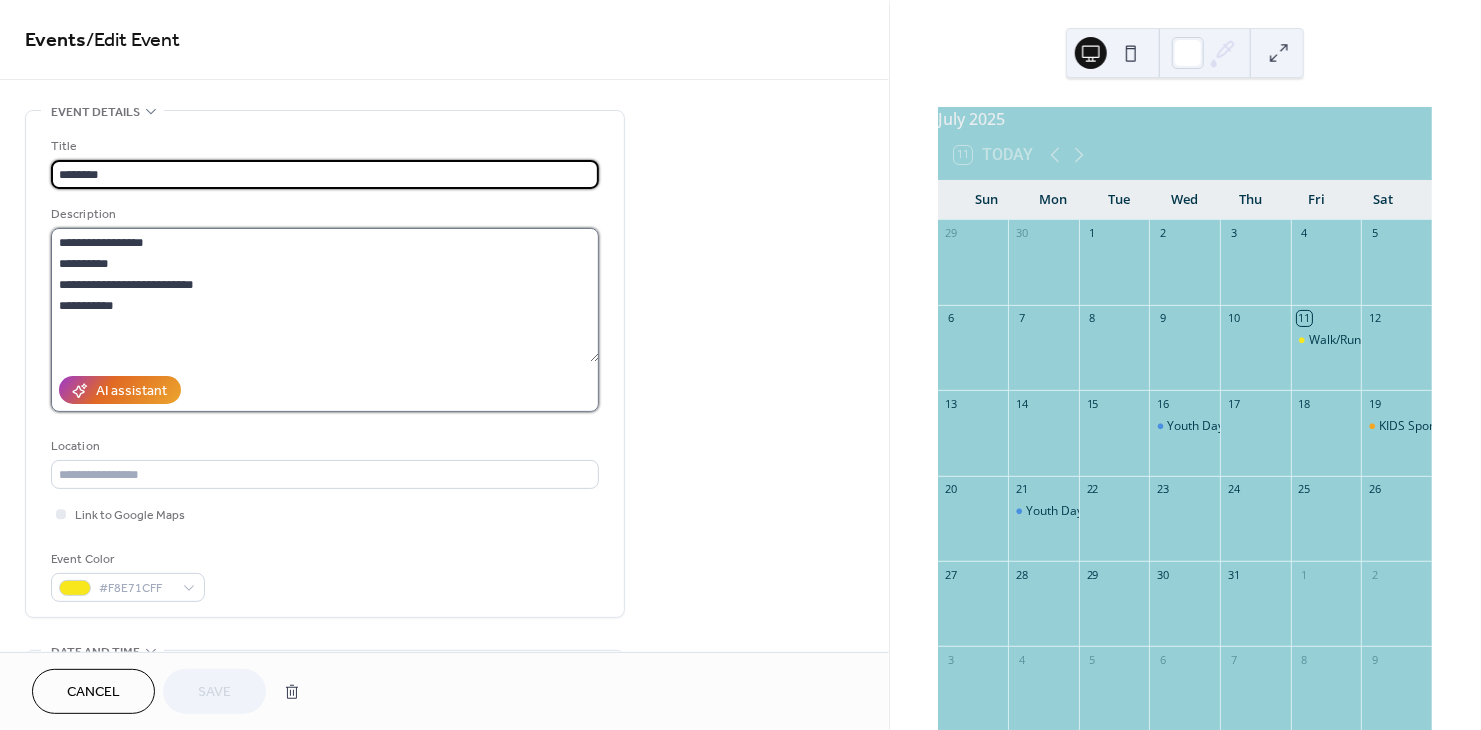 click on "**********" at bounding box center (325, 295) 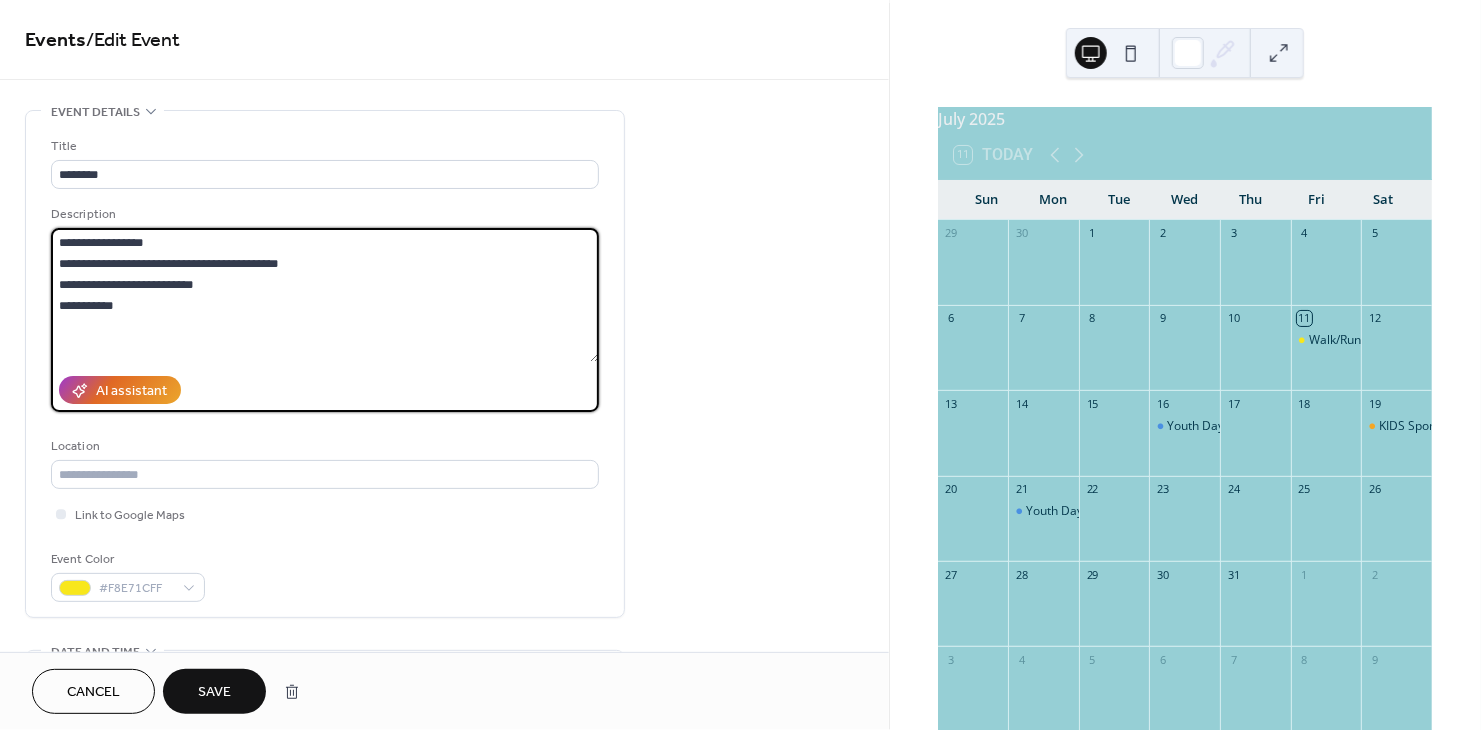 drag, startPoint x: 118, startPoint y: 267, endPoint x: 57, endPoint y: 269, distance: 61.03278 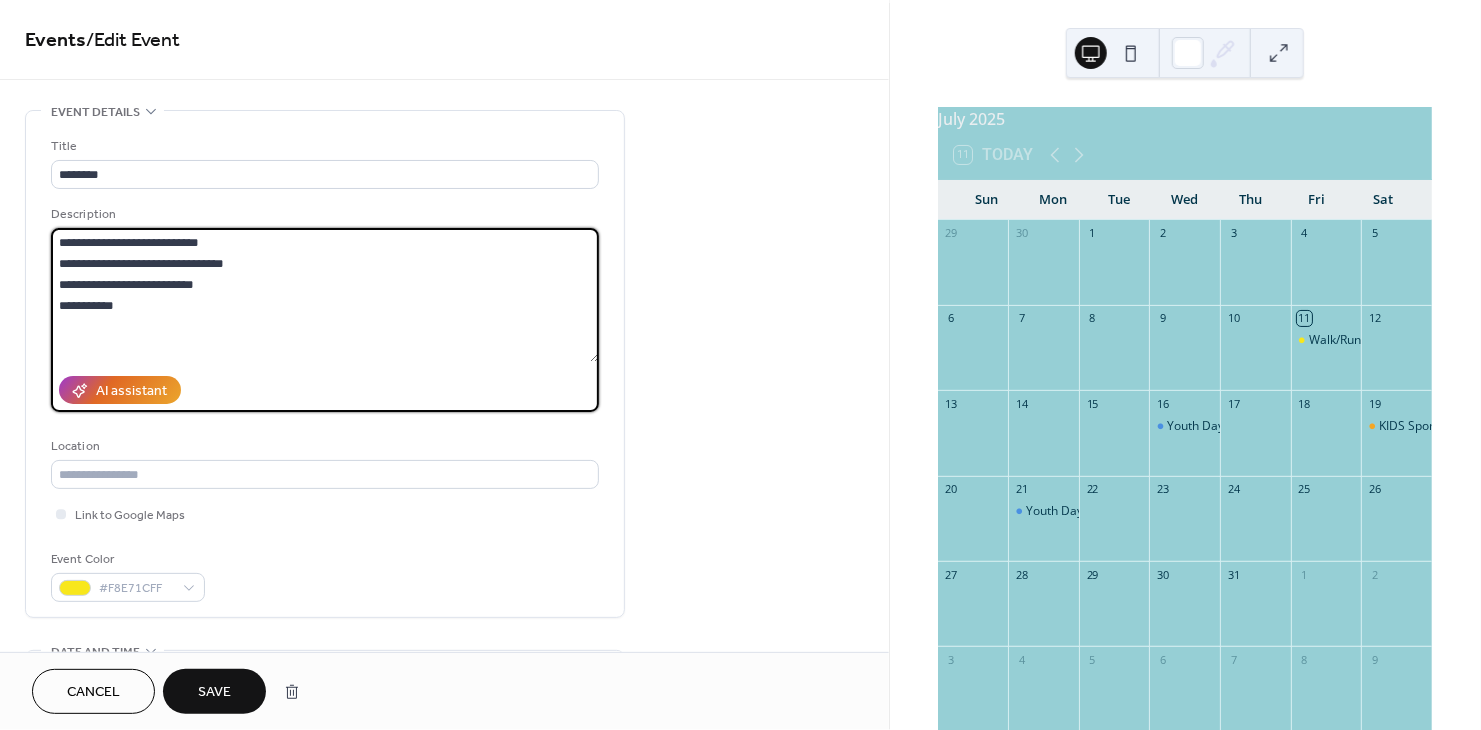 click on "**********" at bounding box center [325, 295] 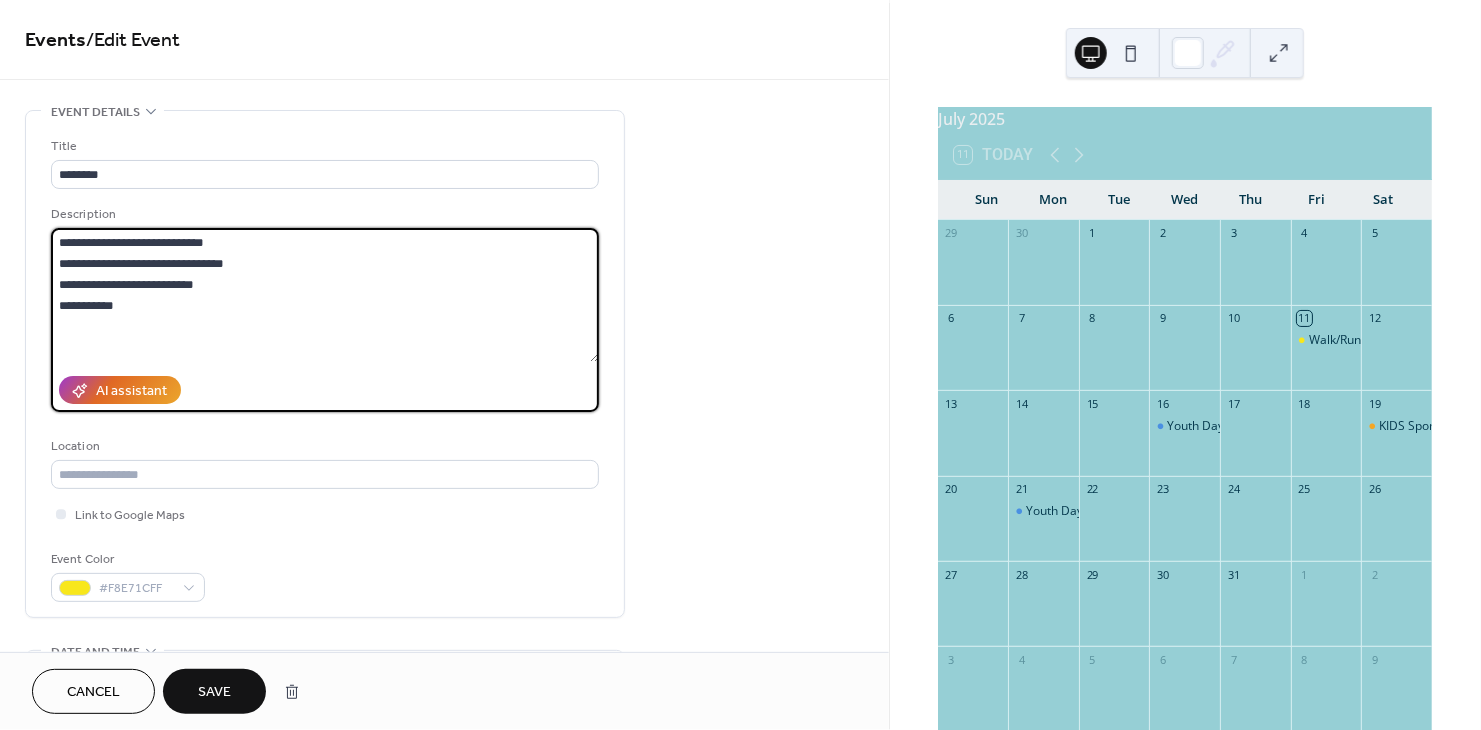 click on "**********" at bounding box center [325, 295] 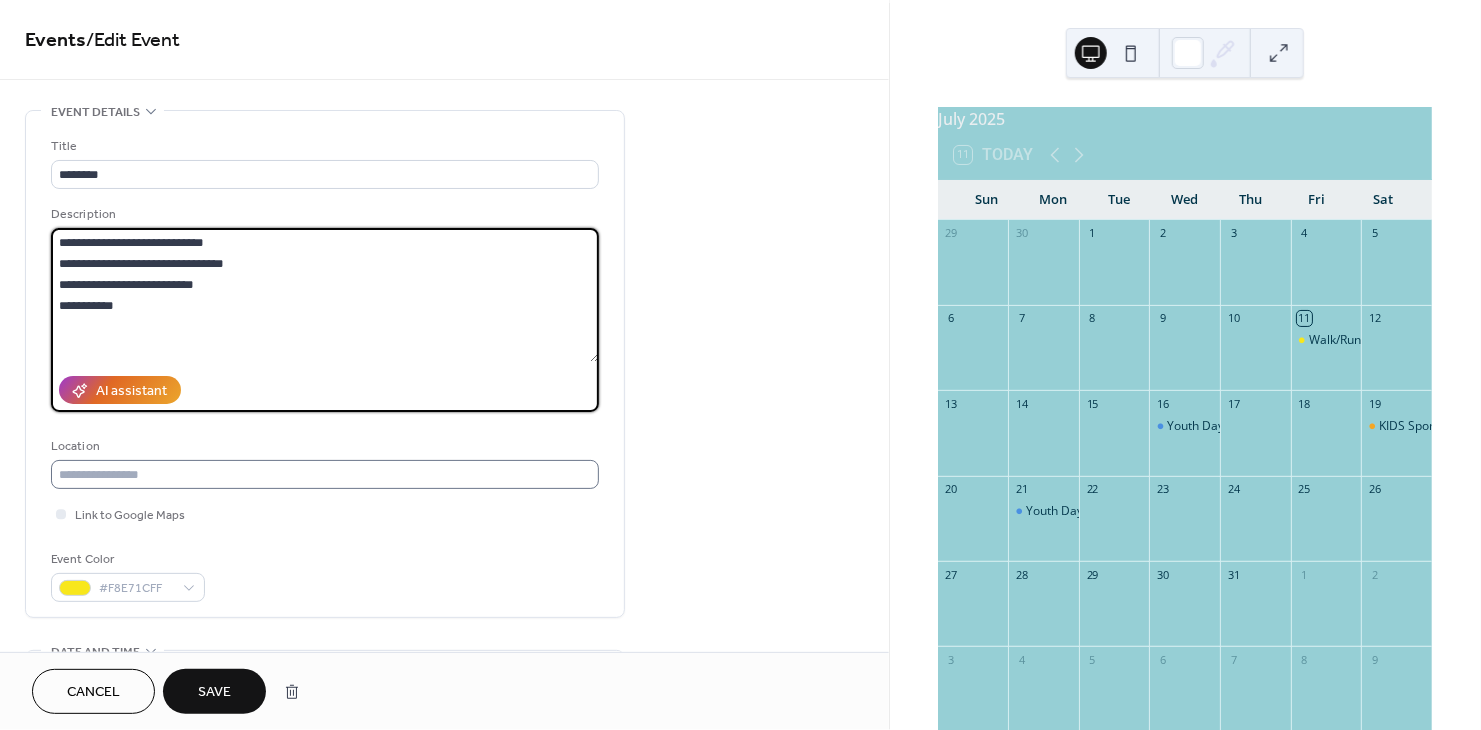 type on "**********" 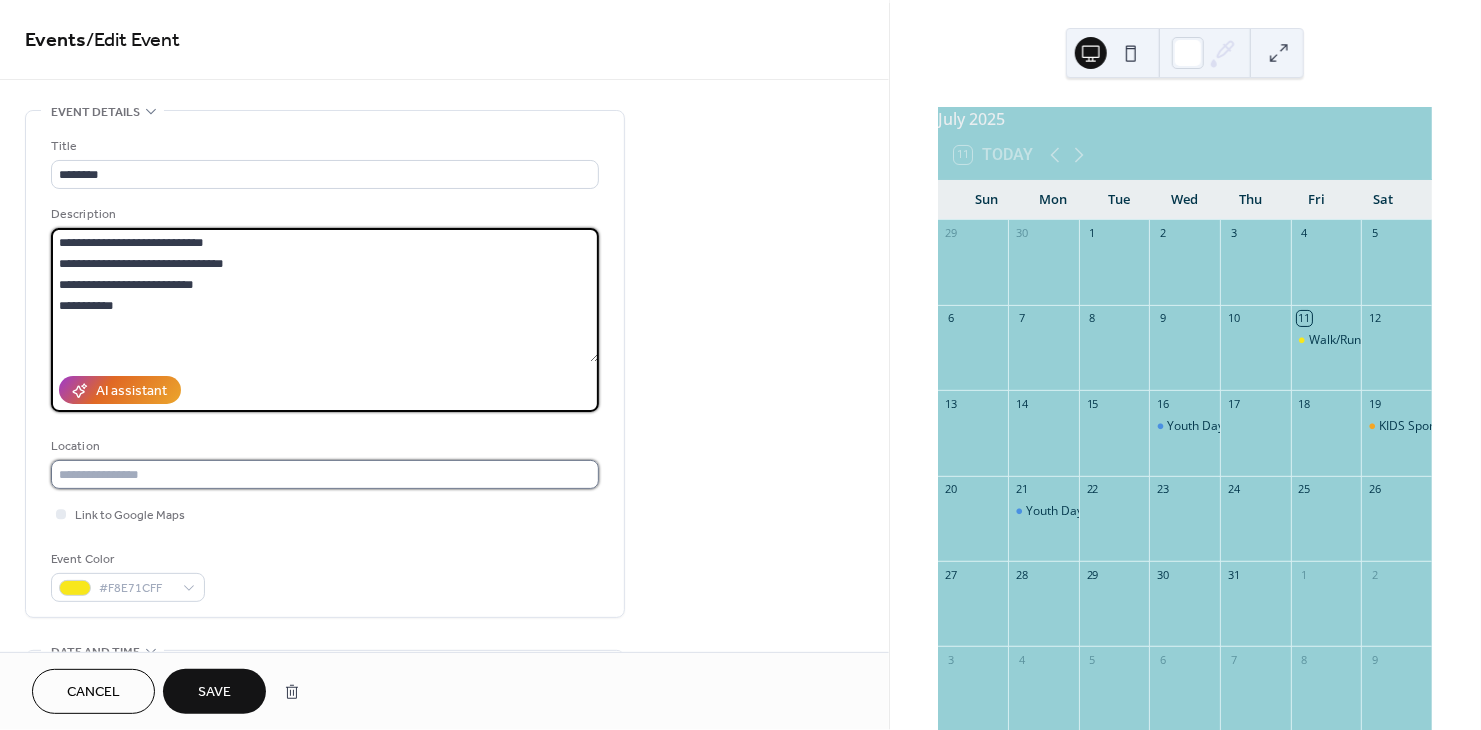 click at bounding box center (325, 474) 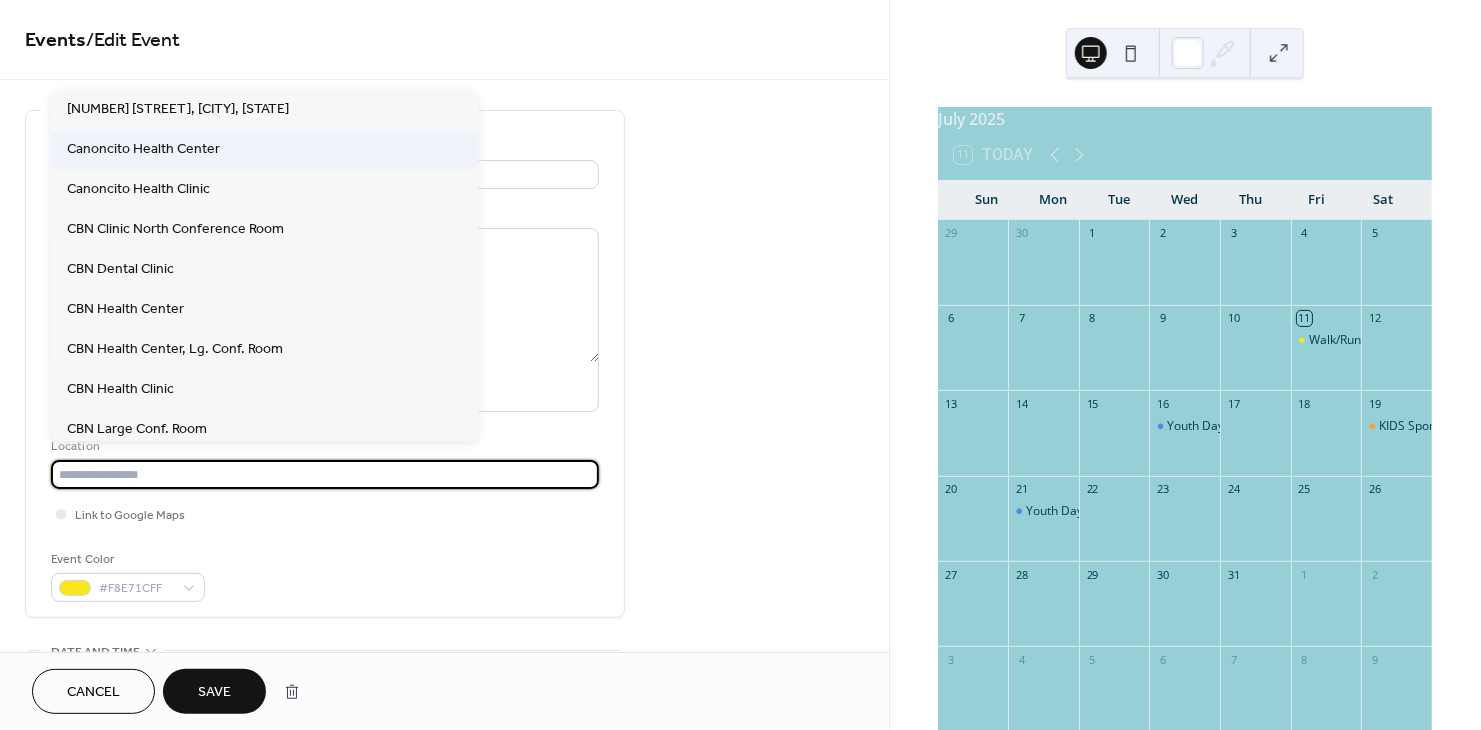 scroll, scrollTop: 403, scrollLeft: 0, axis: vertical 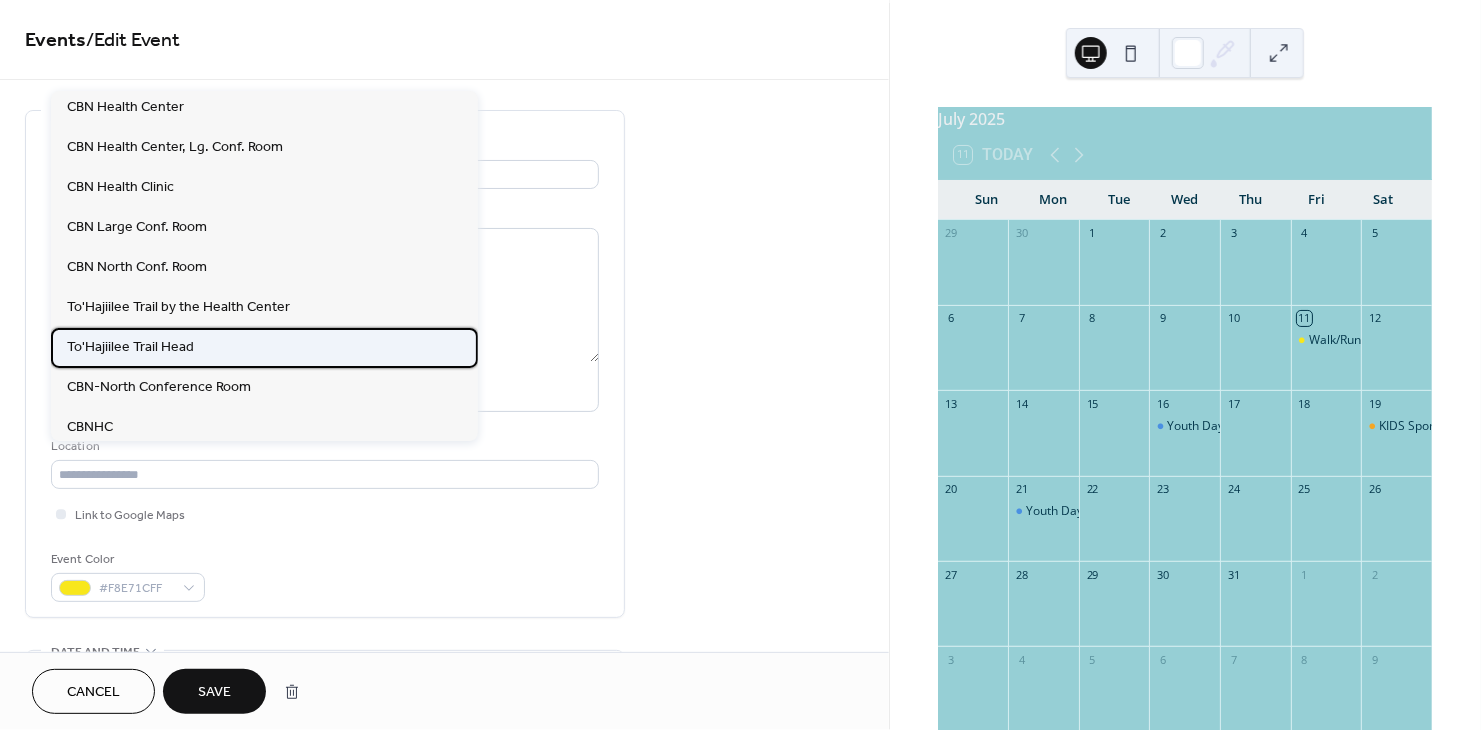 click on "CBN Trail Head" at bounding box center (264, 348) 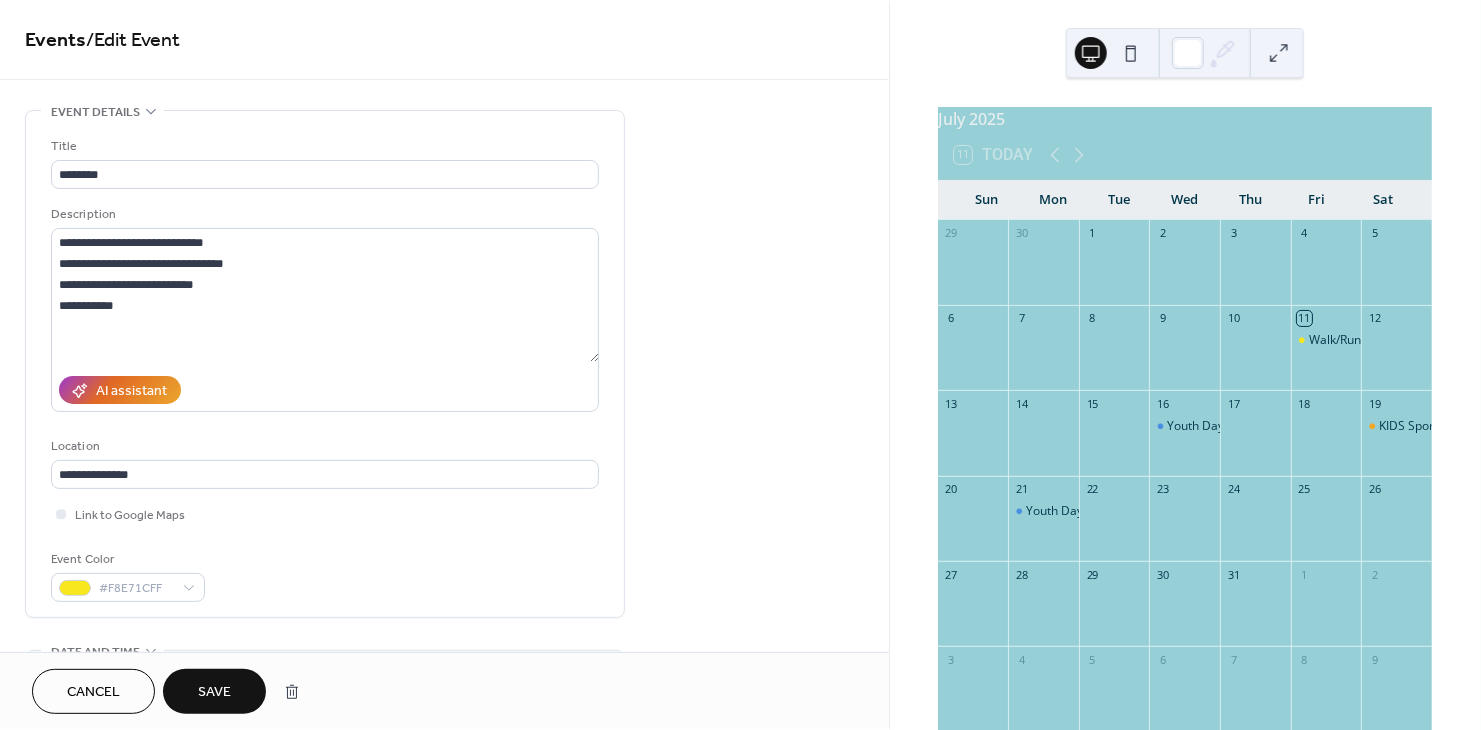 type on "**********" 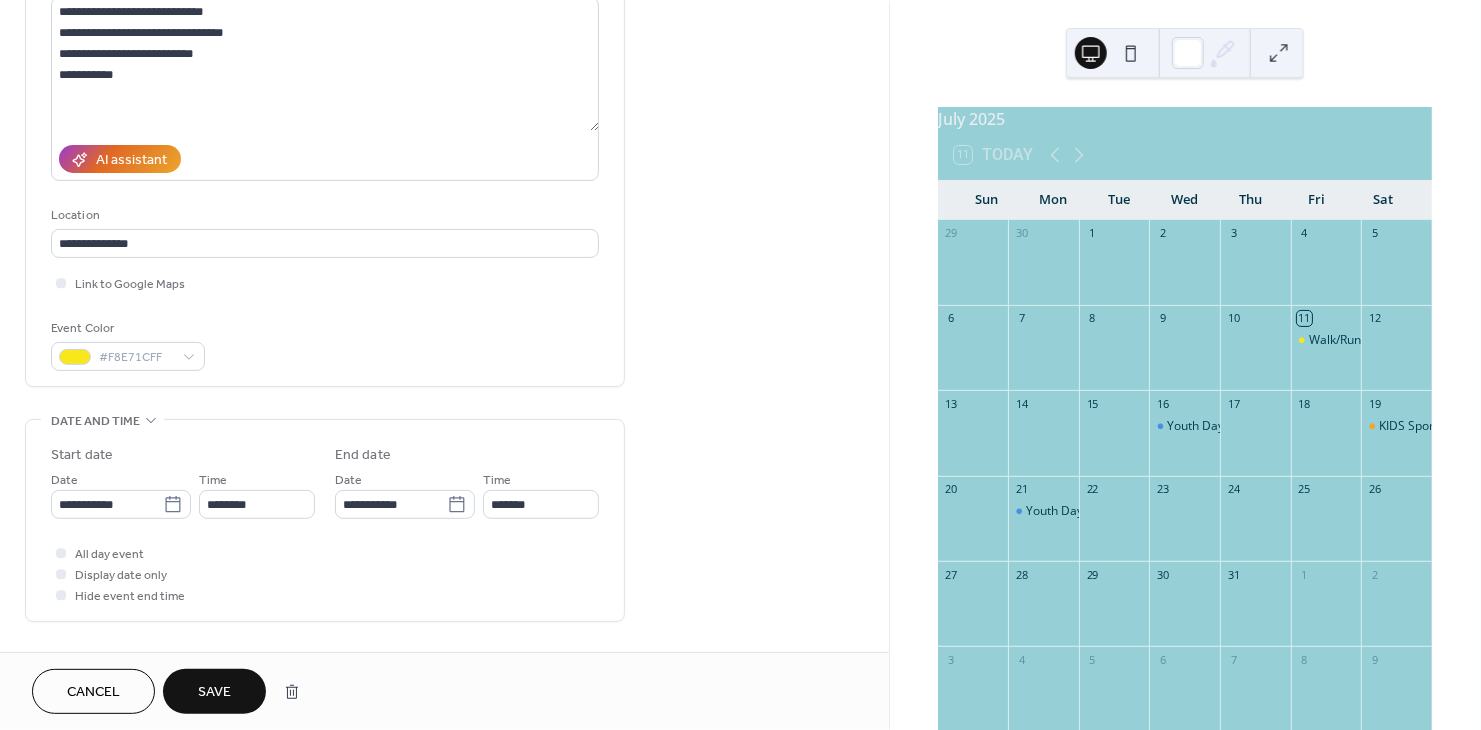 scroll, scrollTop: 233, scrollLeft: 0, axis: vertical 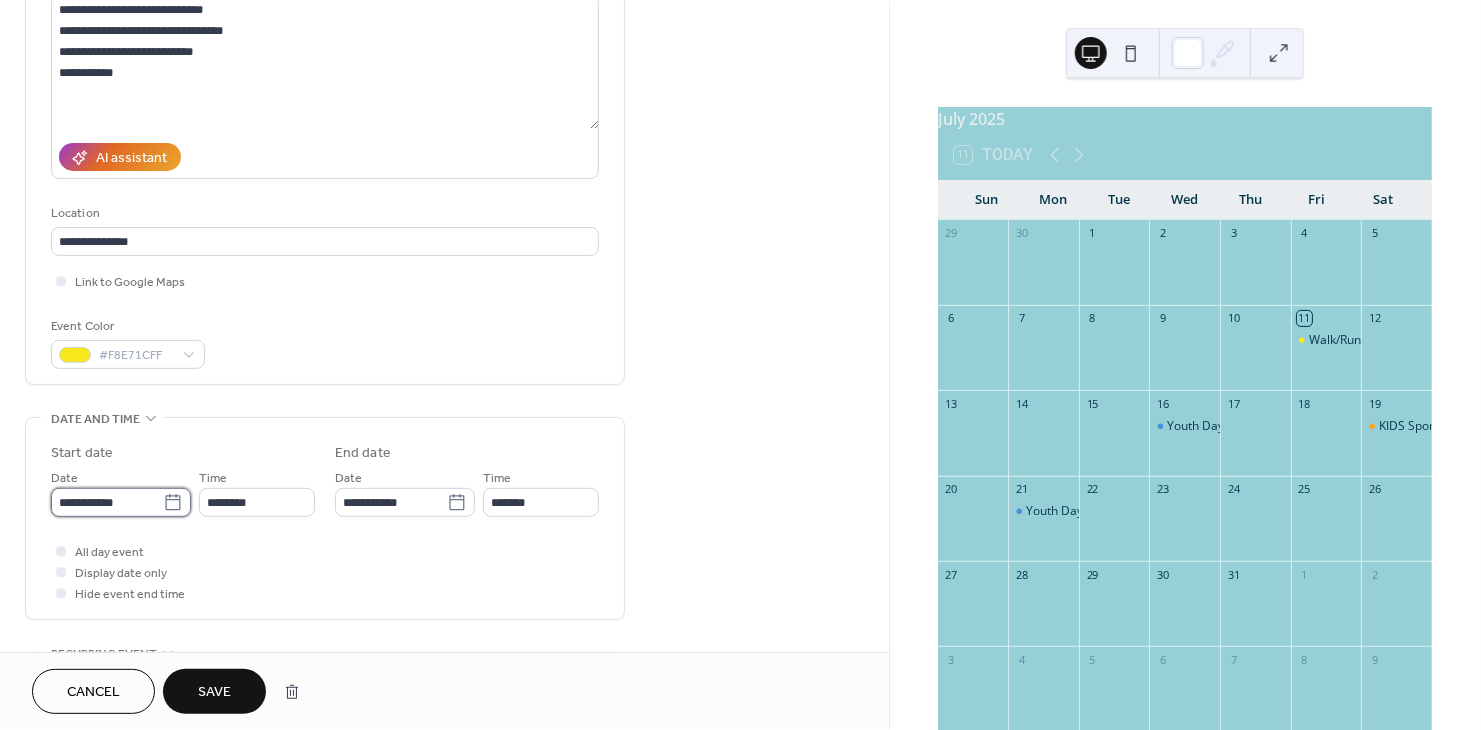 click on "**********" at bounding box center (107, 502) 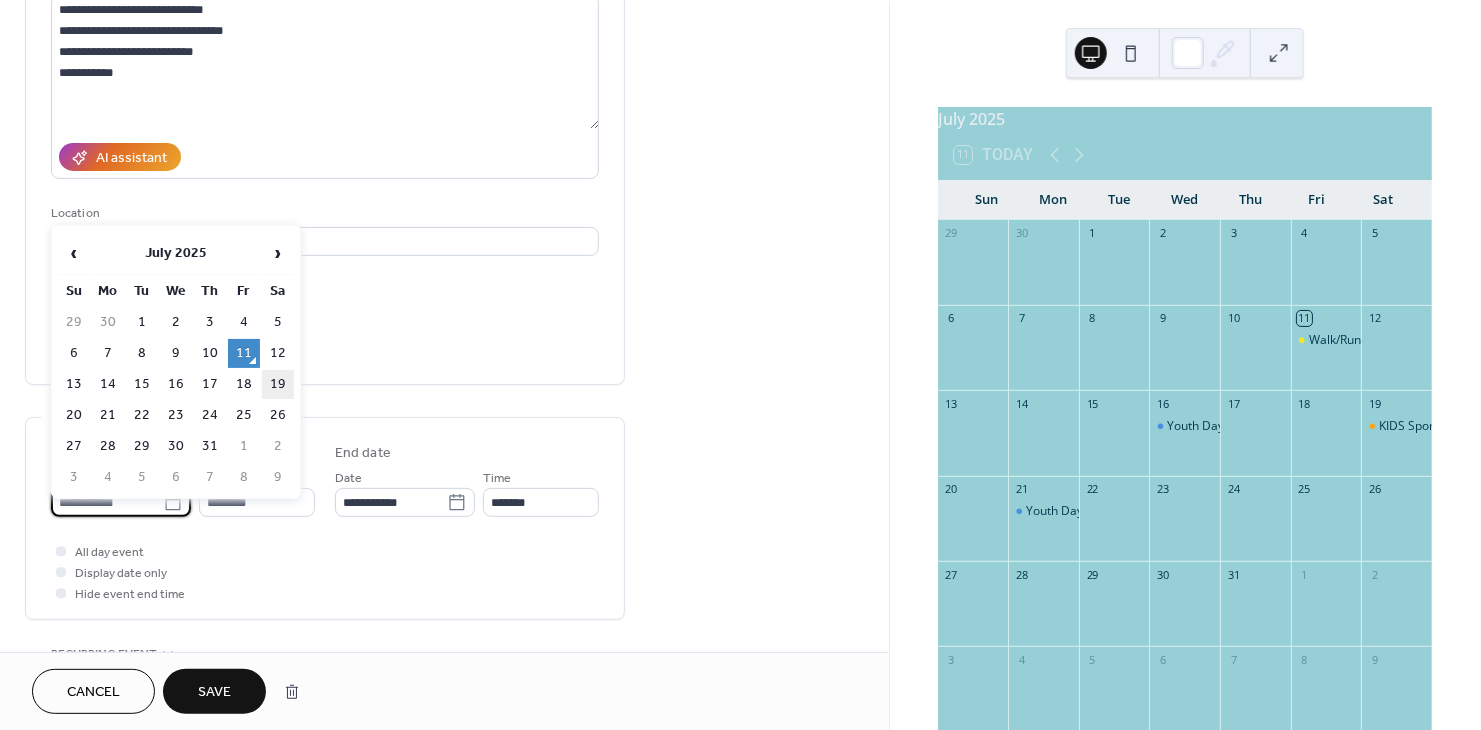 click on "19" at bounding box center (278, 384) 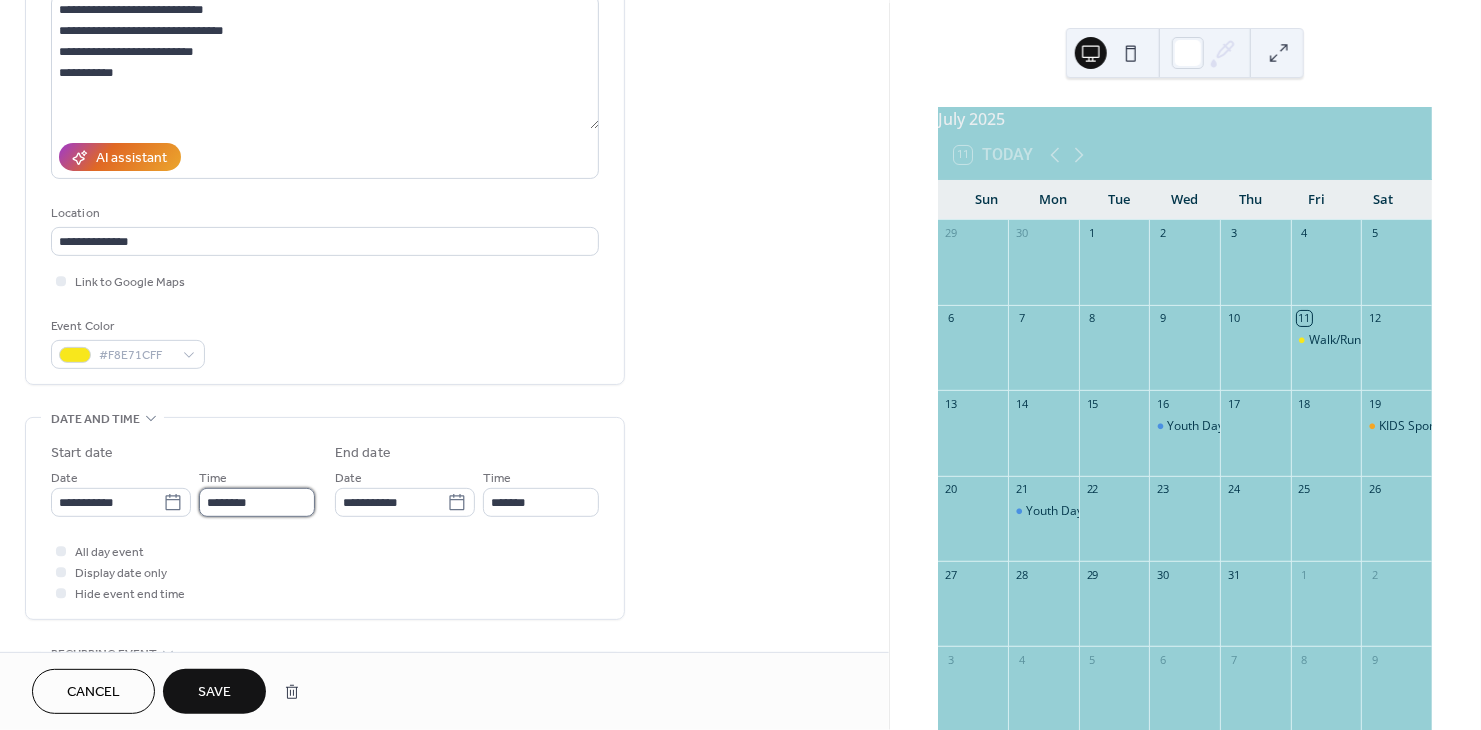 click on "********" at bounding box center [257, 502] 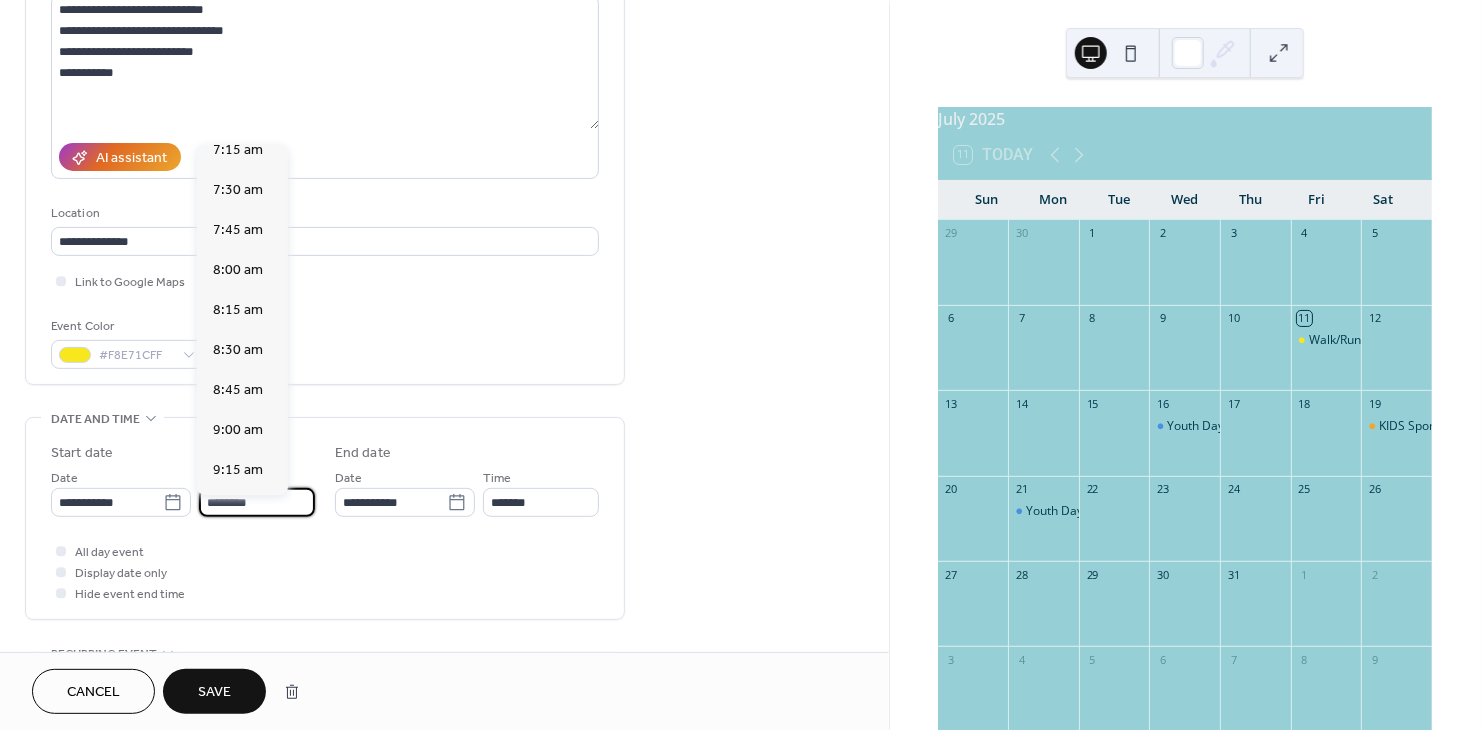 scroll, scrollTop: 1140, scrollLeft: 0, axis: vertical 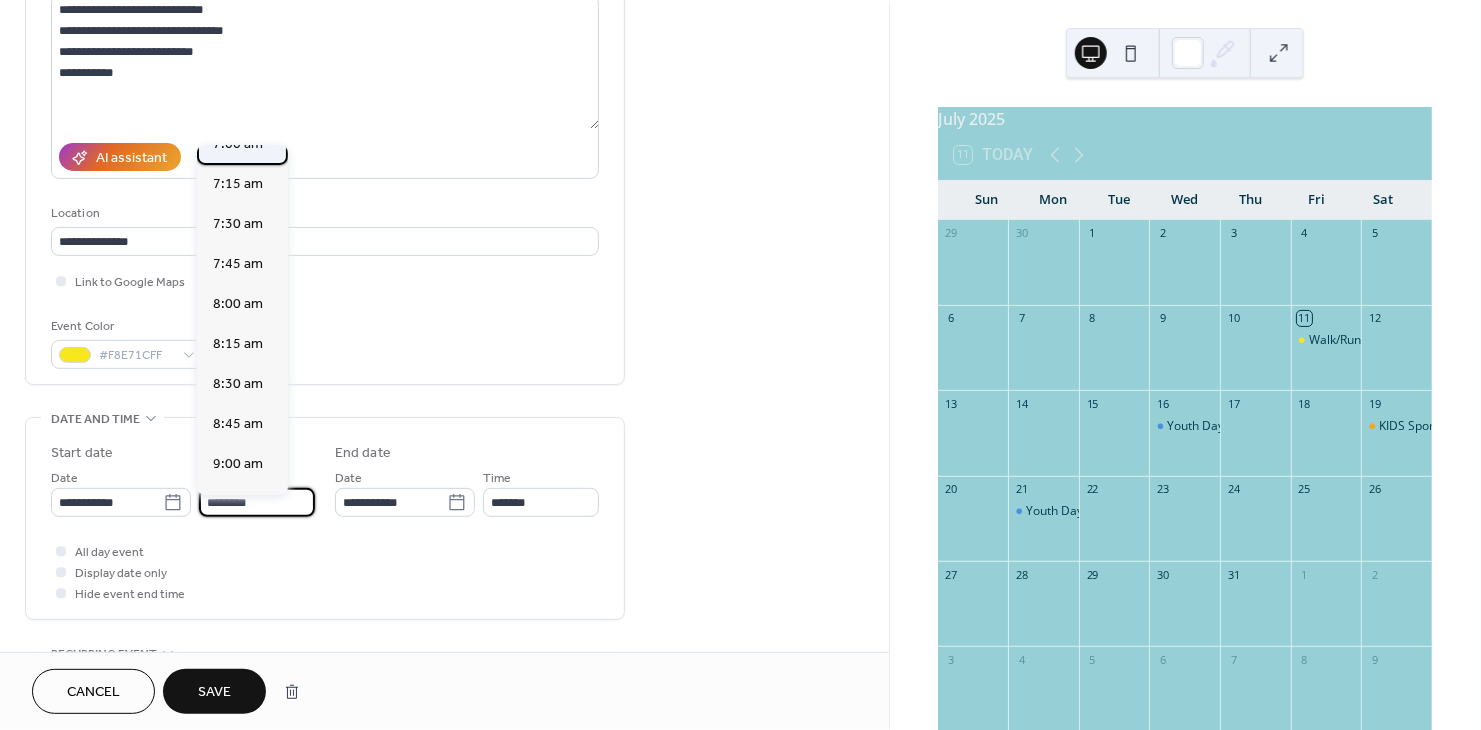 click on "7:00 am" at bounding box center (238, 145) 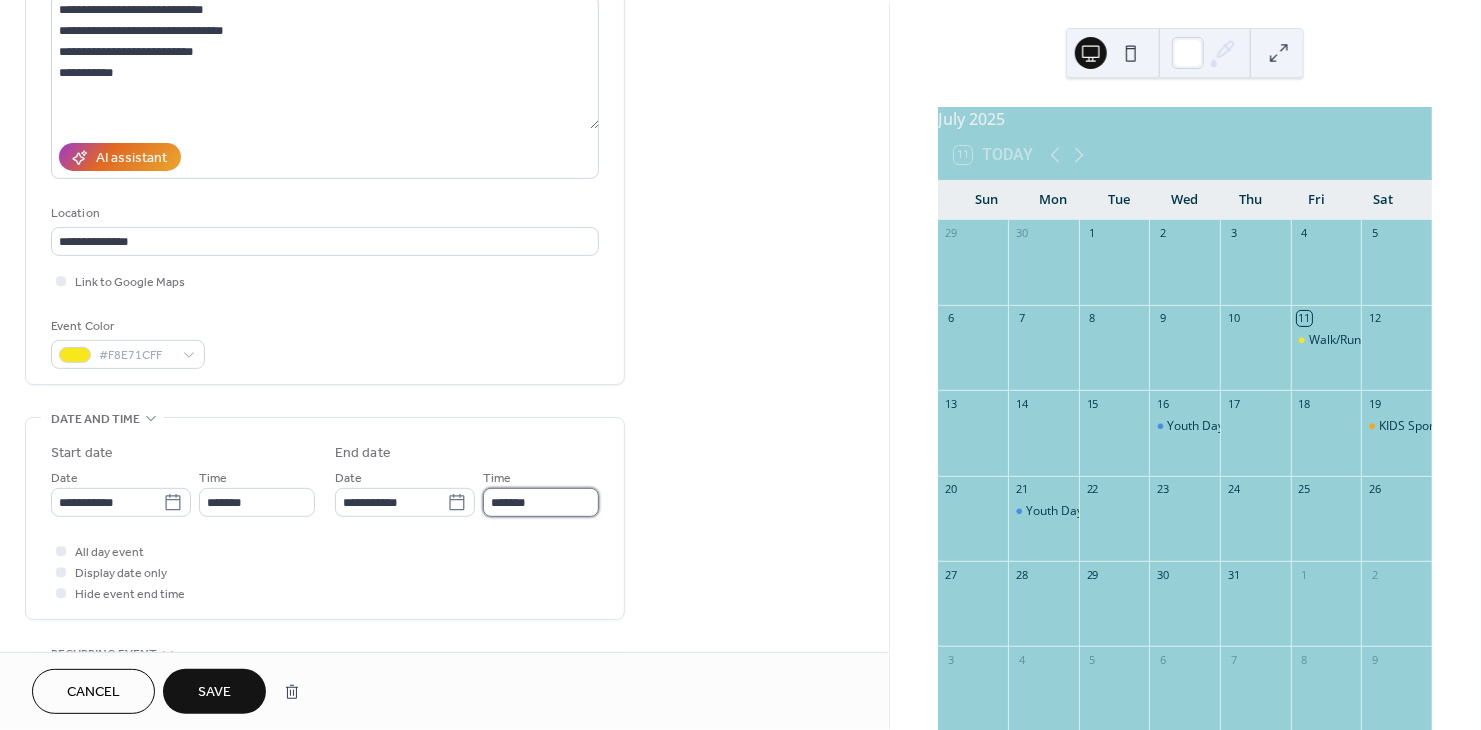 click on "*******" at bounding box center [541, 502] 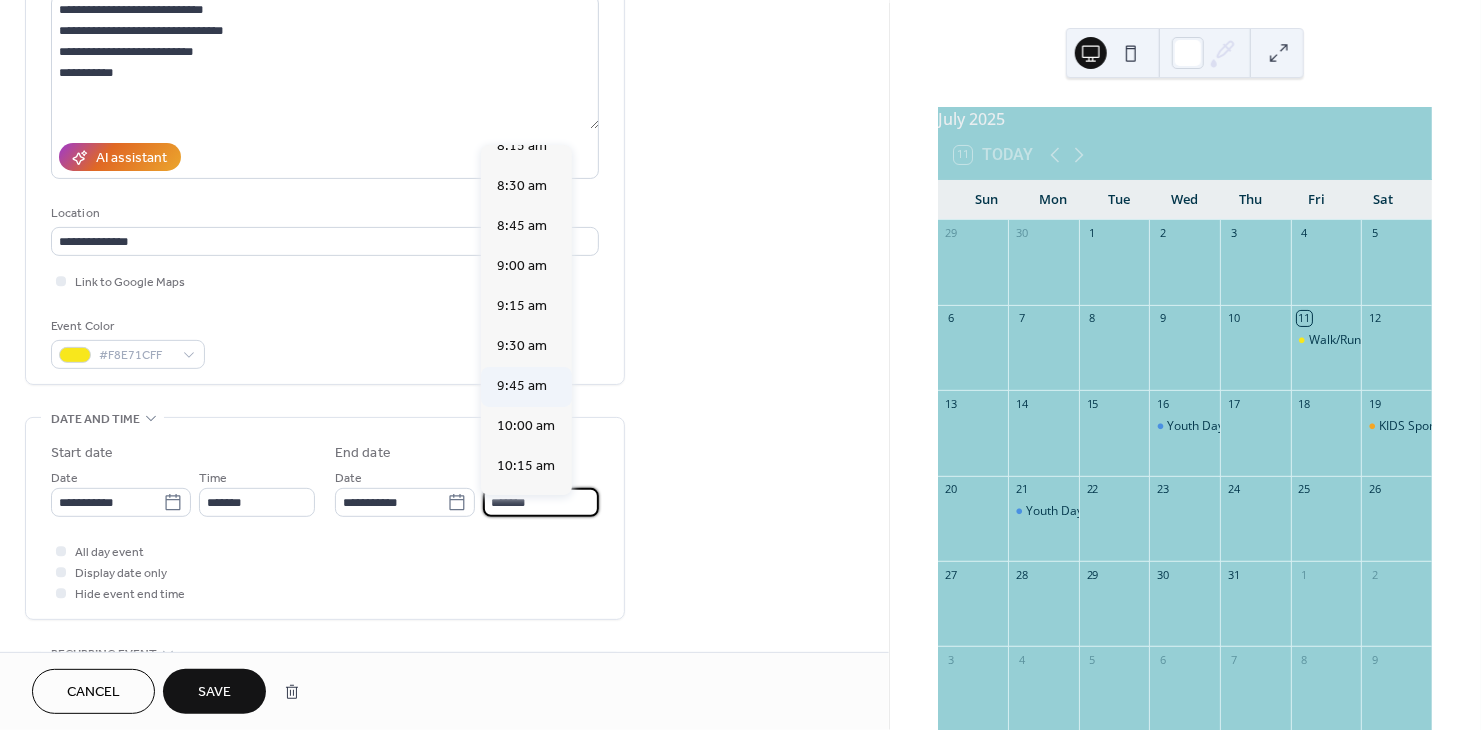 scroll, scrollTop: 201, scrollLeft: 0, axis: vertical 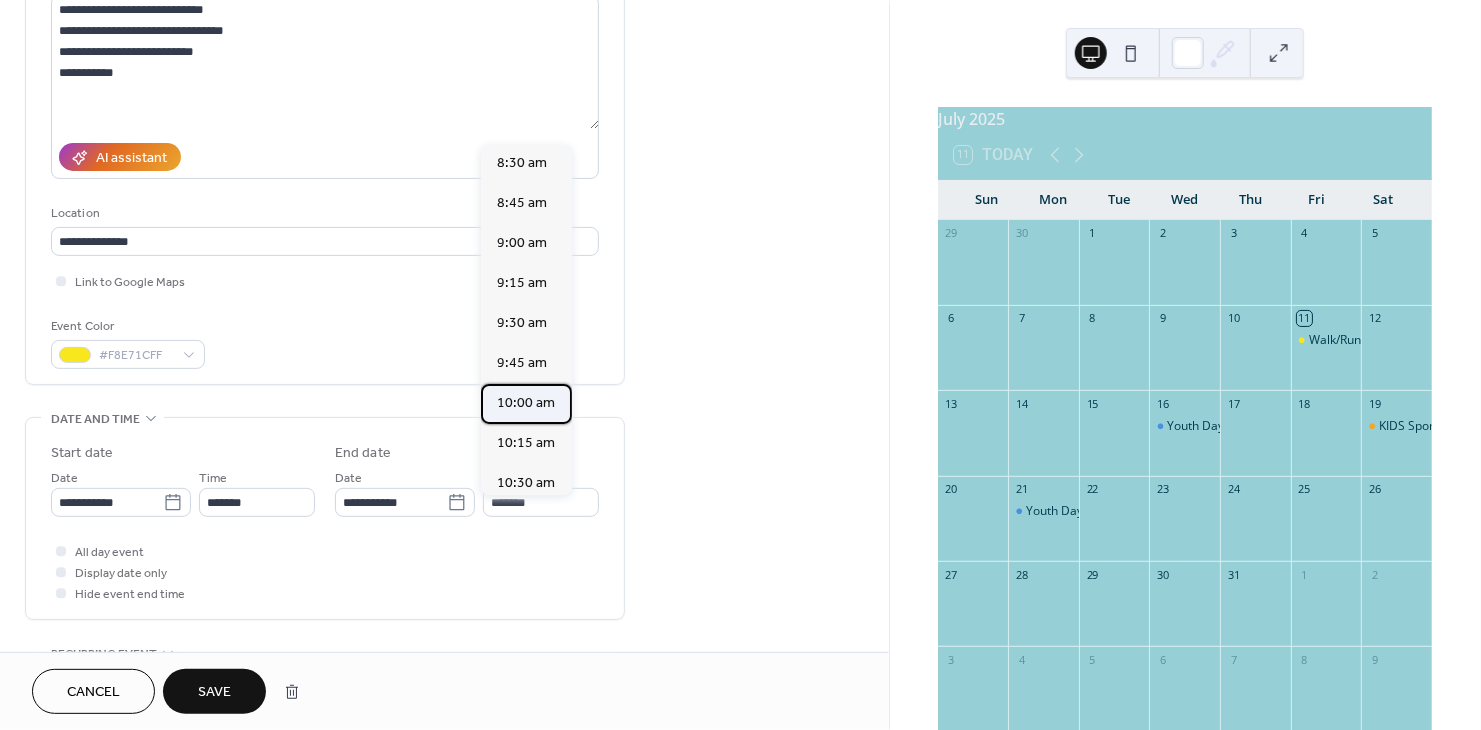 click on "10:00 am" at bounding box center (526, 404) 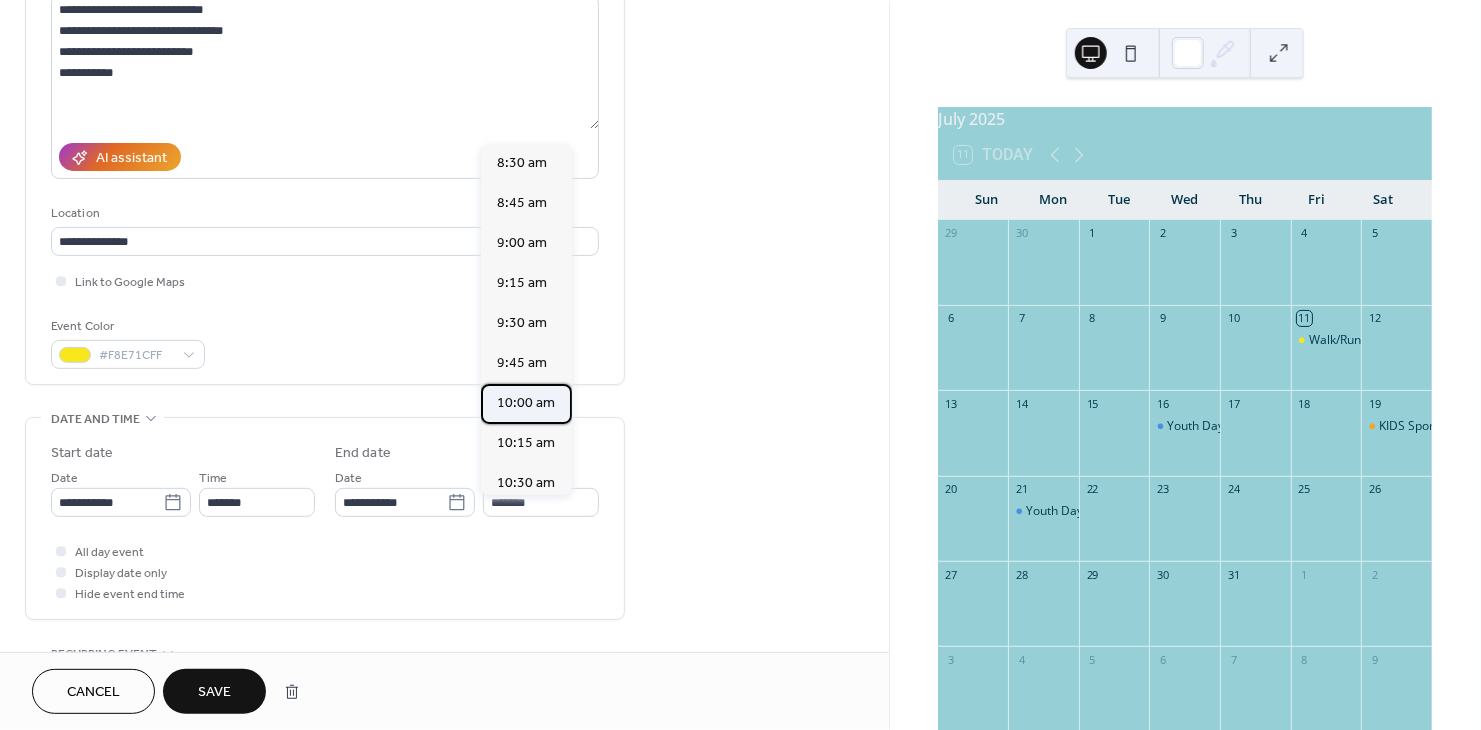 type on "********" 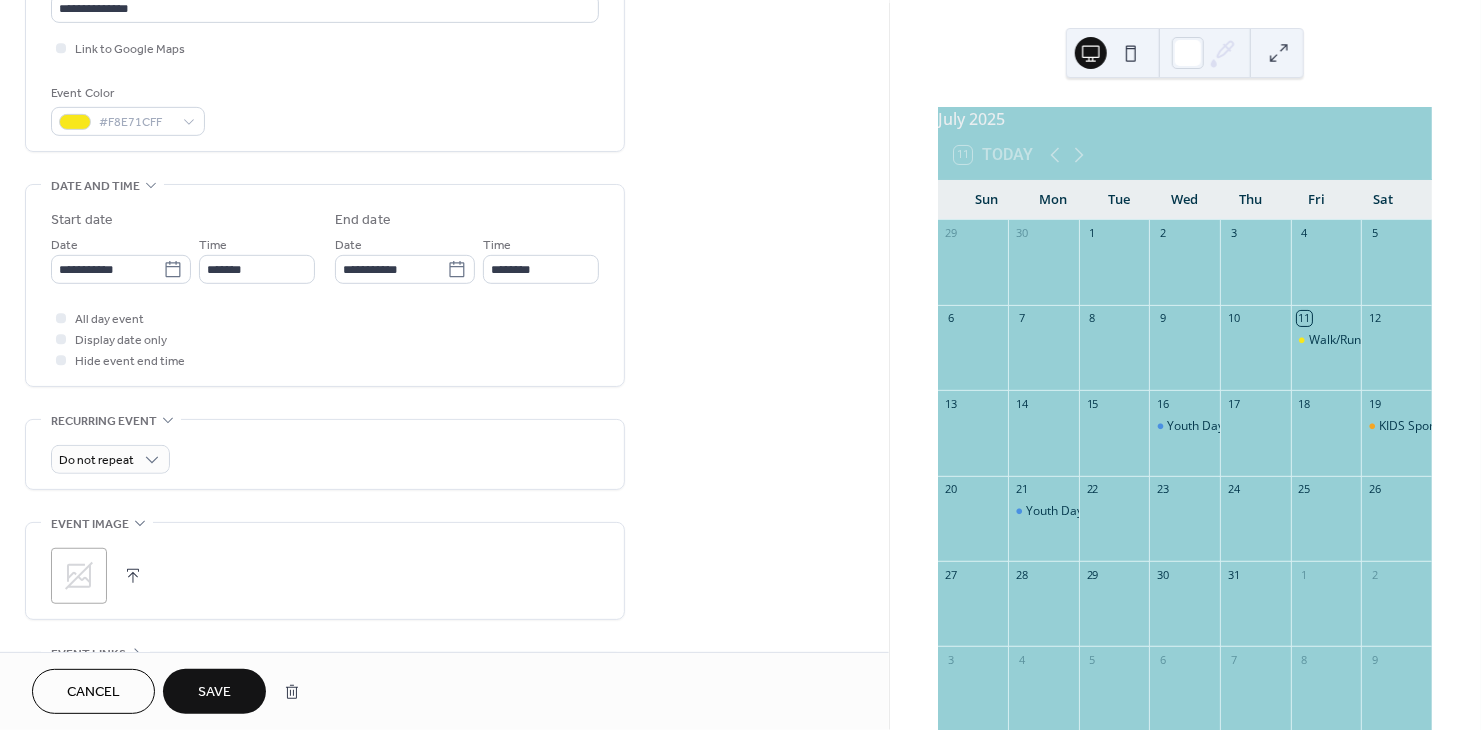 scroll, scrollTop: 583, scrollLeft: 0, axis: vertical 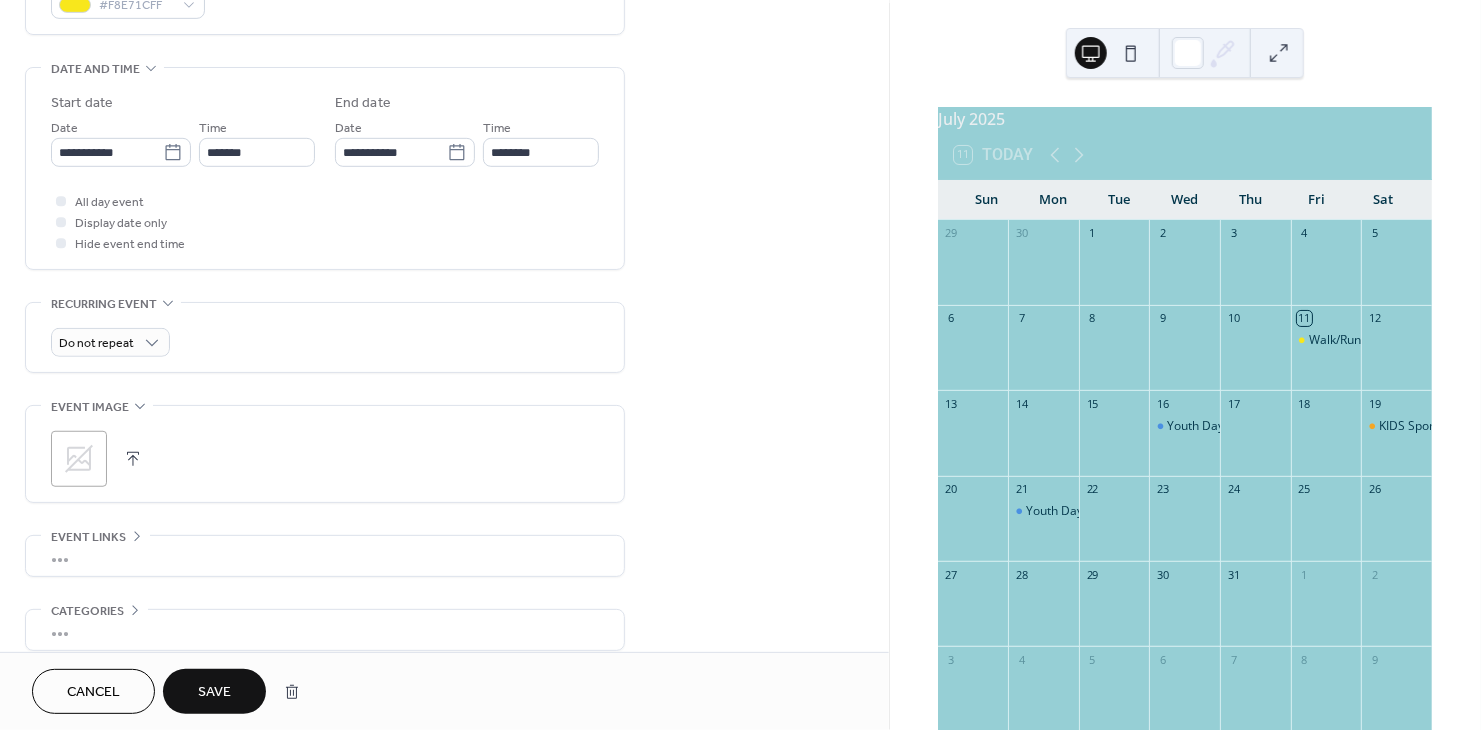 click on ";" at bounding box center (79, 459) 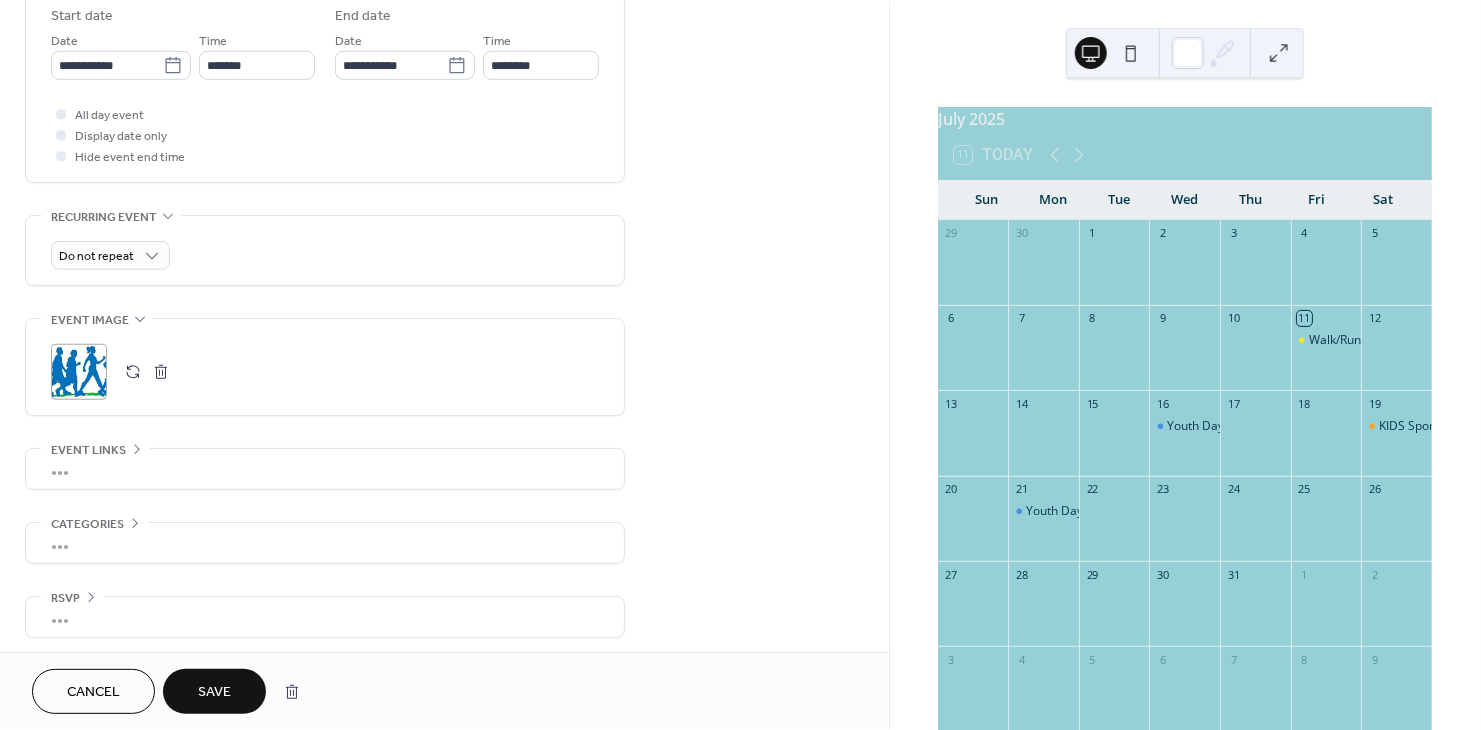 scroll, scrollTop: 685, scrollLeft: 0, axis: vertical 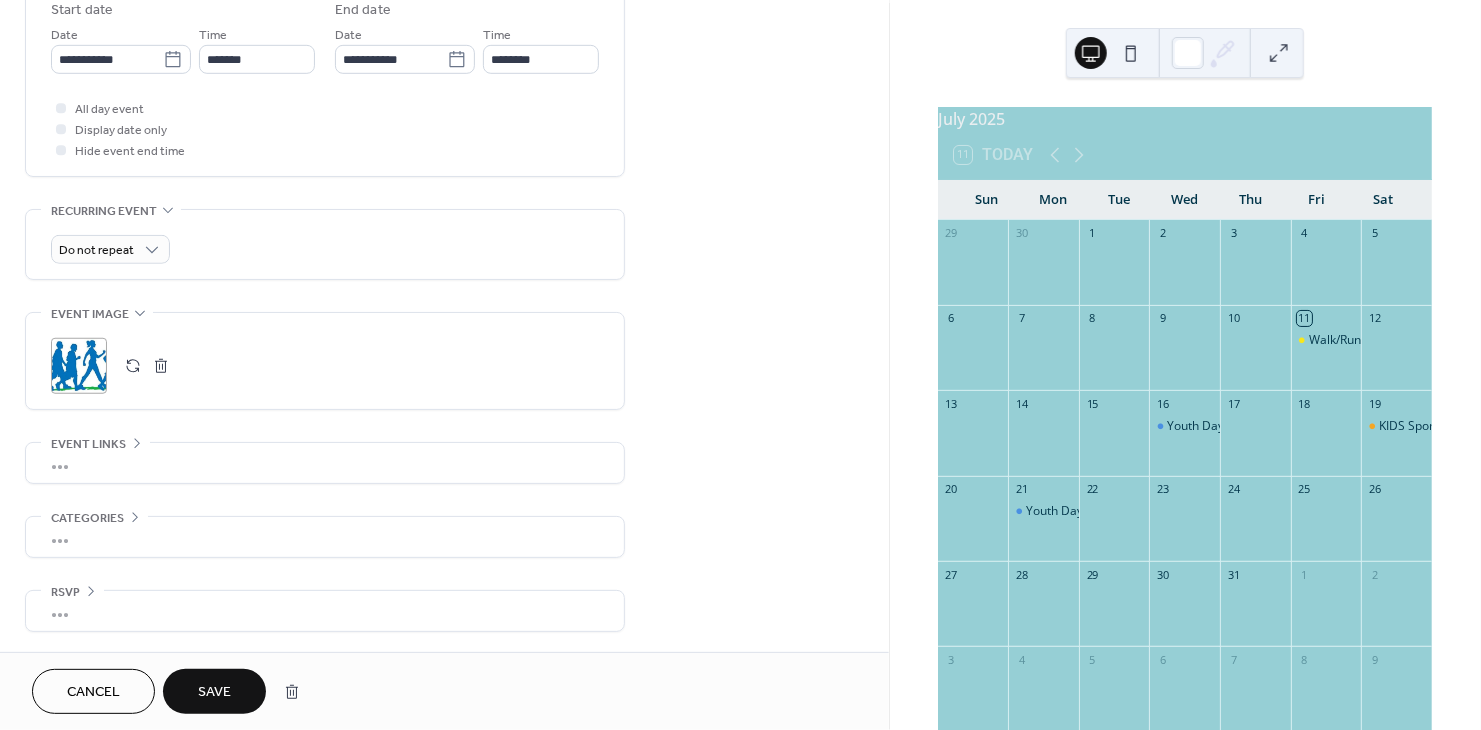 click on "Save" at bounding box center [214, 693] 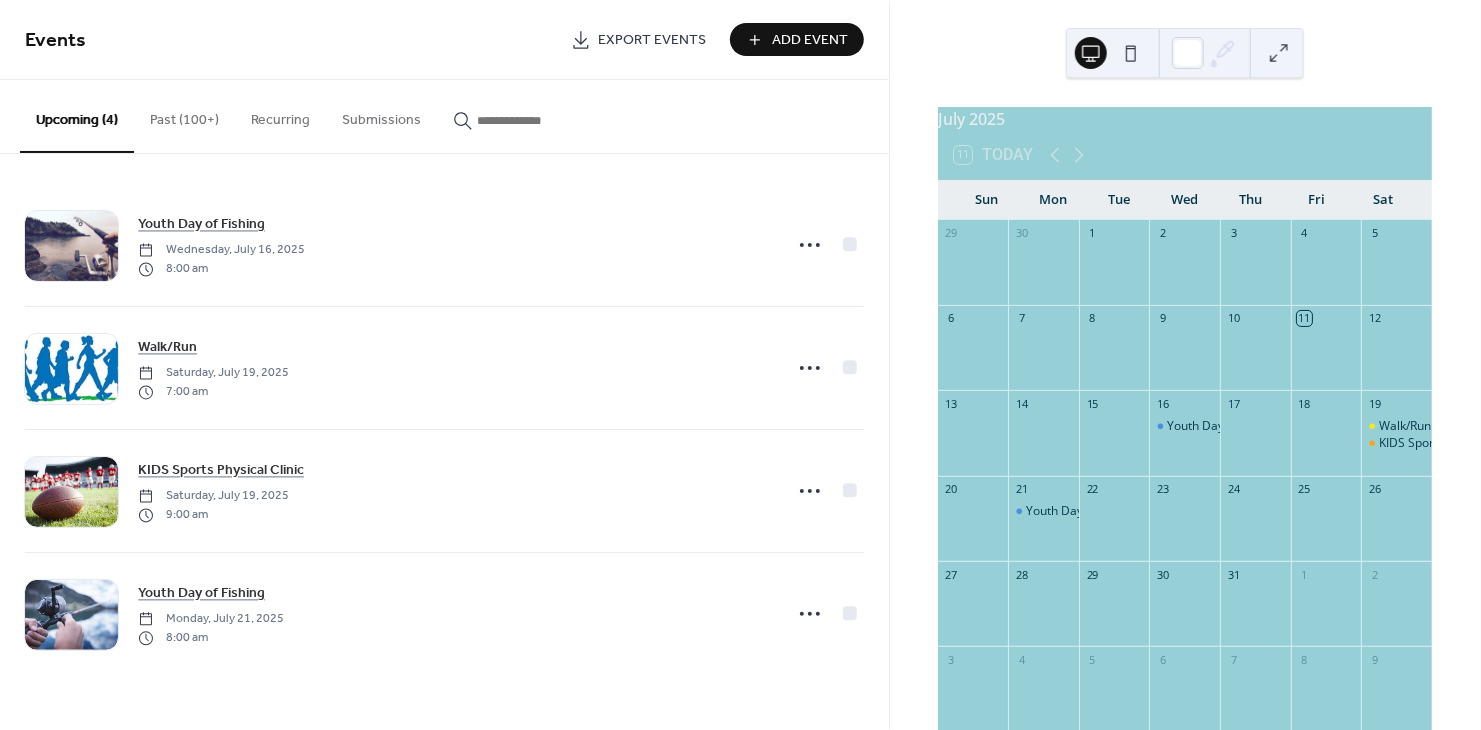 click on "4" at bounding box center (1304, 233) 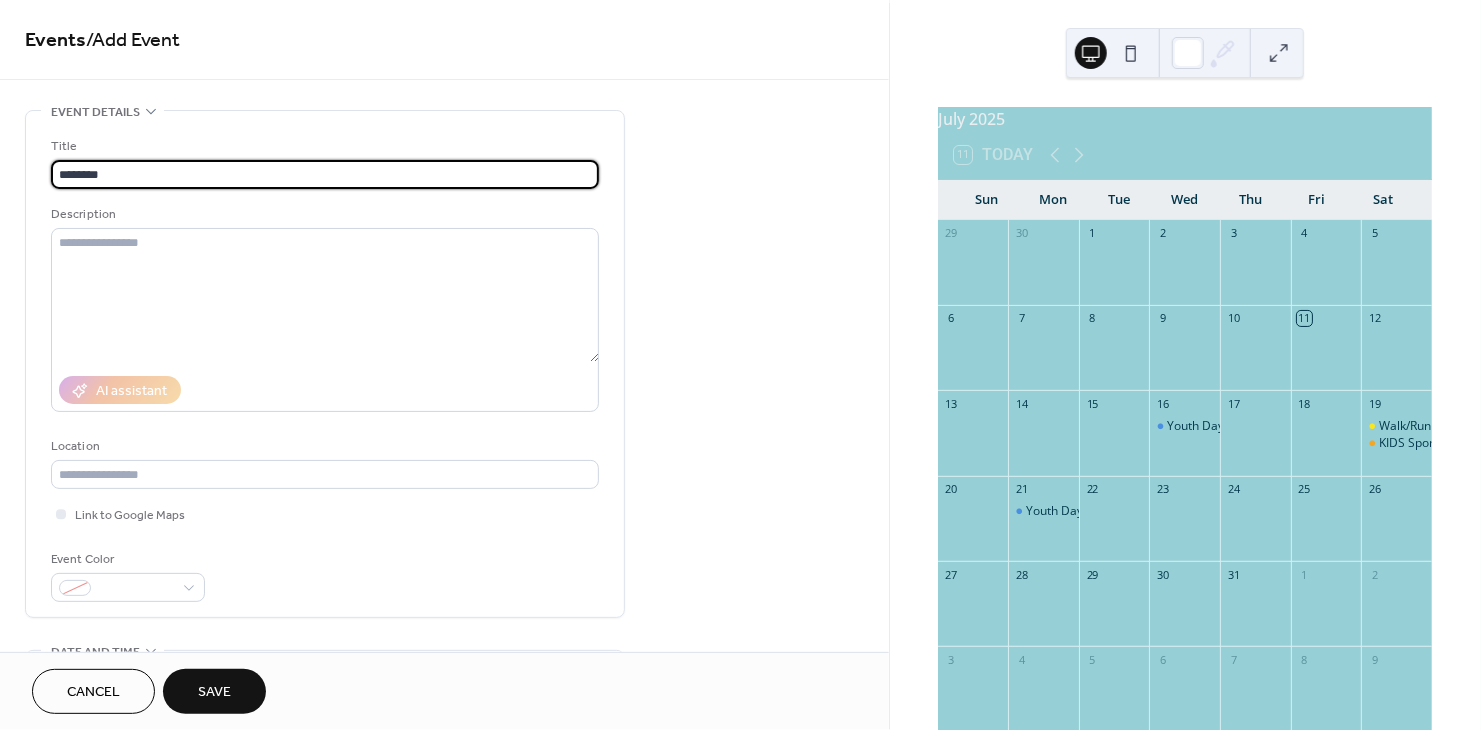 type on "********" 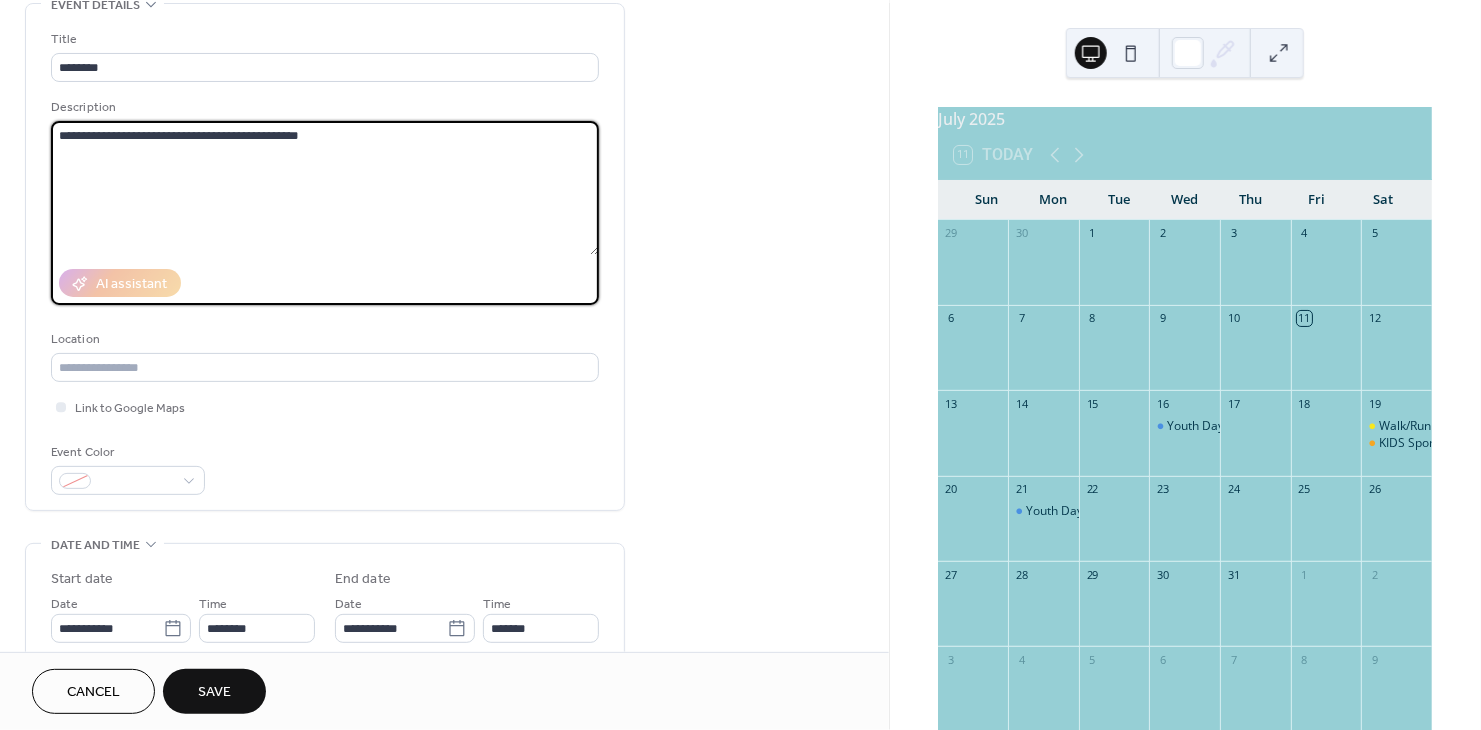 scroll, scrollTop: 117, scrollLeft: 0, axis: vertical 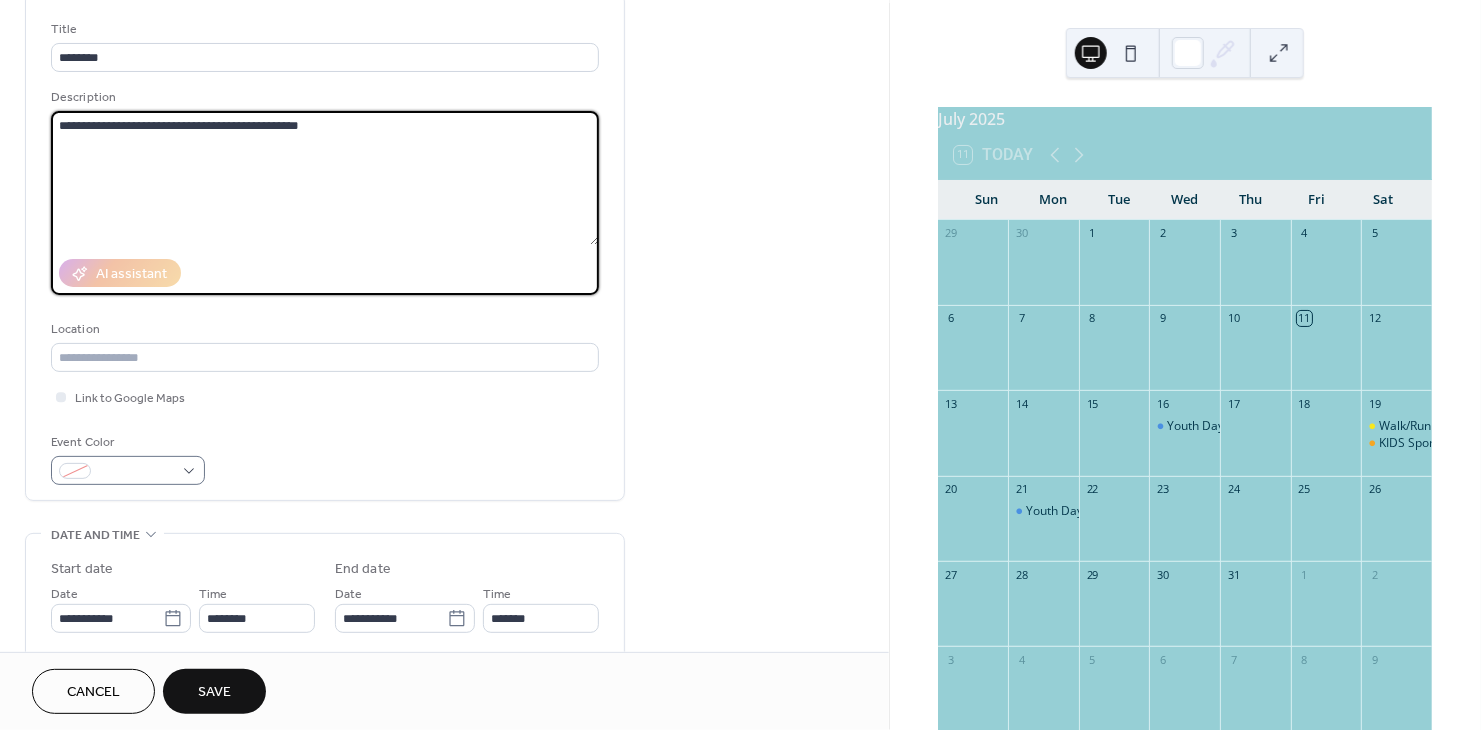 type on "**********" 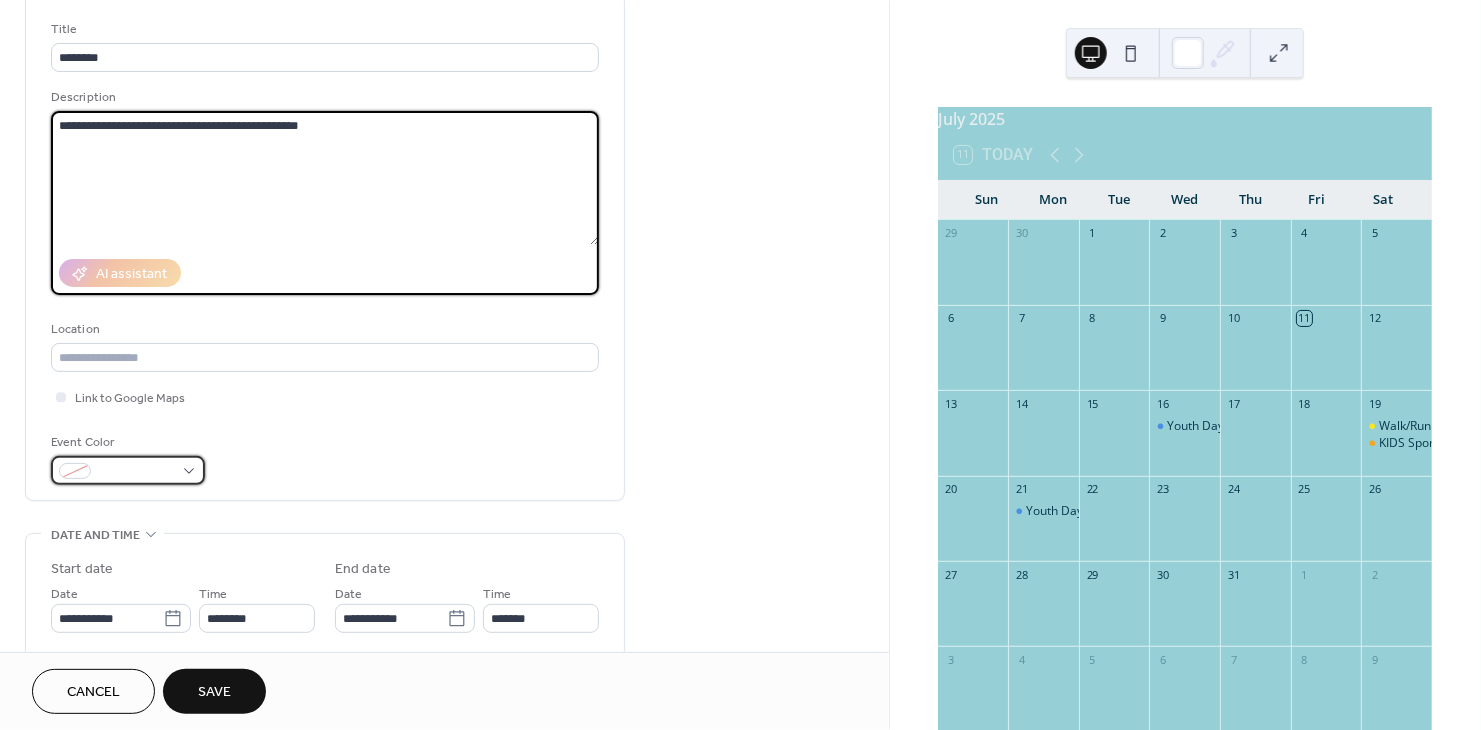 click at bounding box center [128, 470] 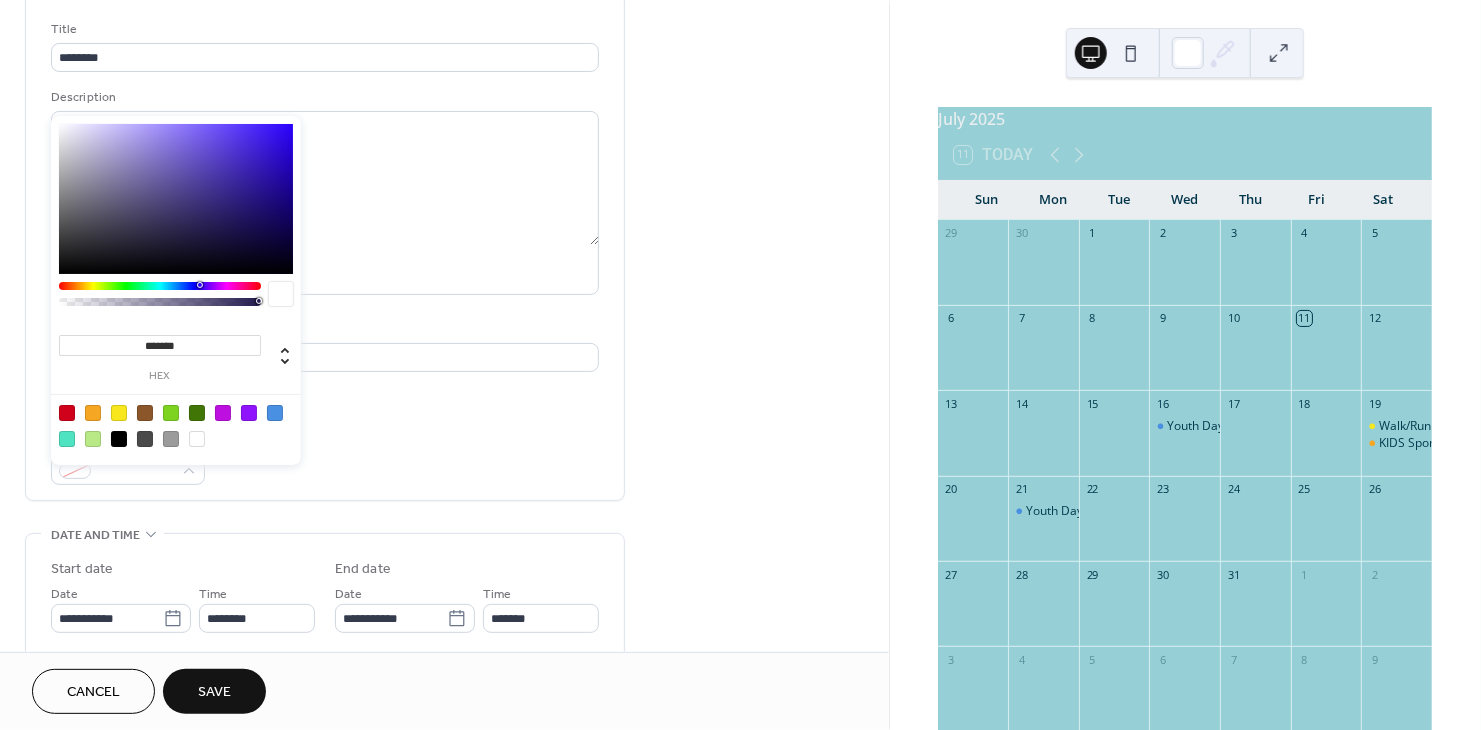 click at bounding box center (67, 413) 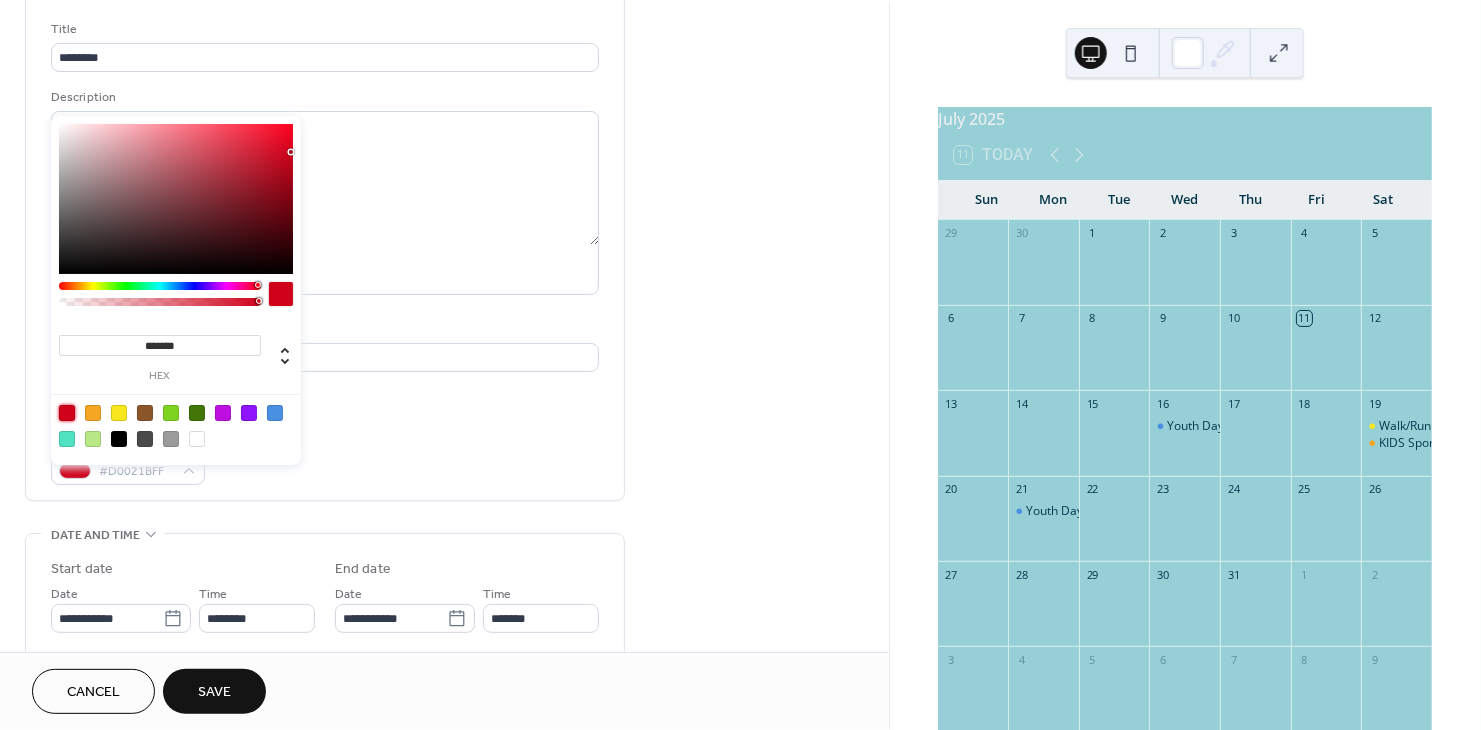 type on "*******" 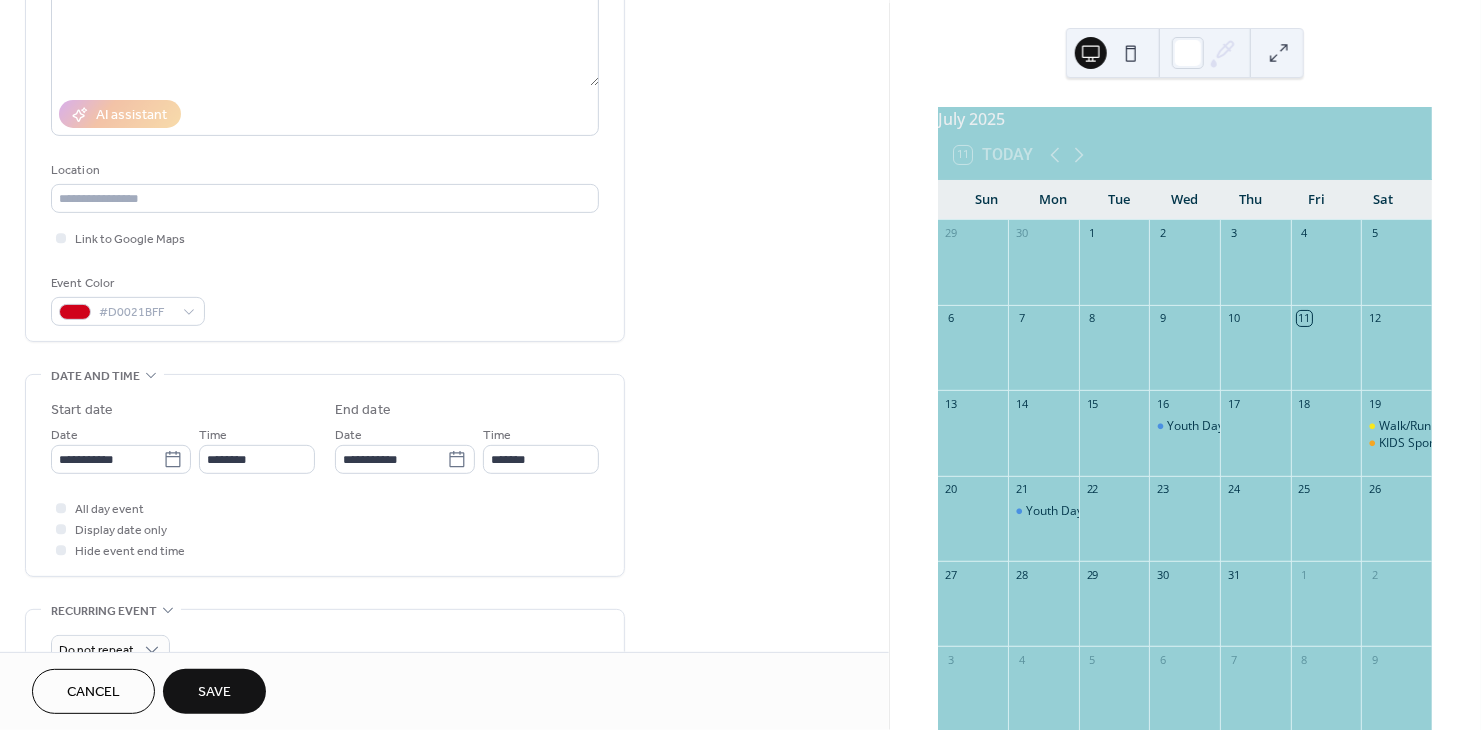 scroll, scrollTop: 292, scrollLeft: 0, axis: vertical 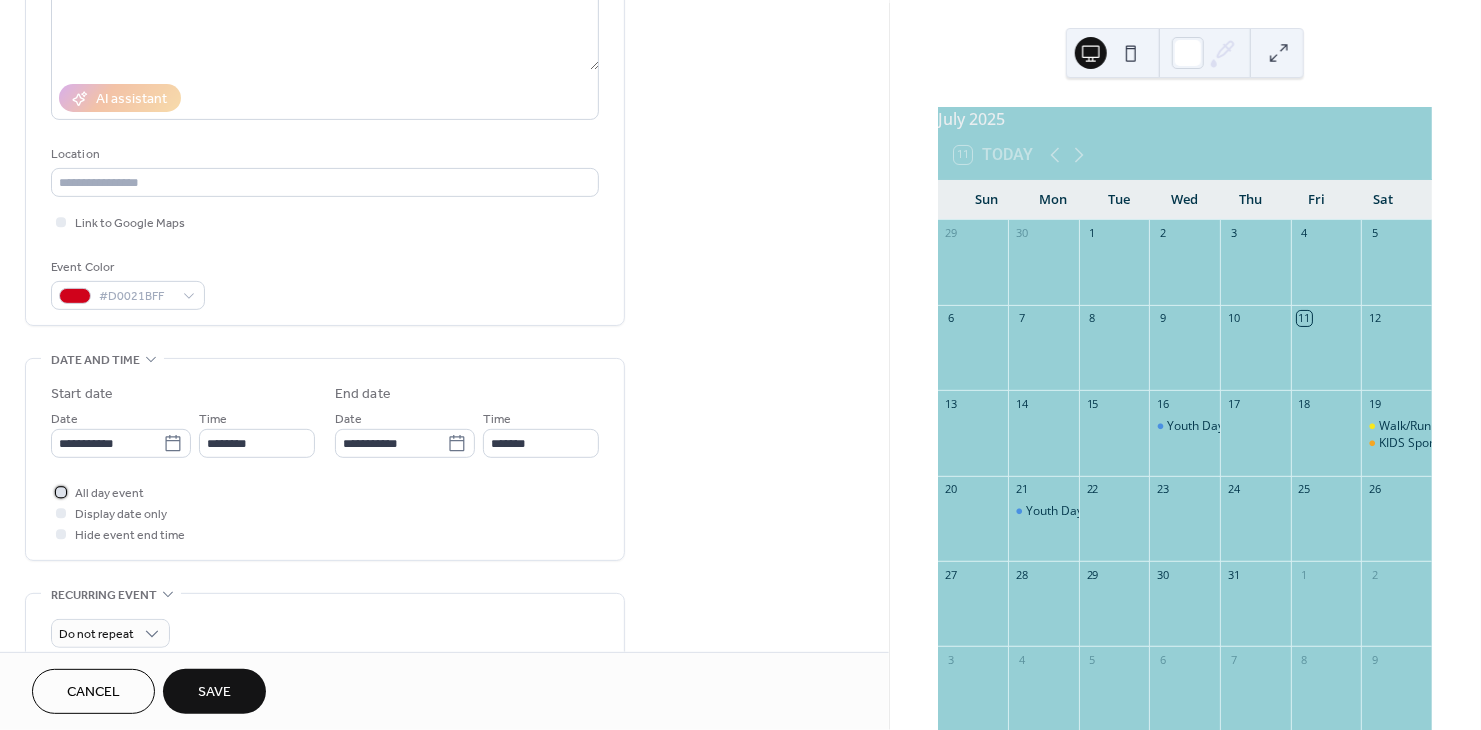 click at bounding box center (61, 492) 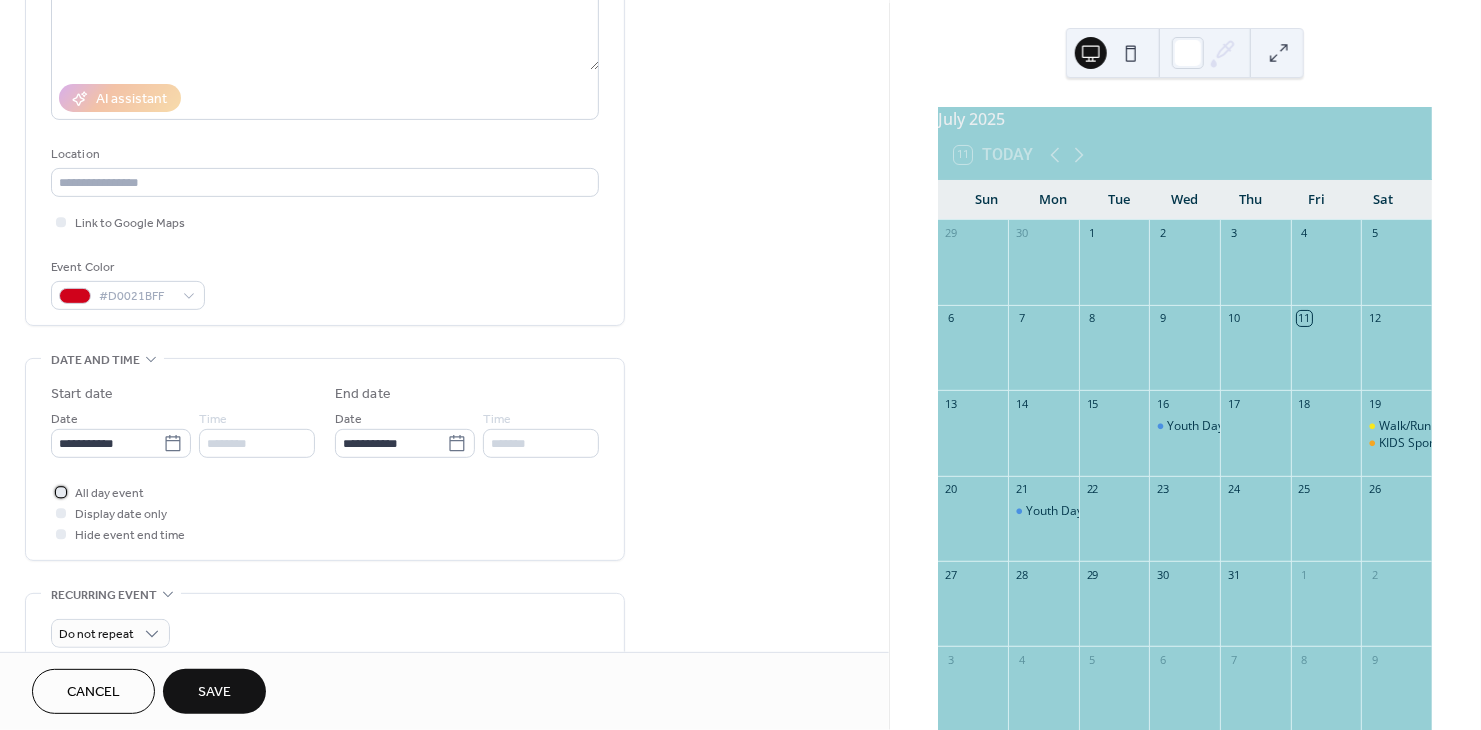 scroll, scrollTop: 525, scrollLeft: 0, axis: vertical 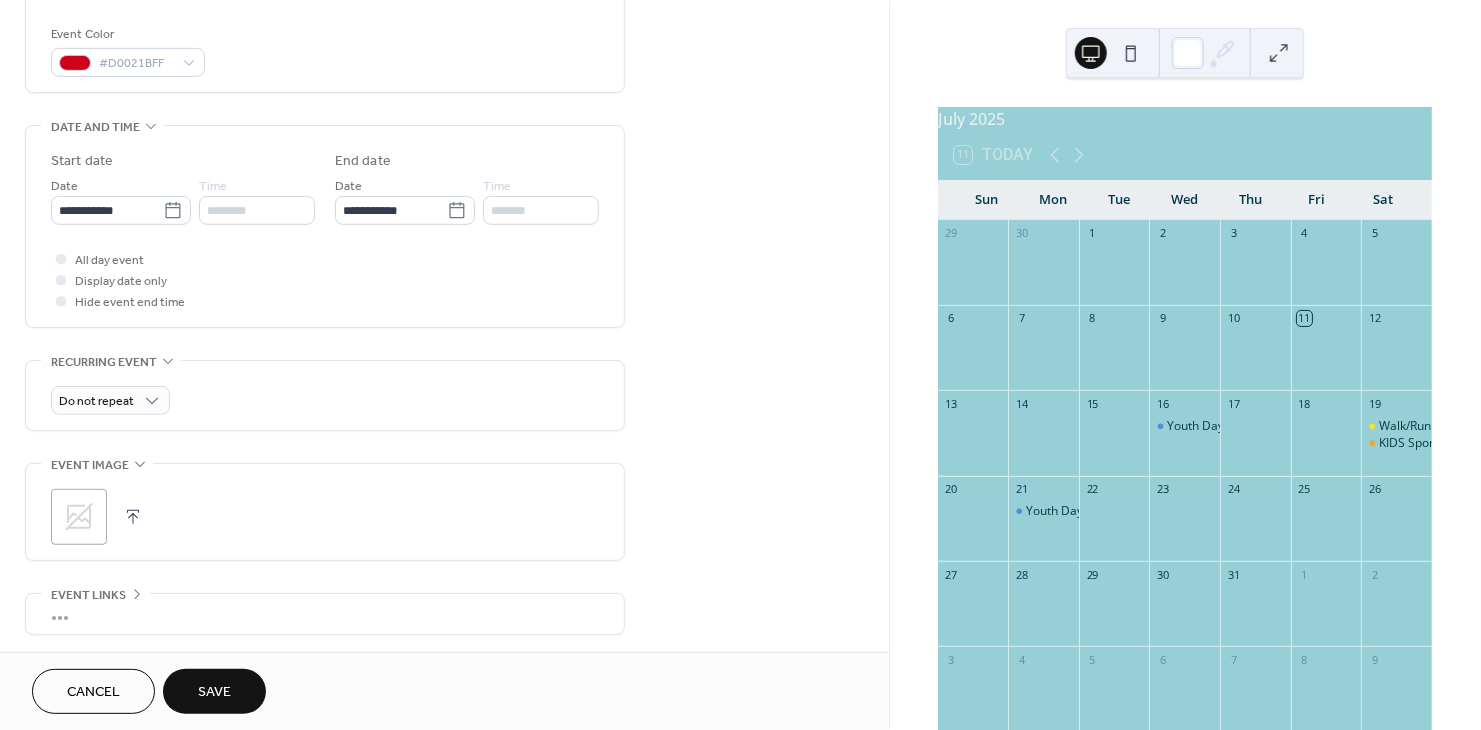 click at bounding box center (133, 517) 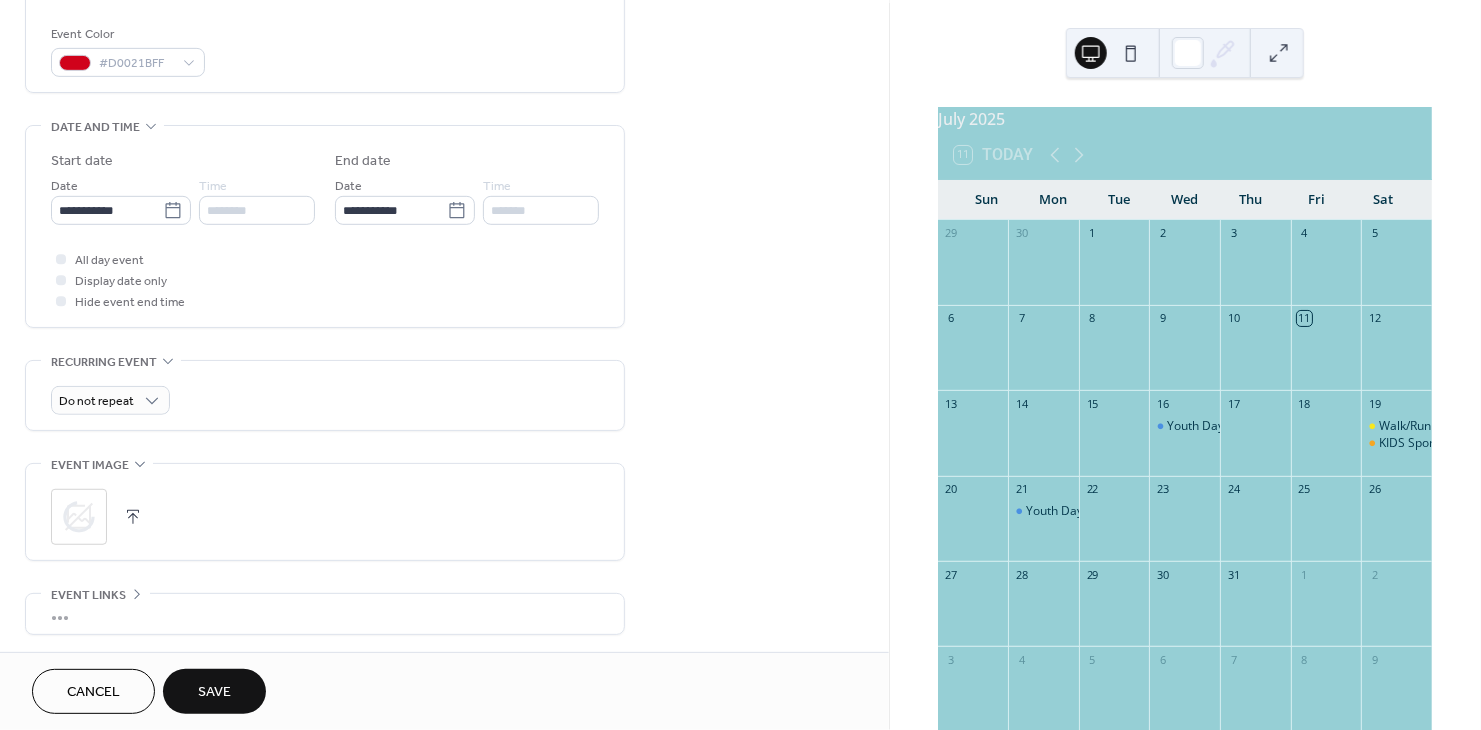 click on "Save" at bounding box center (214, 691) 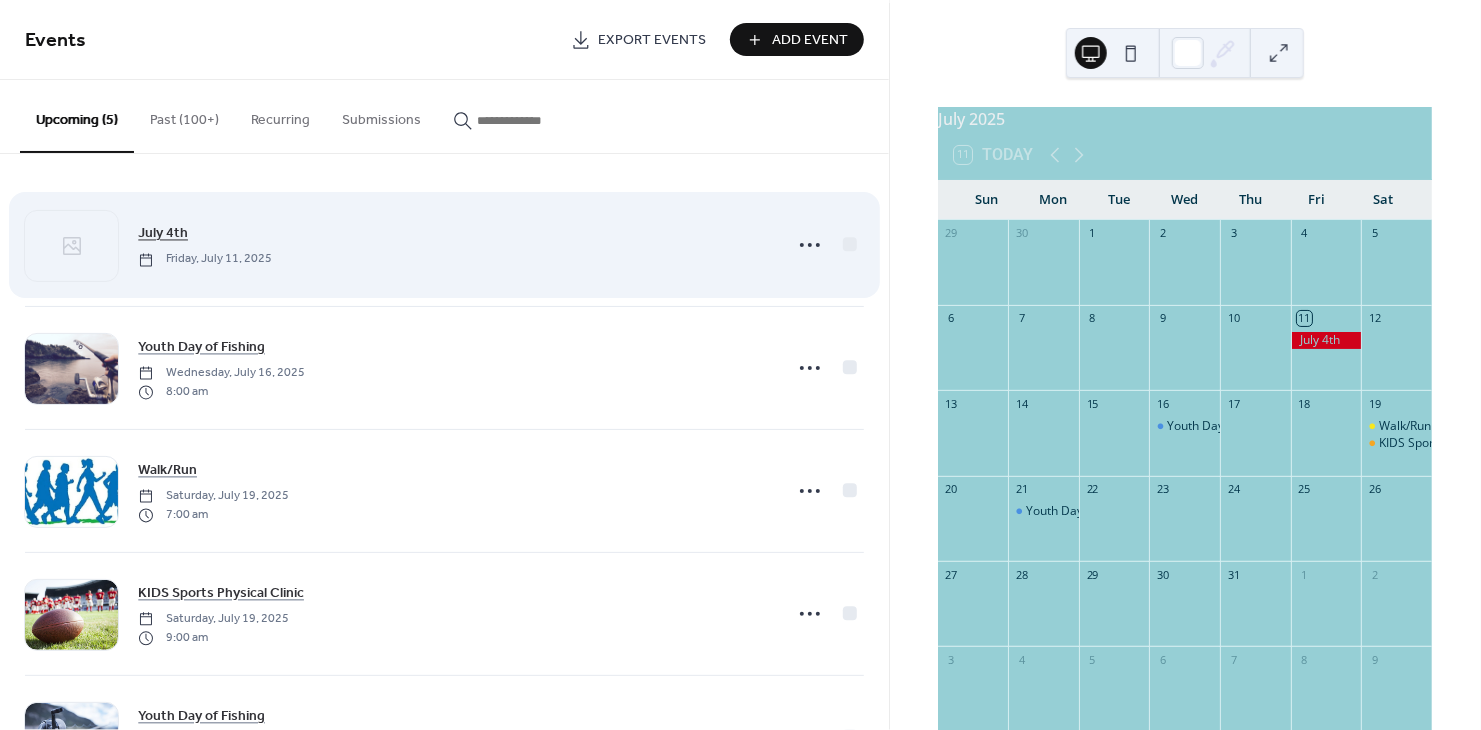 click on "July 4th" at bounding box center [163, 234] 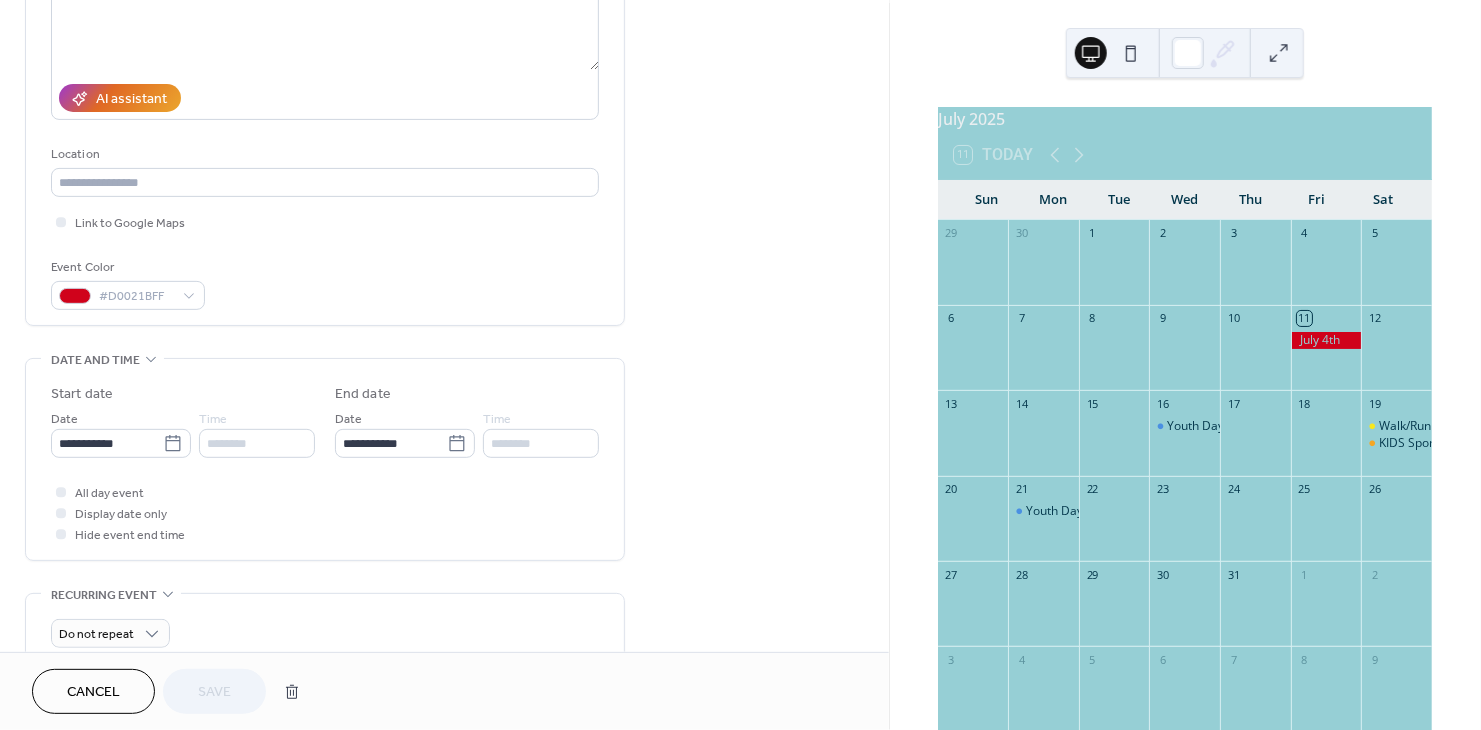 scroll, scrollTop: 466, scrollLeft: 0, axis: vertical 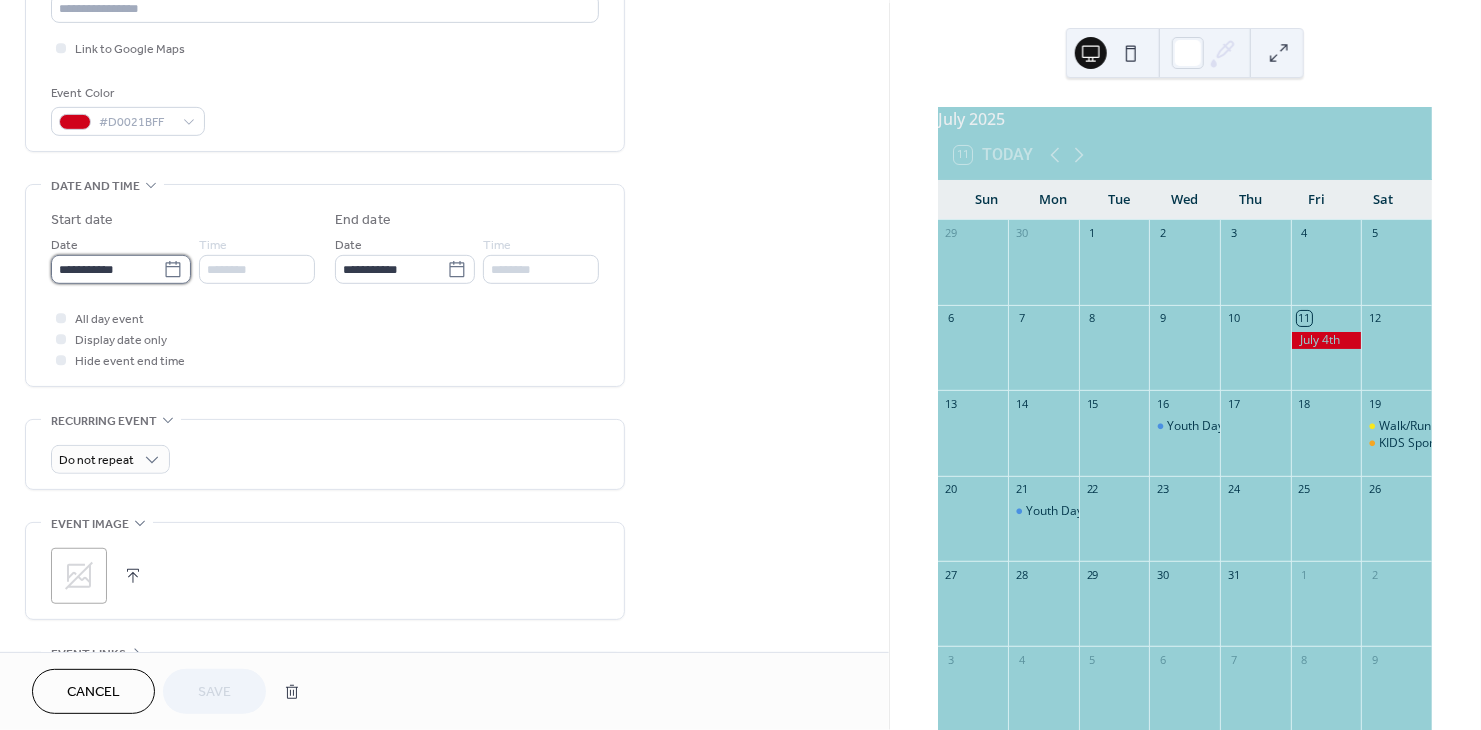 click on "**********" at bounding box center (107, 269) 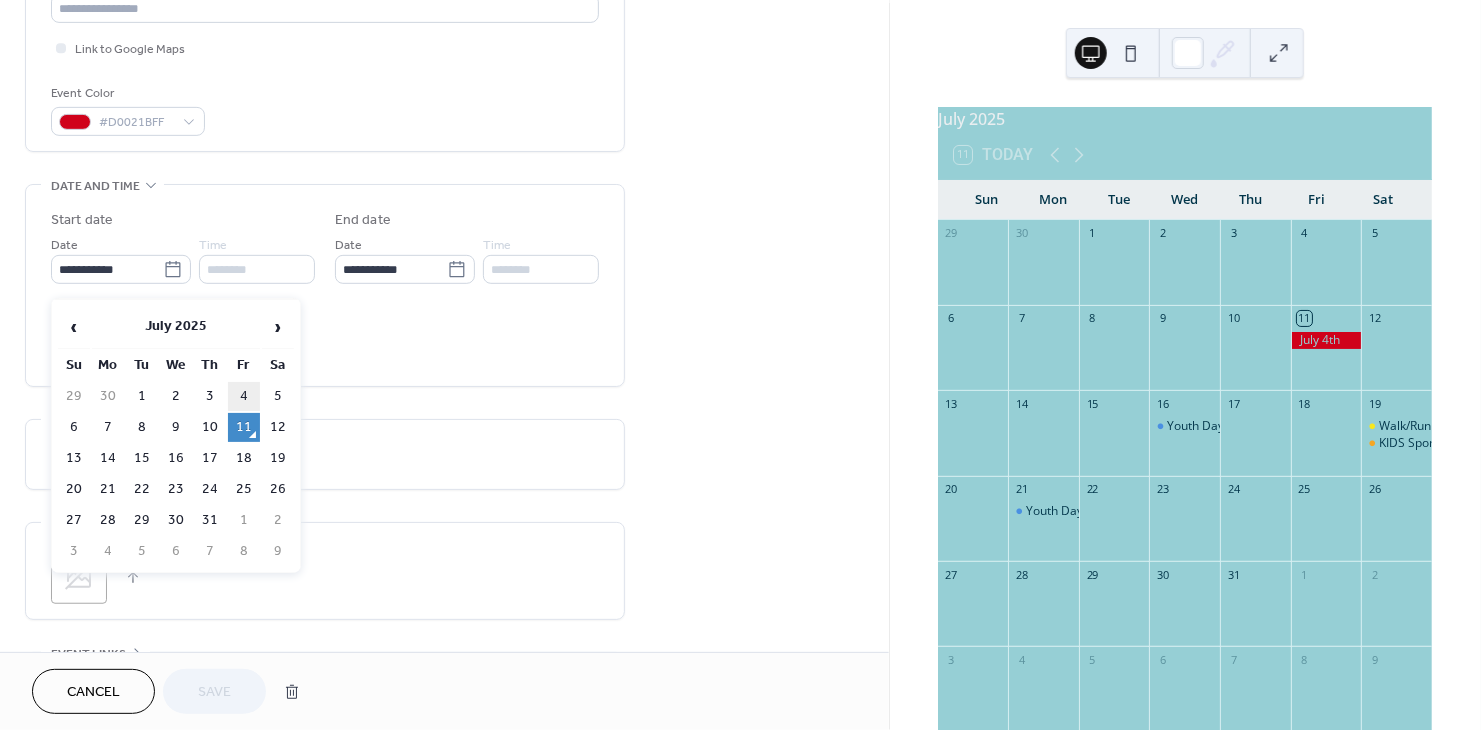 click on "4" at bounding box center [244, 396] 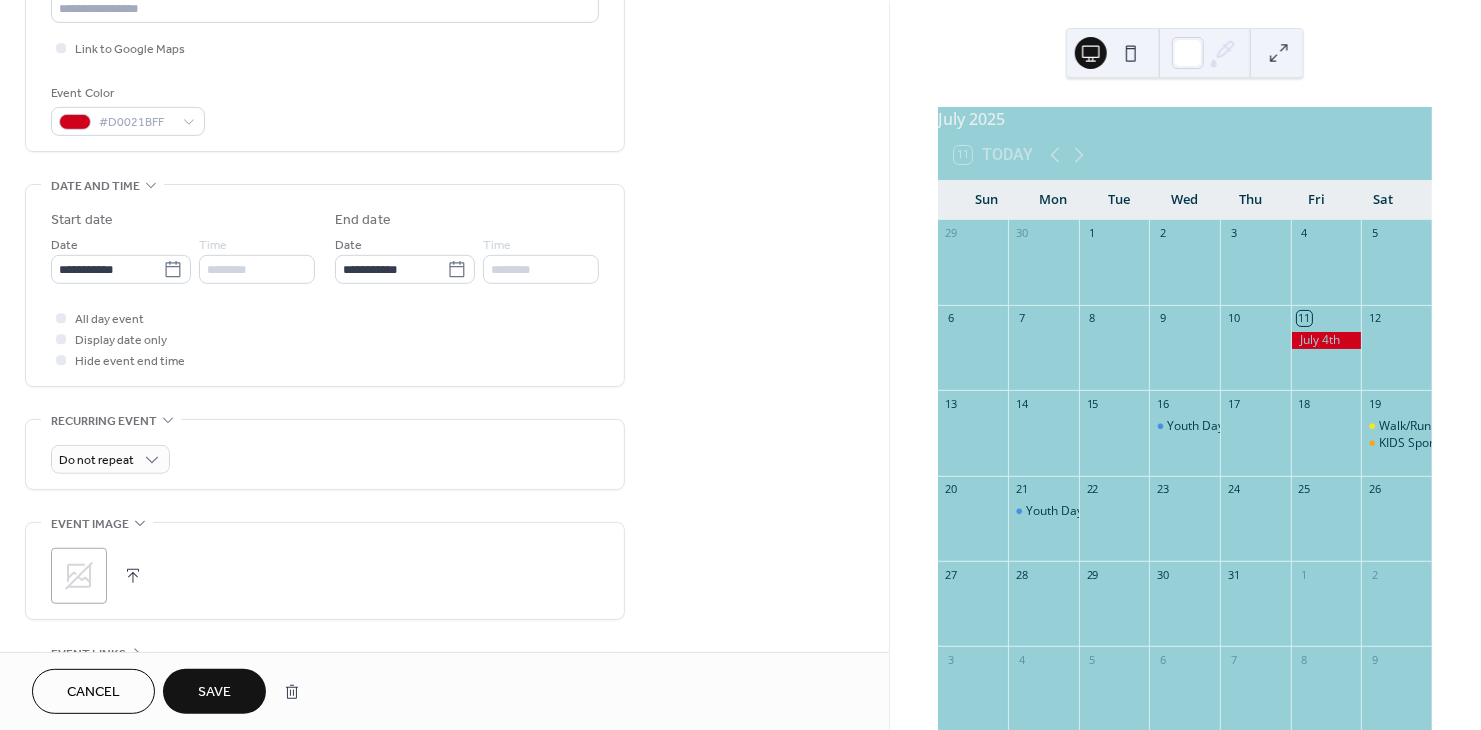 click at bounding box center (133, 576) 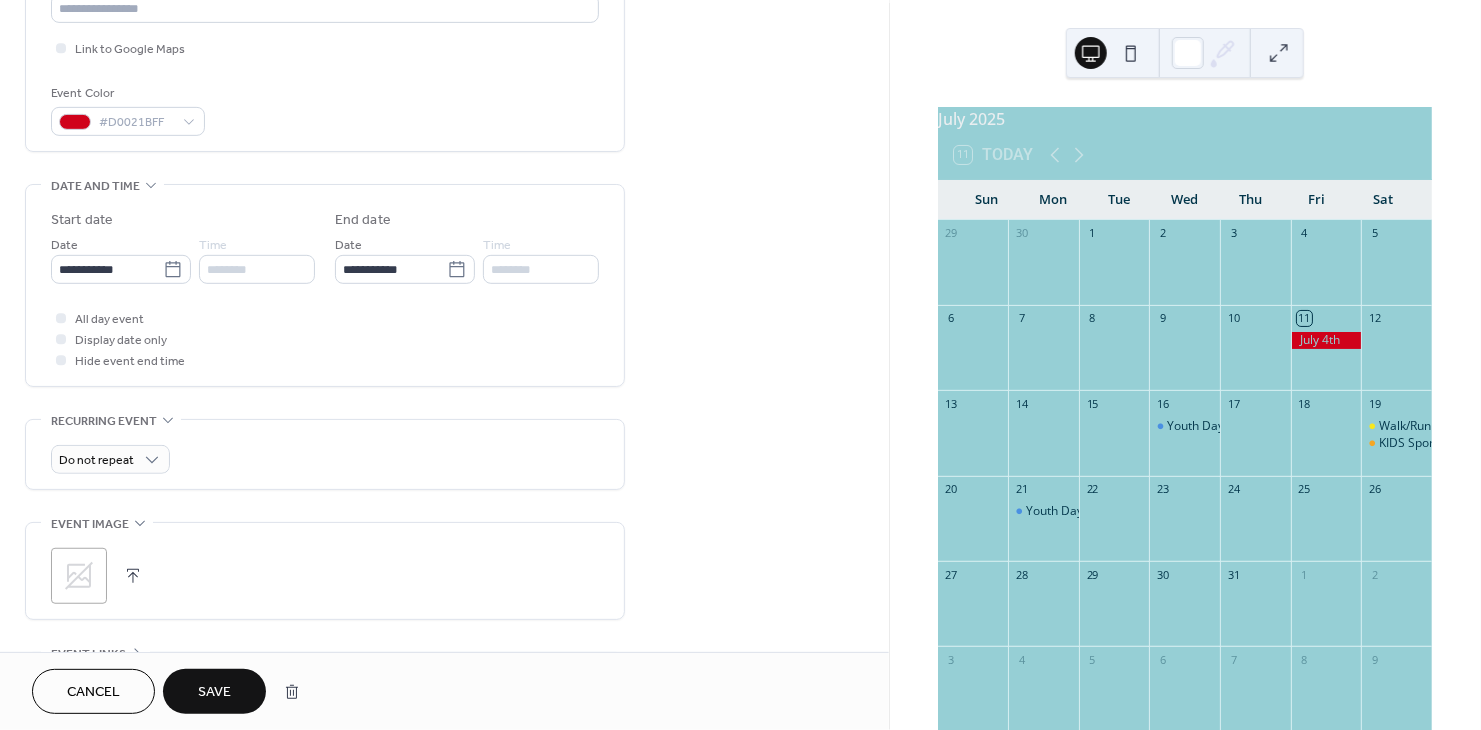 click 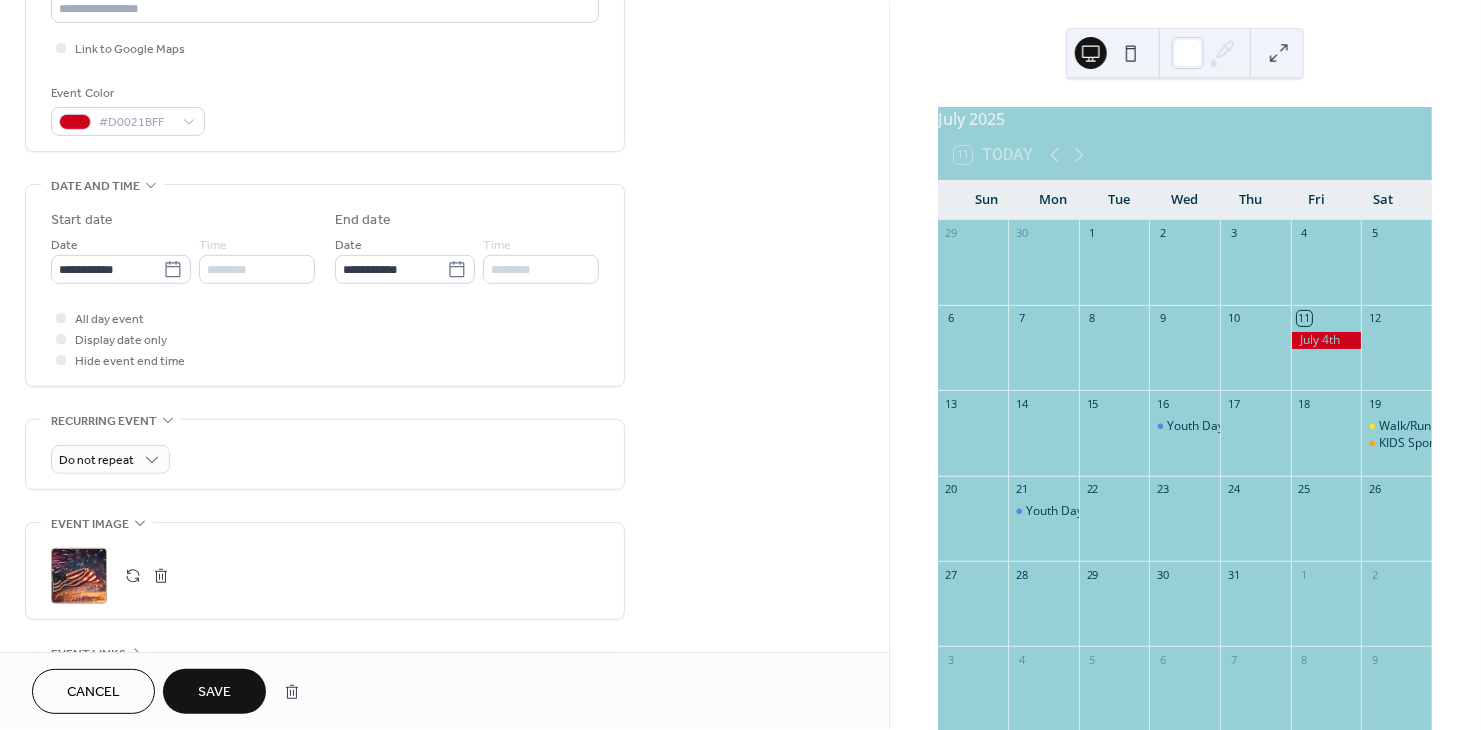 click on "Save" at bounding box center [214, 693] 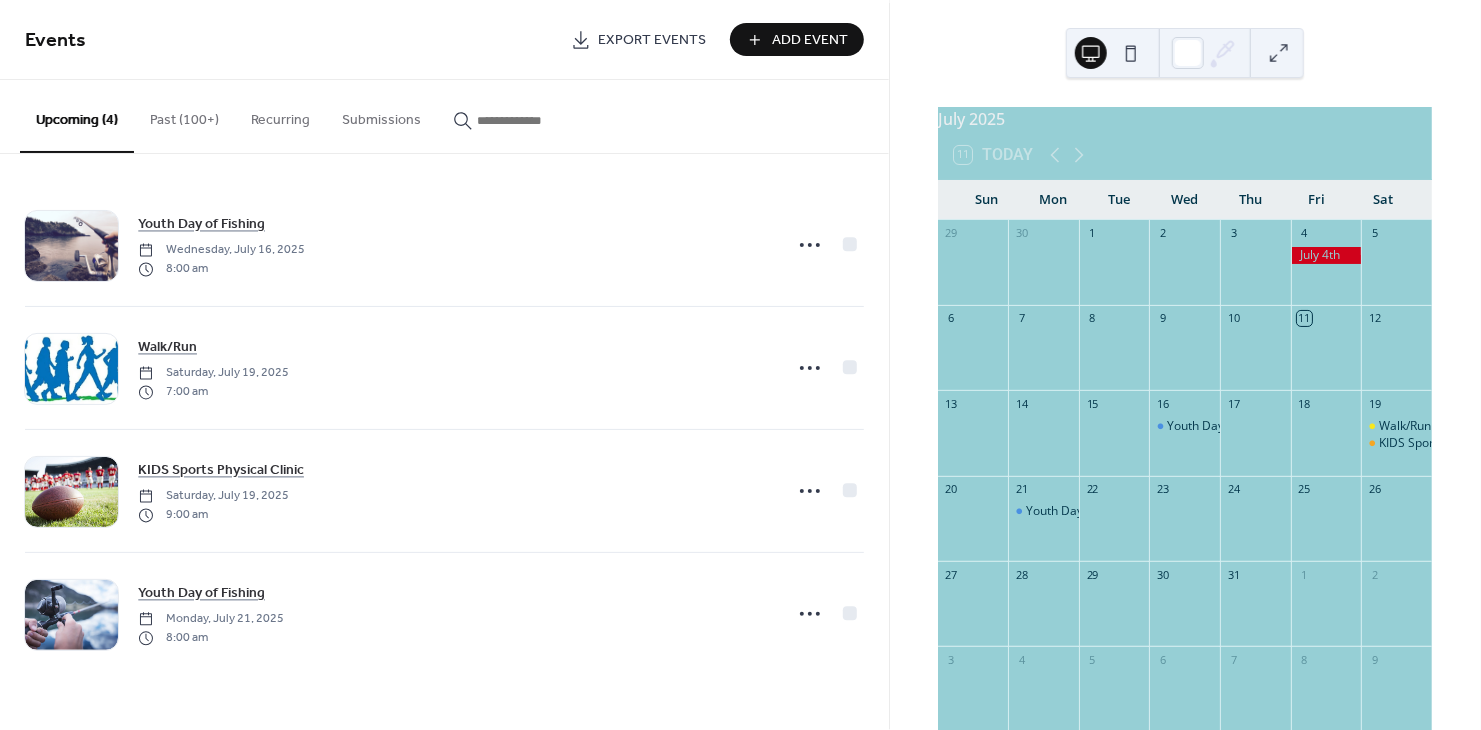 click on "Past  (100+)" at bounding box center [184, 115] 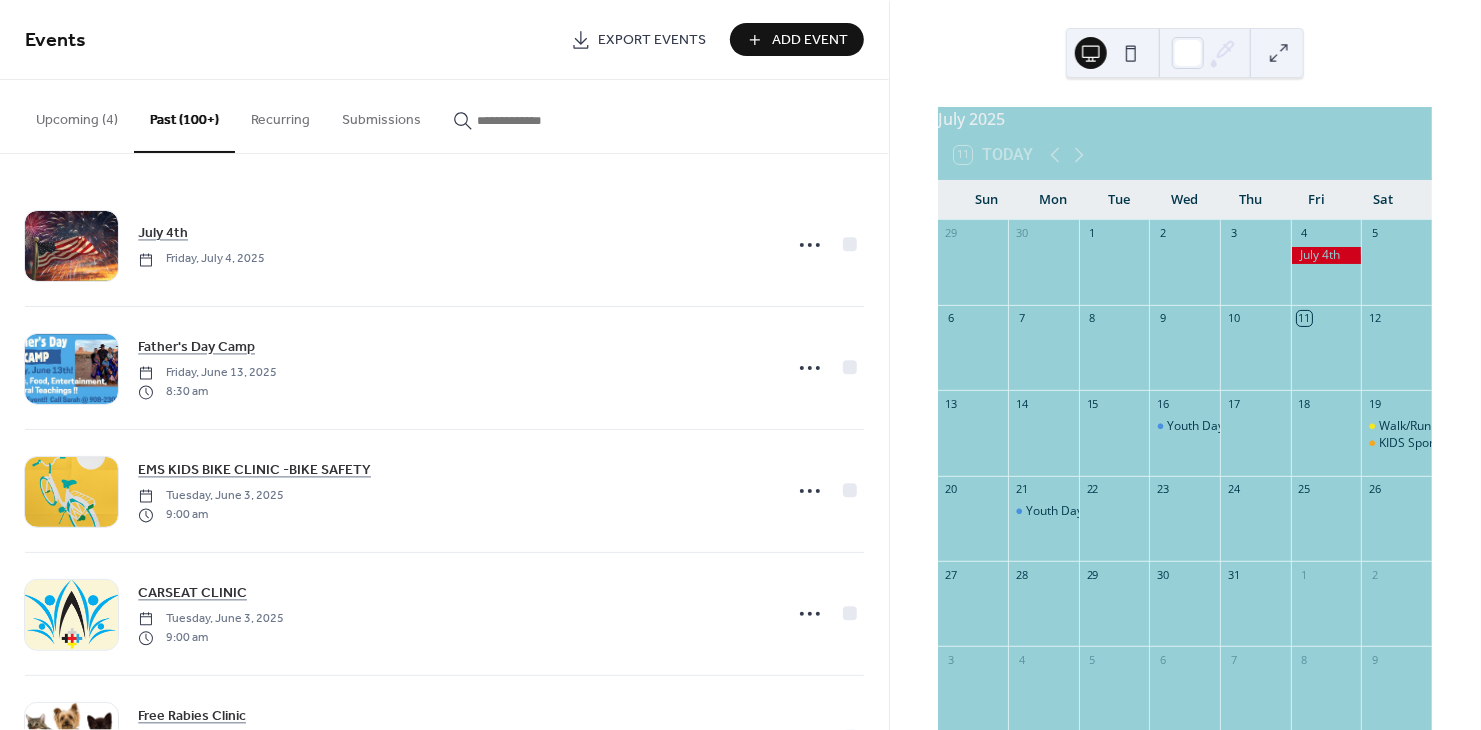 click on "Upcoming  (4)" at bounding box center (77, 115) 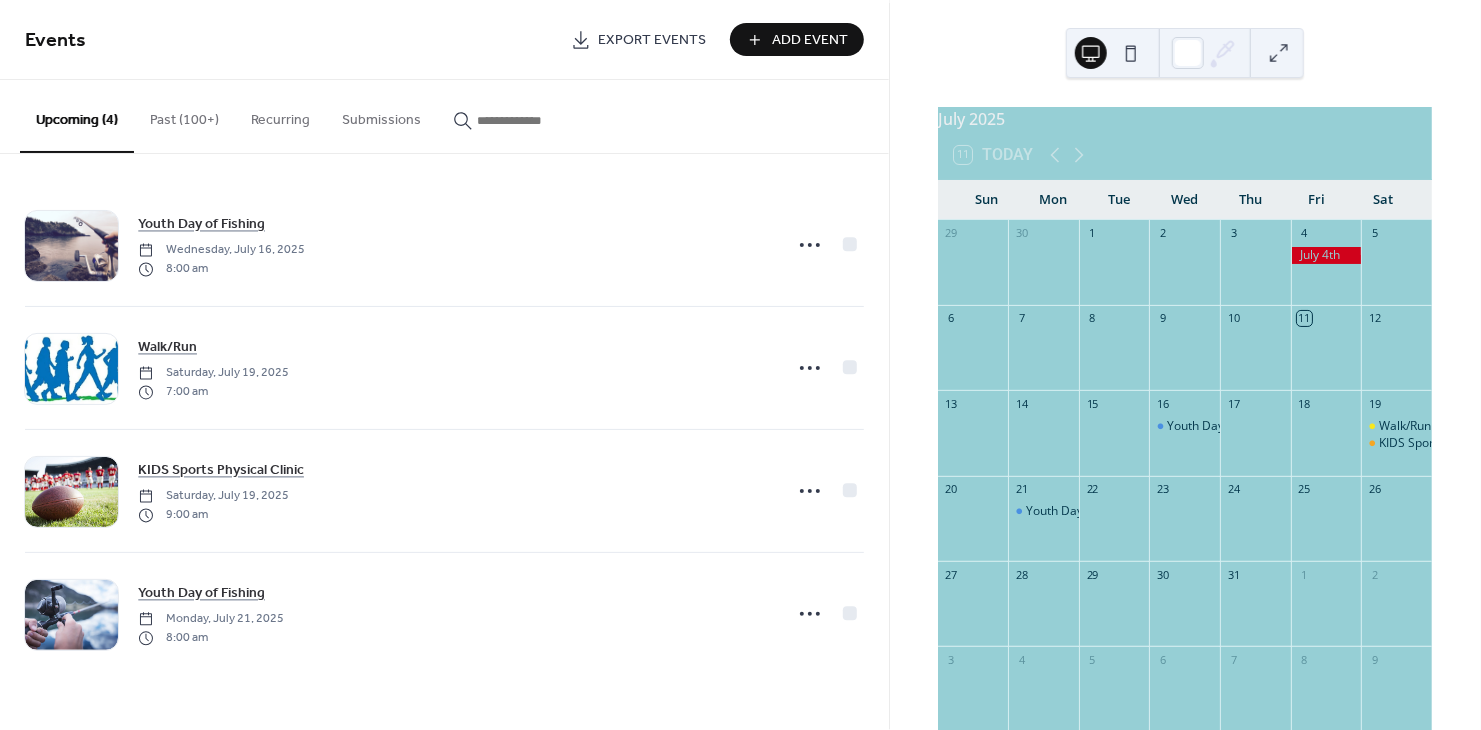 click on "Add Event" at bounding box center [811, 41] 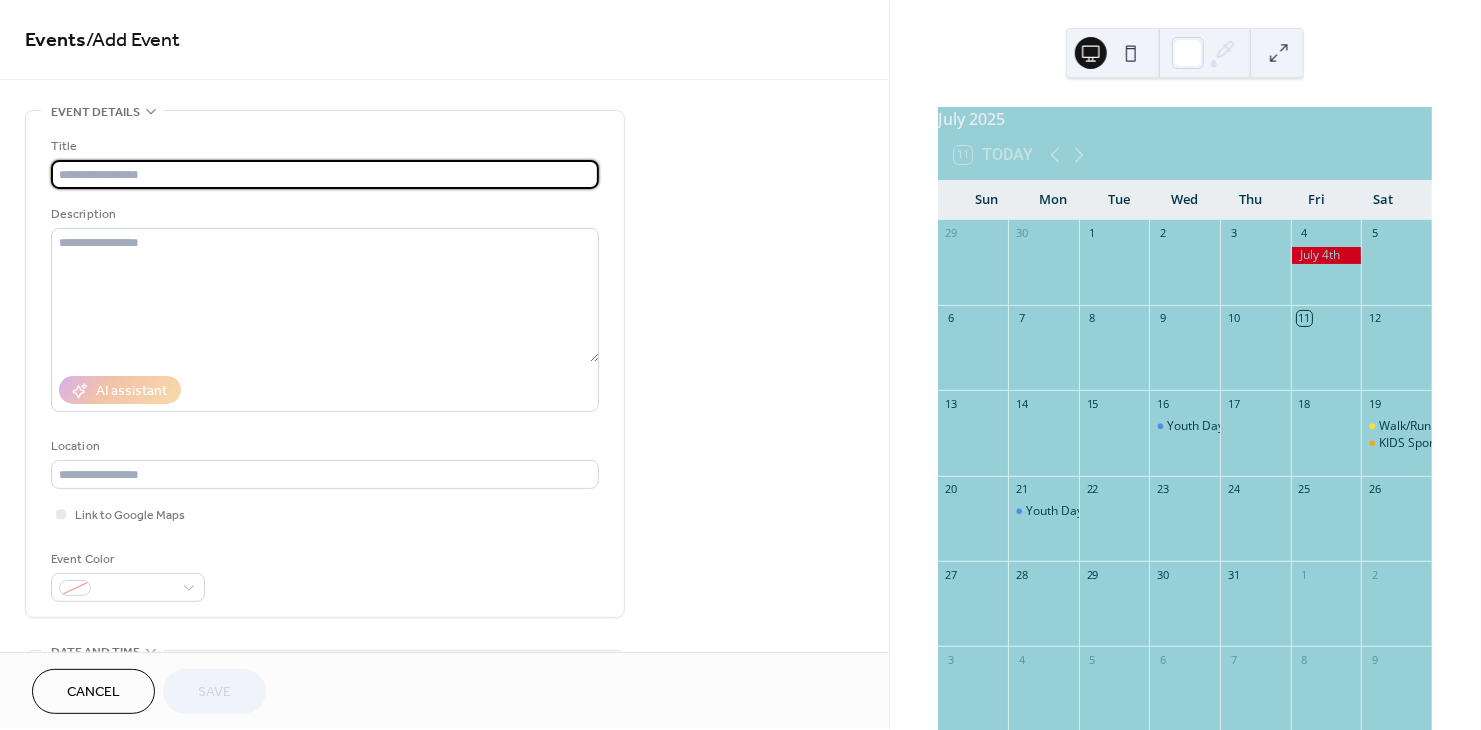 click at bounding box center (325, 174) 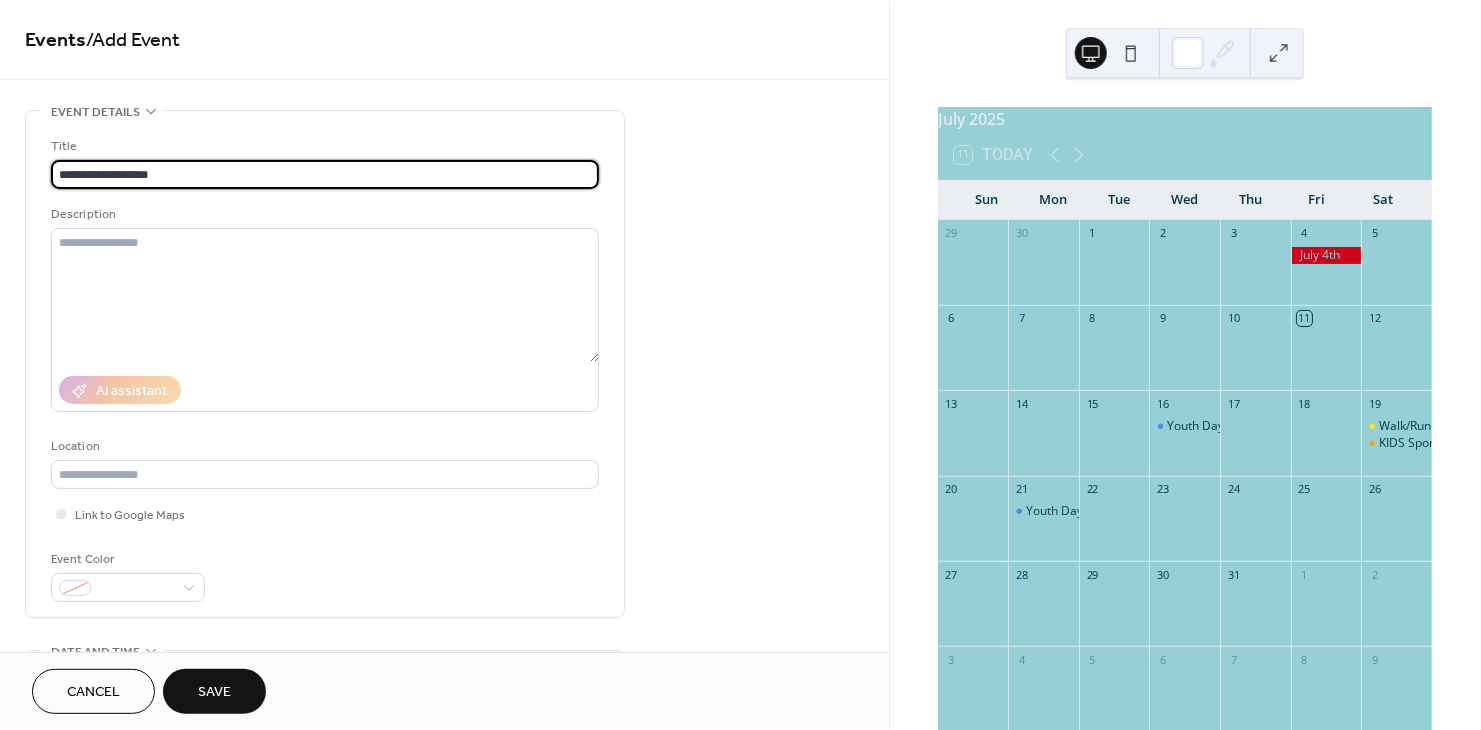 type on "**********" 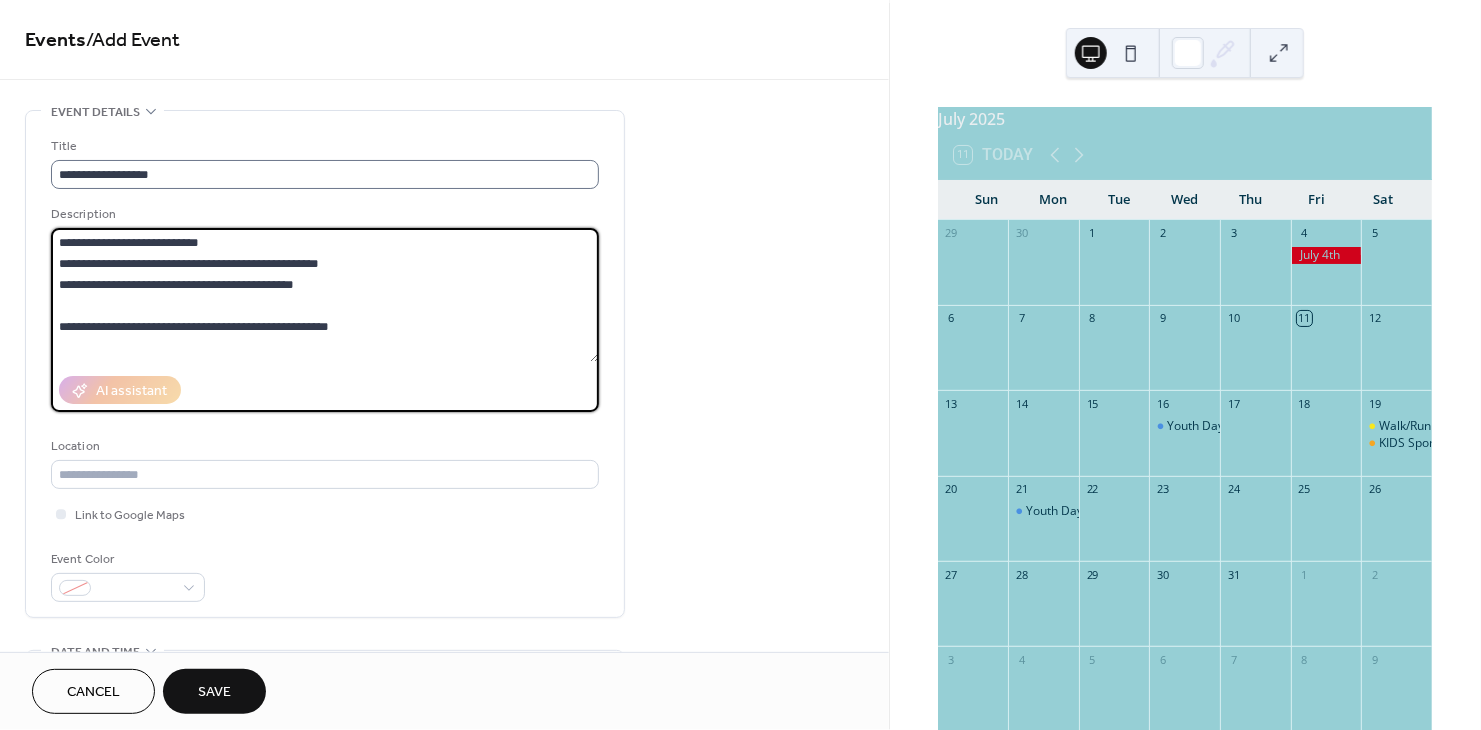 type on "**********" 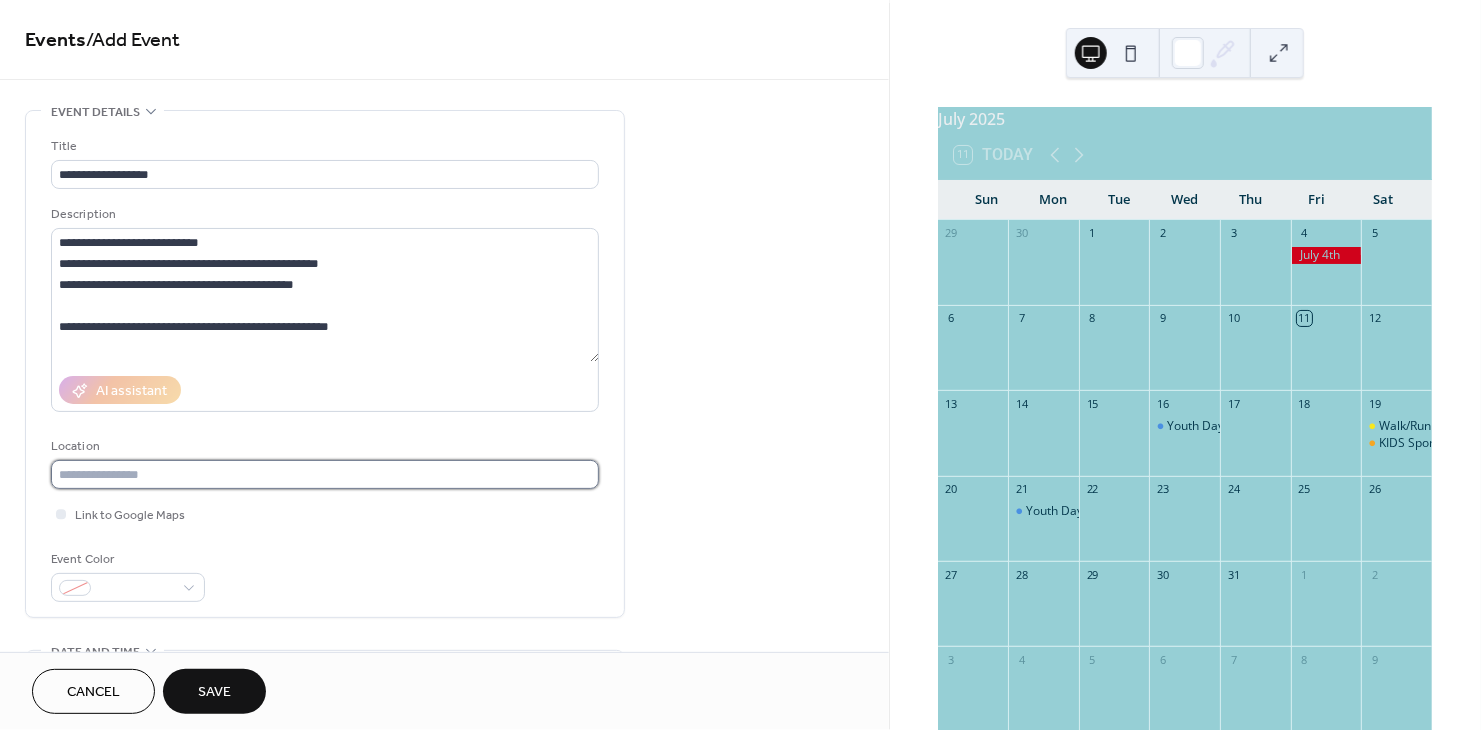 click at bounding box center [325, 474] 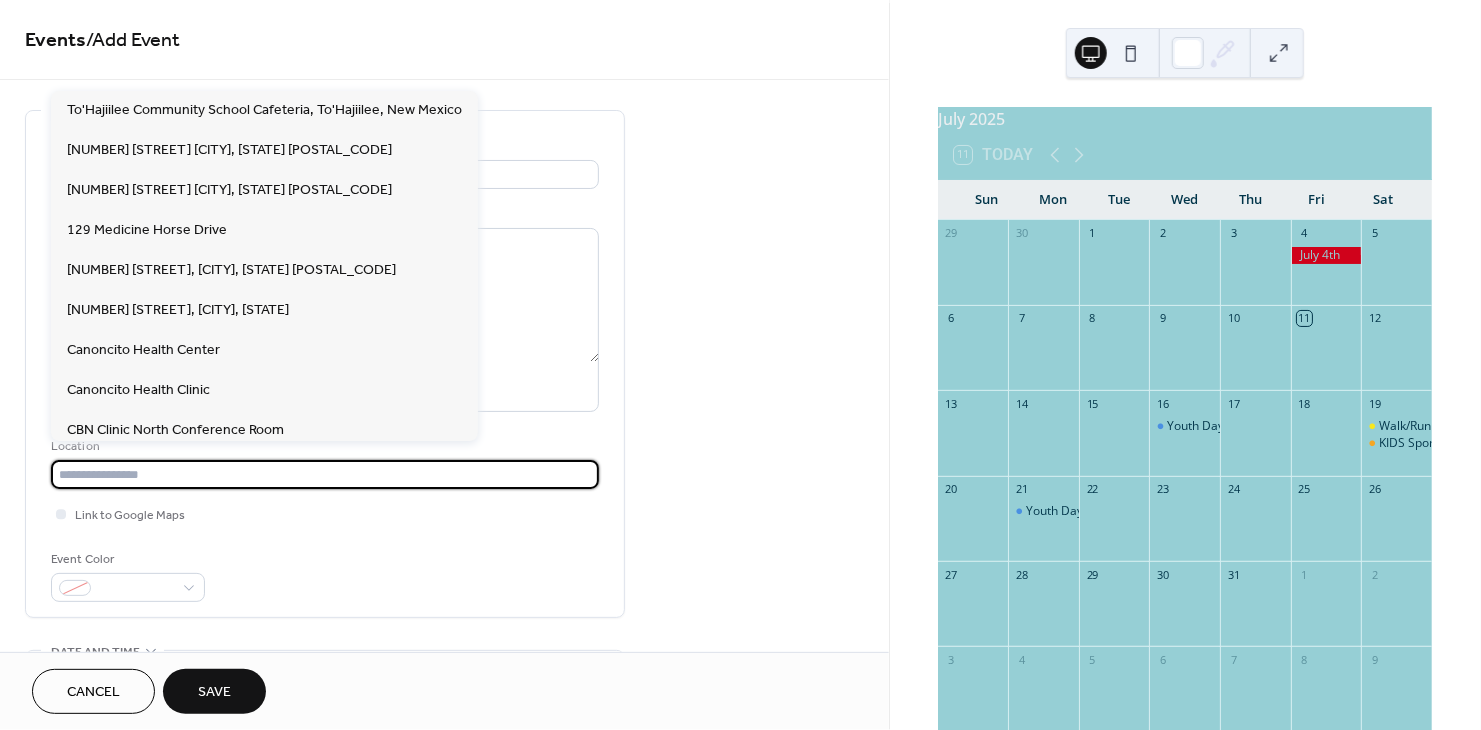 click at bounding box center [325, 474] 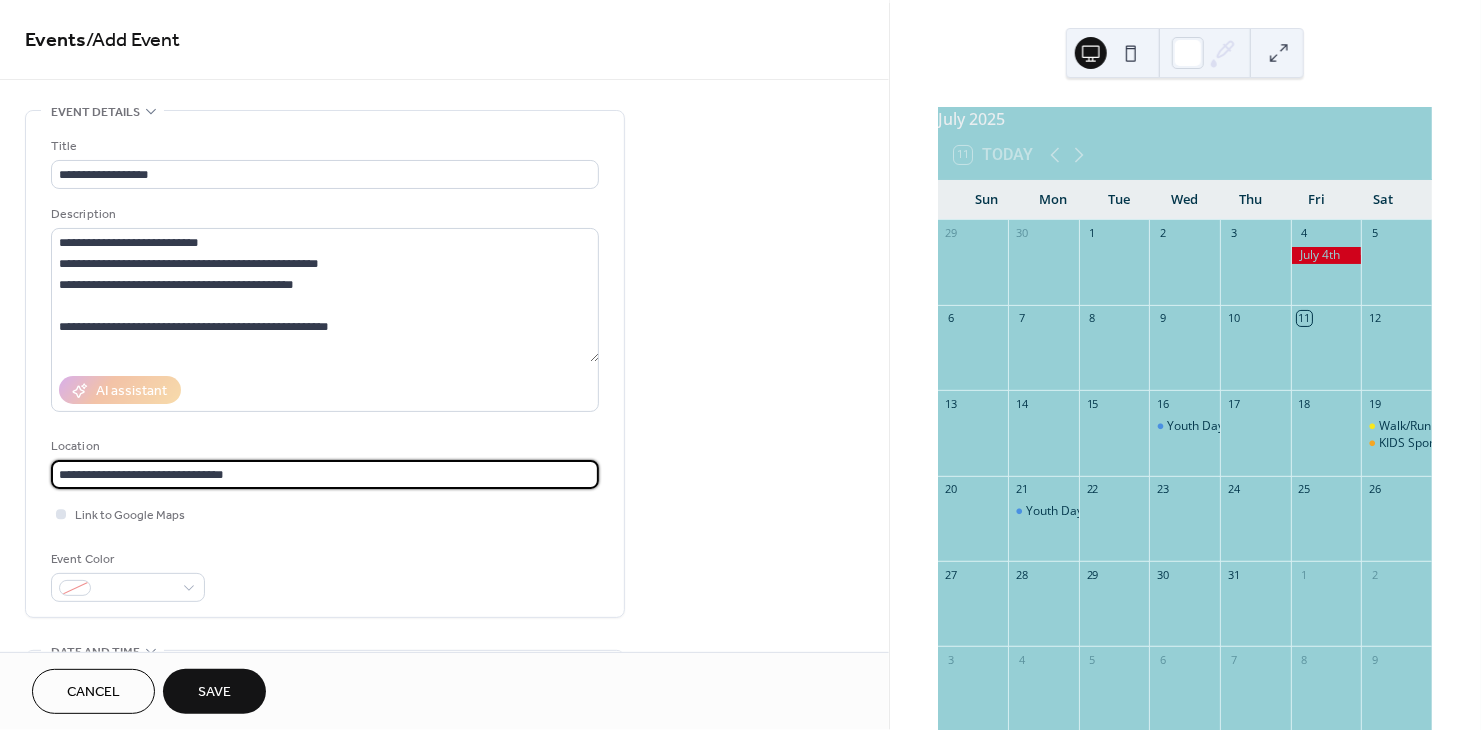 type on "**********" 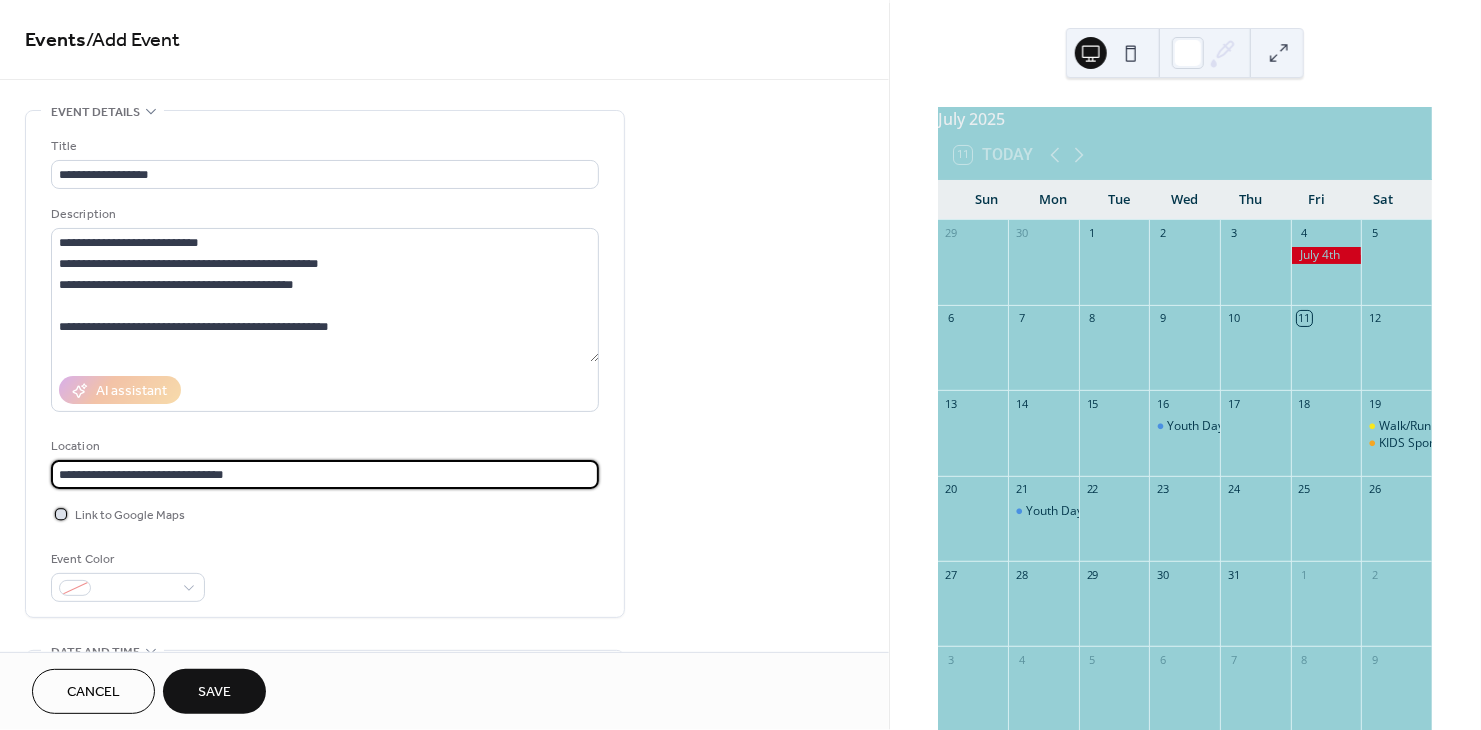 click at bounding box center (61, 514) 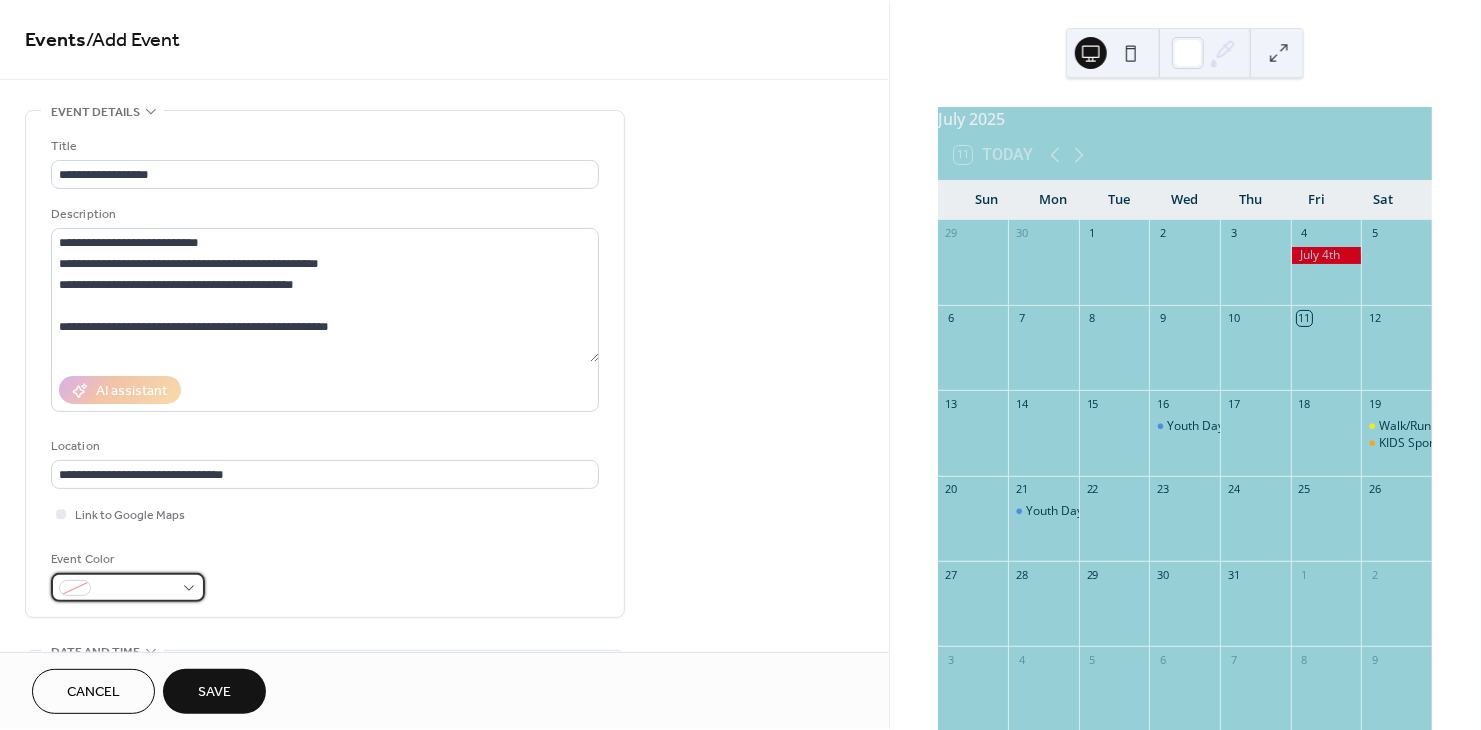 click at bounding box center [128, 587] 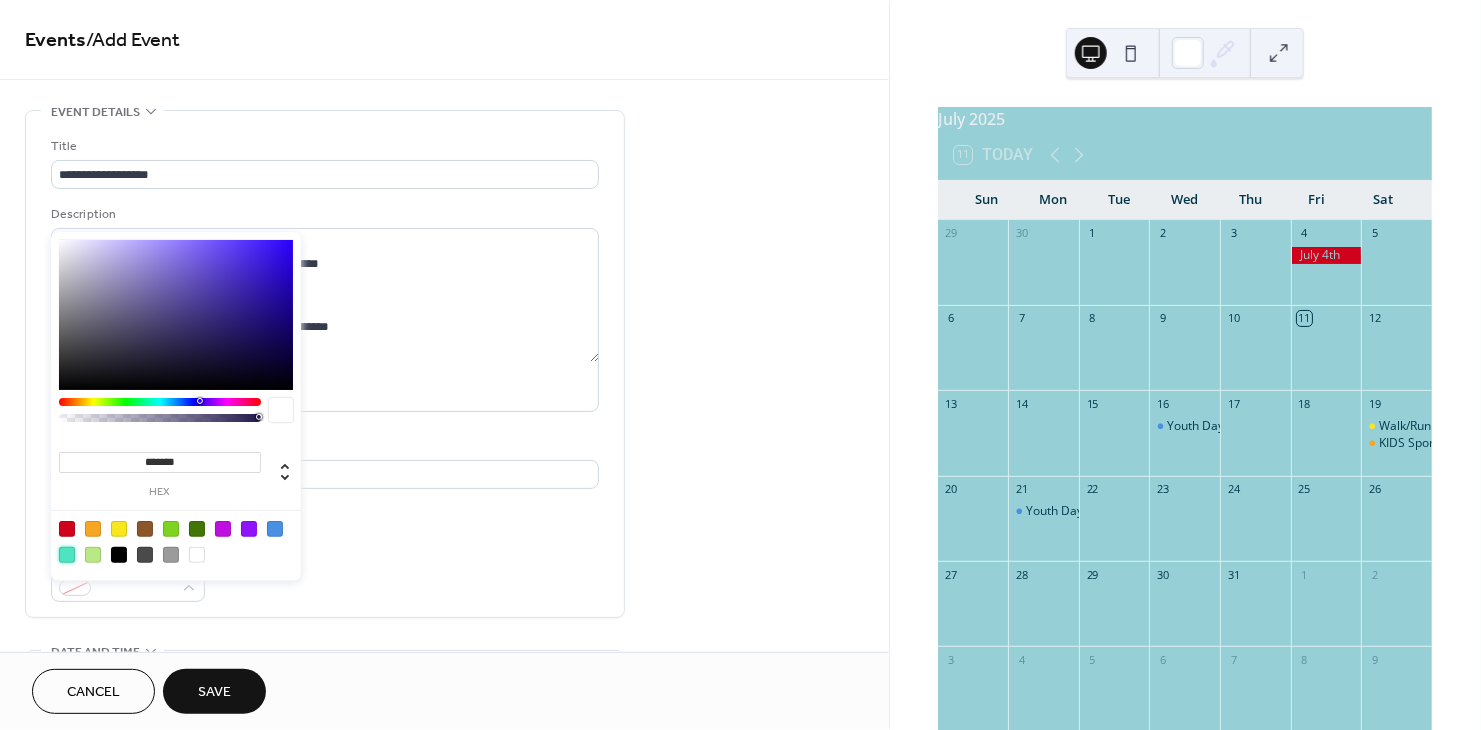 click at bounding box center (67, 555) 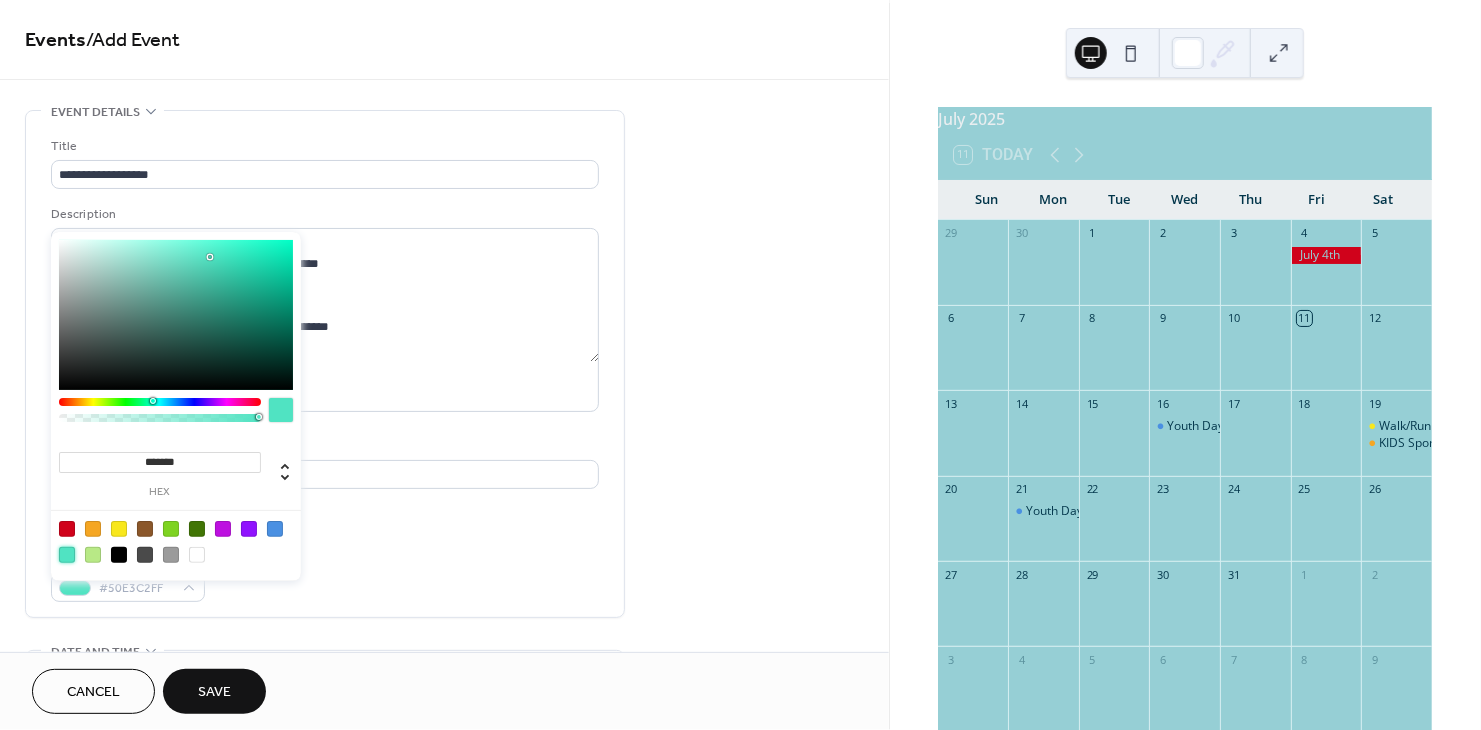 scroll, scrollTop: 58, scrollLeft: 0, axis: vertical 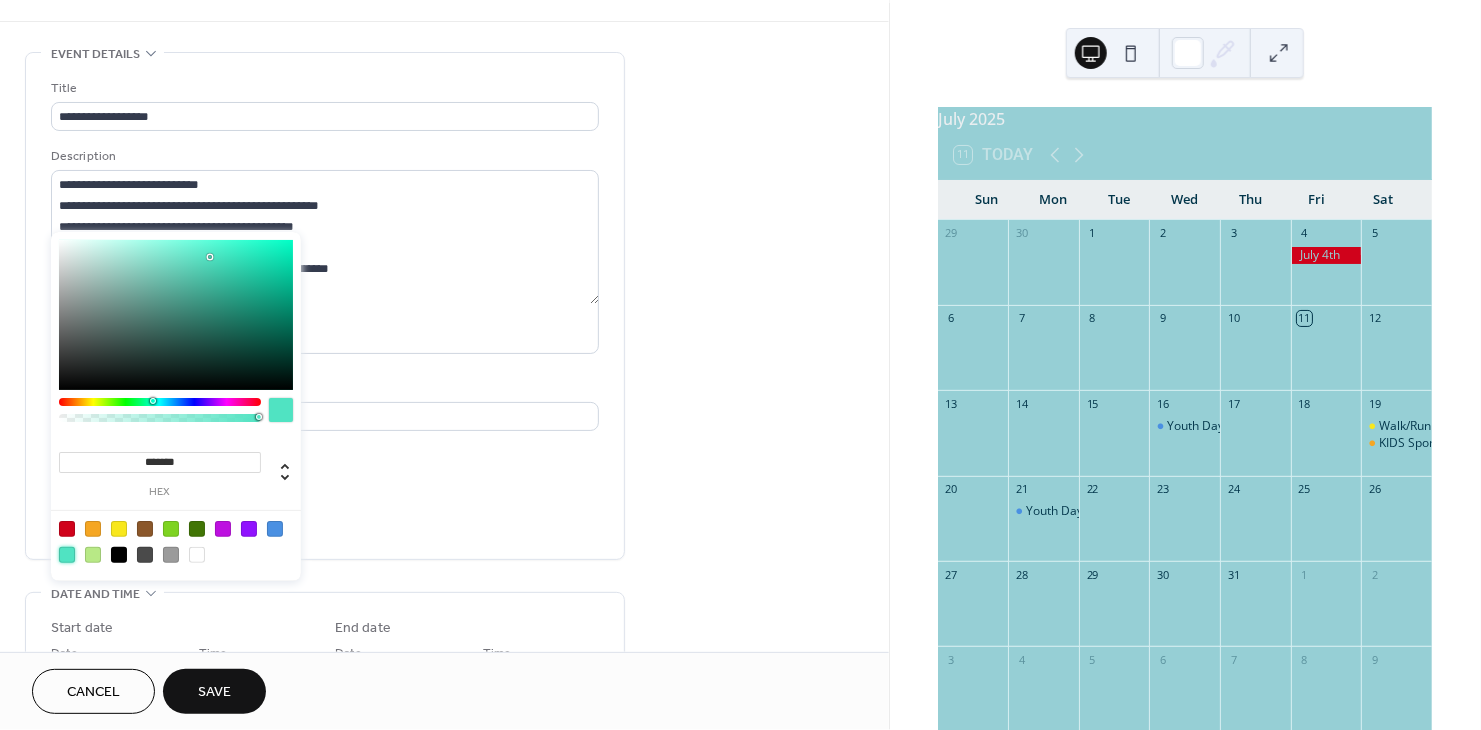 click on "**********" at bounding box center [325, 311] 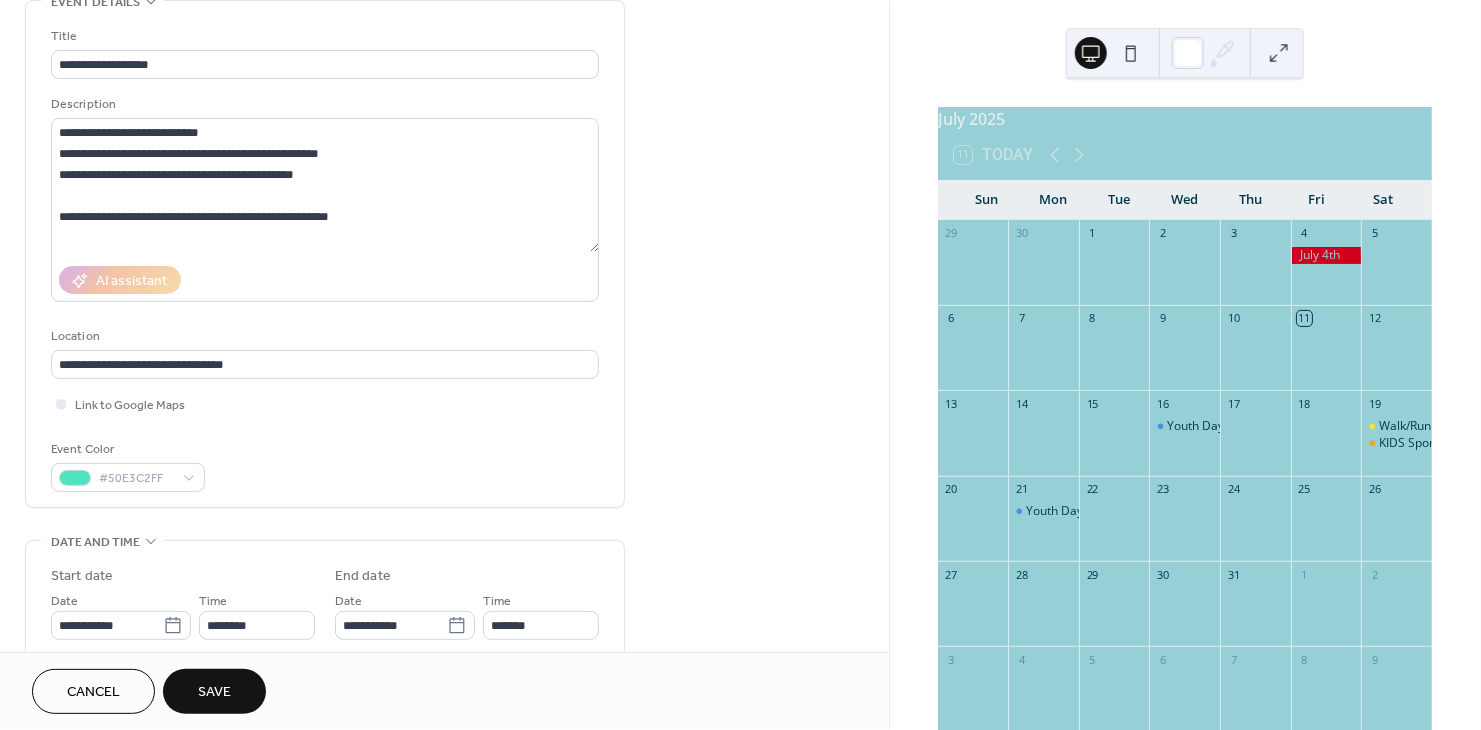 scroll, scrollTop: 175, scrollLeft: 0, axis: vertical 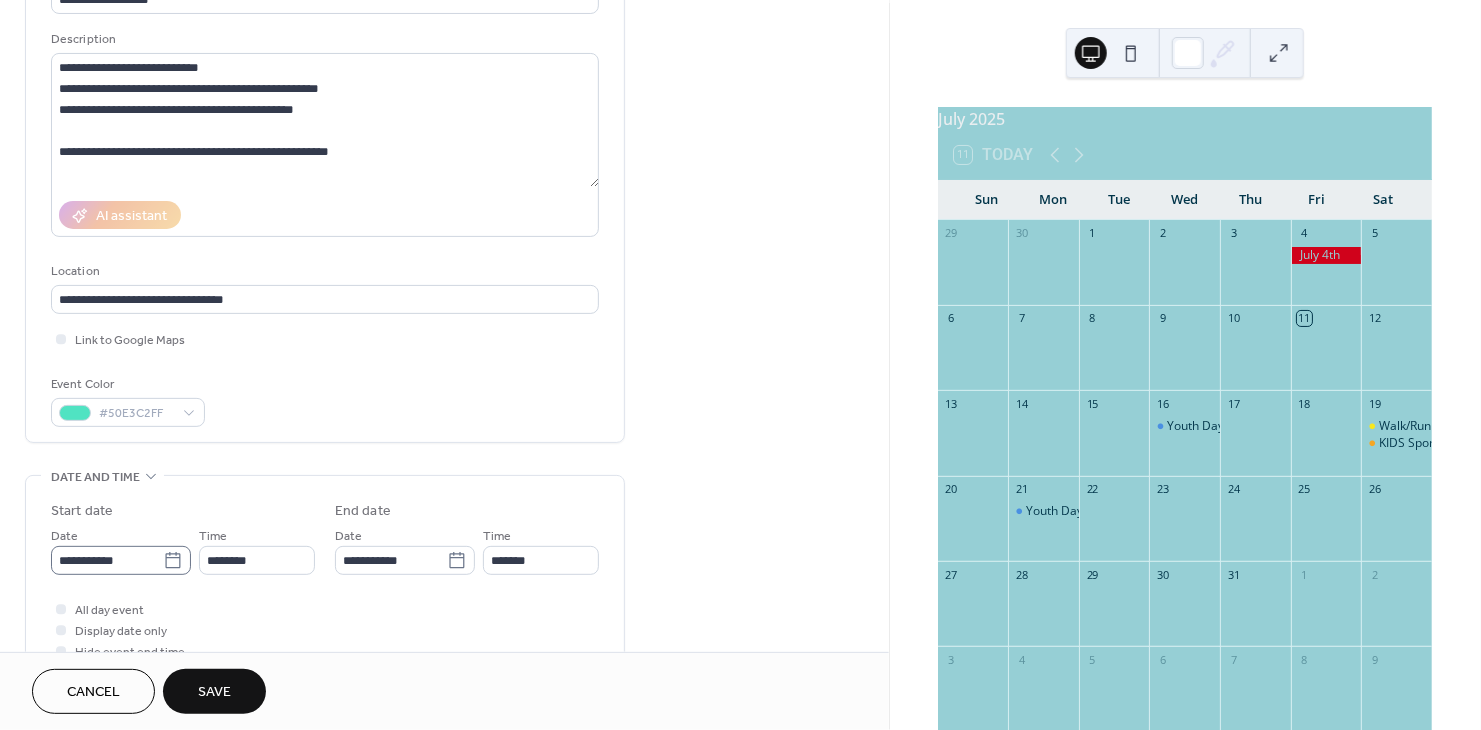 click 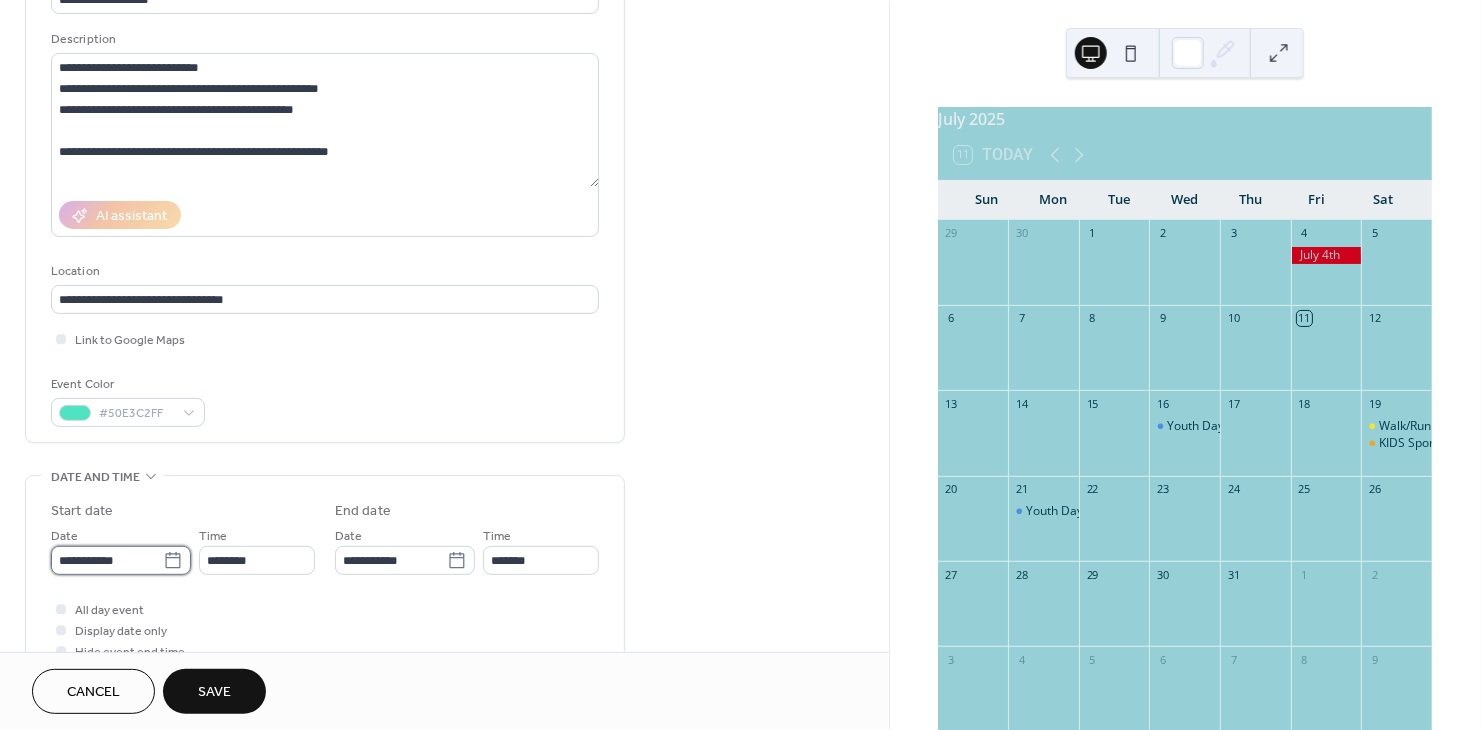 click on "**********" at bounding box center (107, 560) 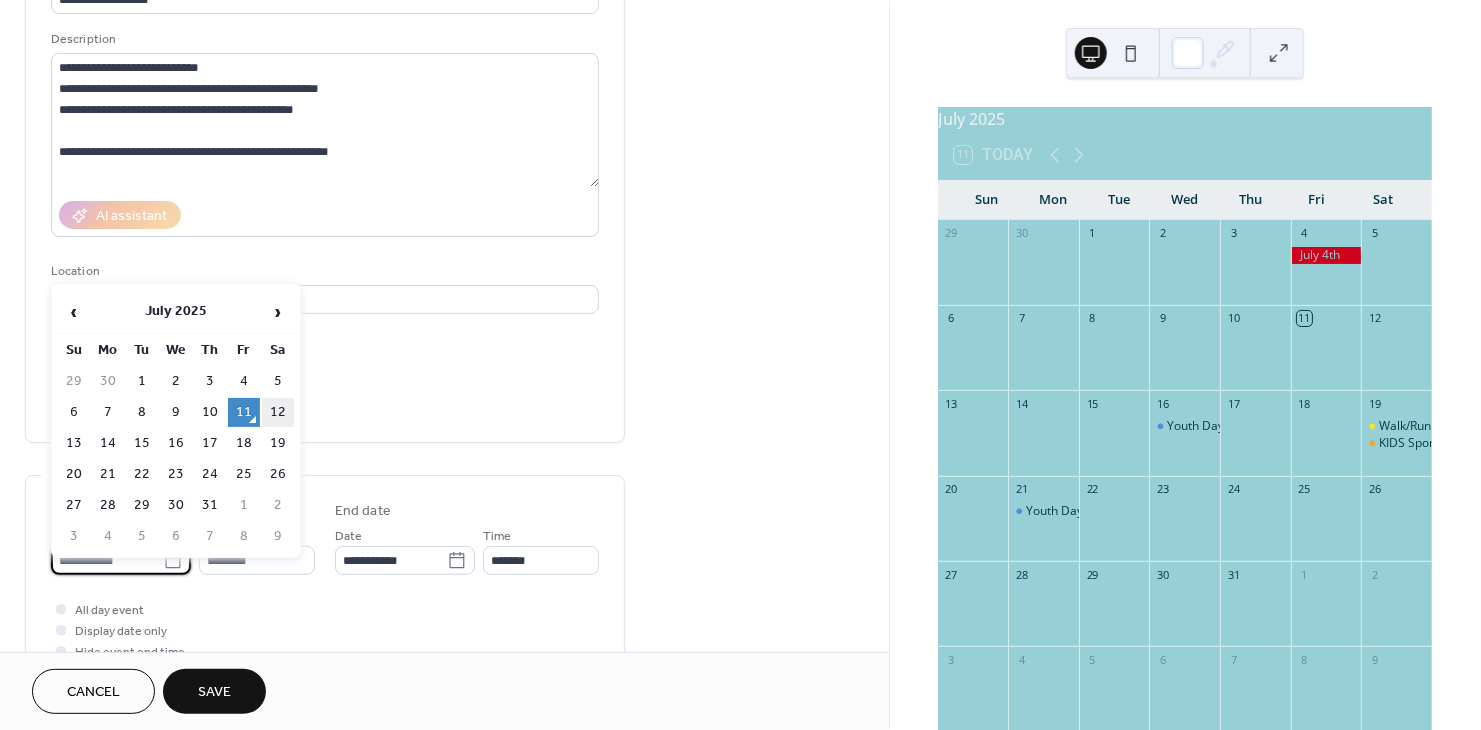 click on "12" at bounding box center (278, 412) 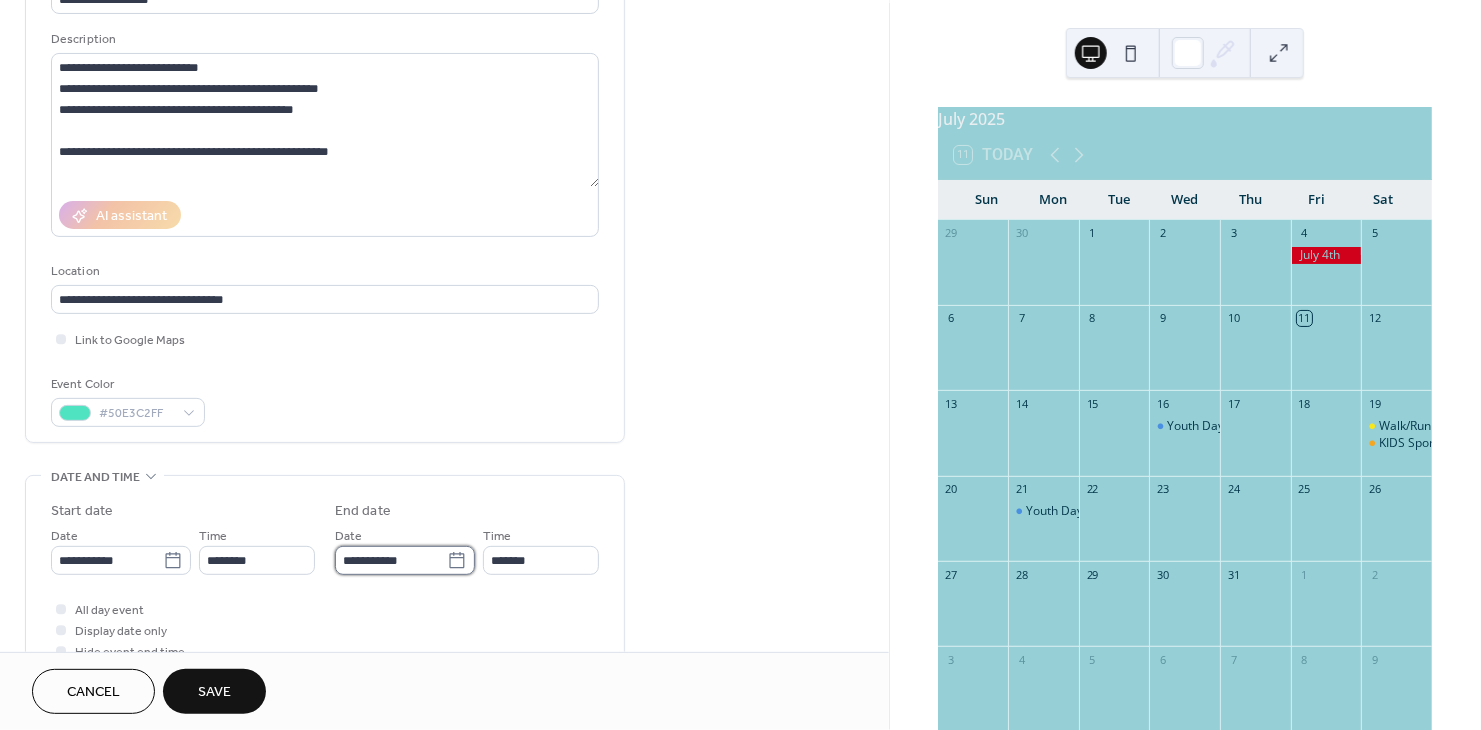click on "**********" at bounding box center [391, 560] 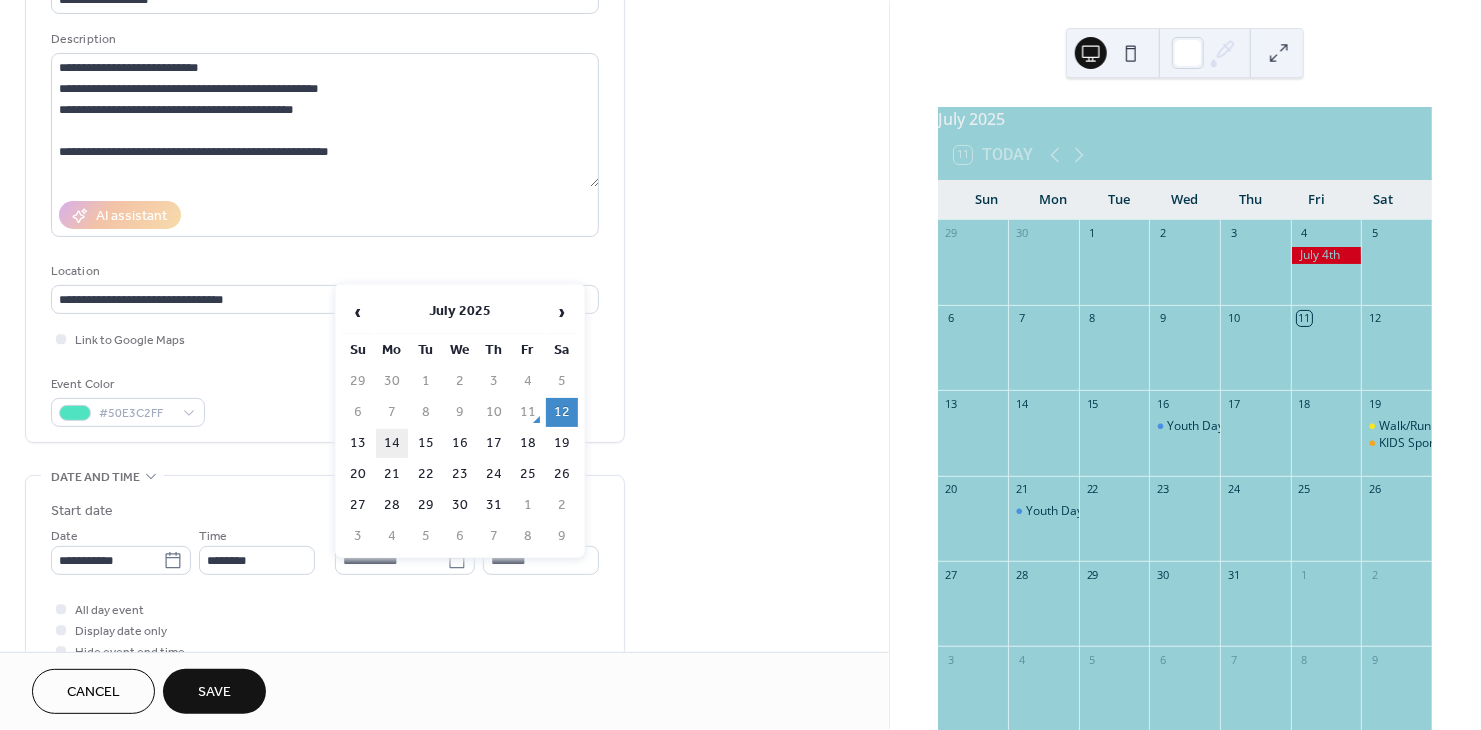 click on "14" at bounding box center (392, 443) 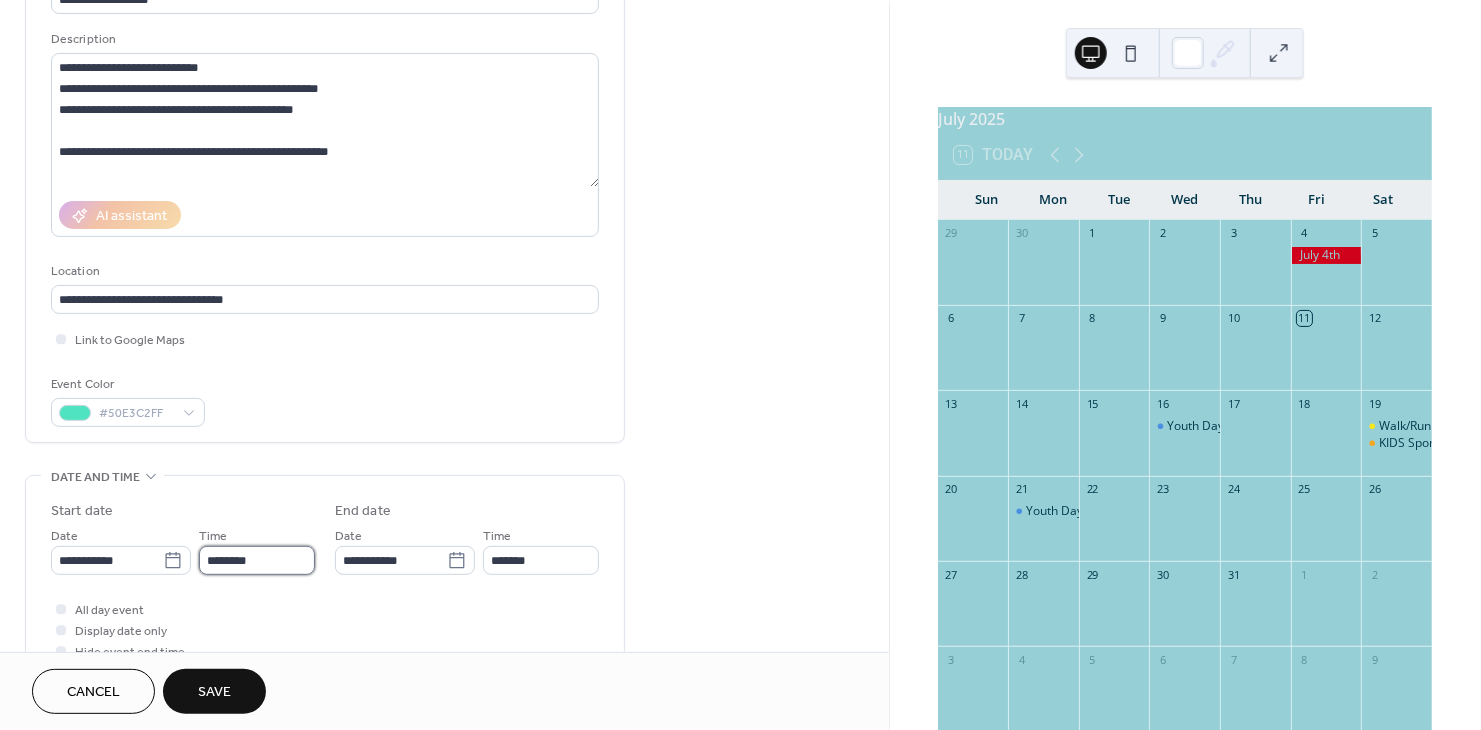 click on "********" at bounding box center (257, 560) 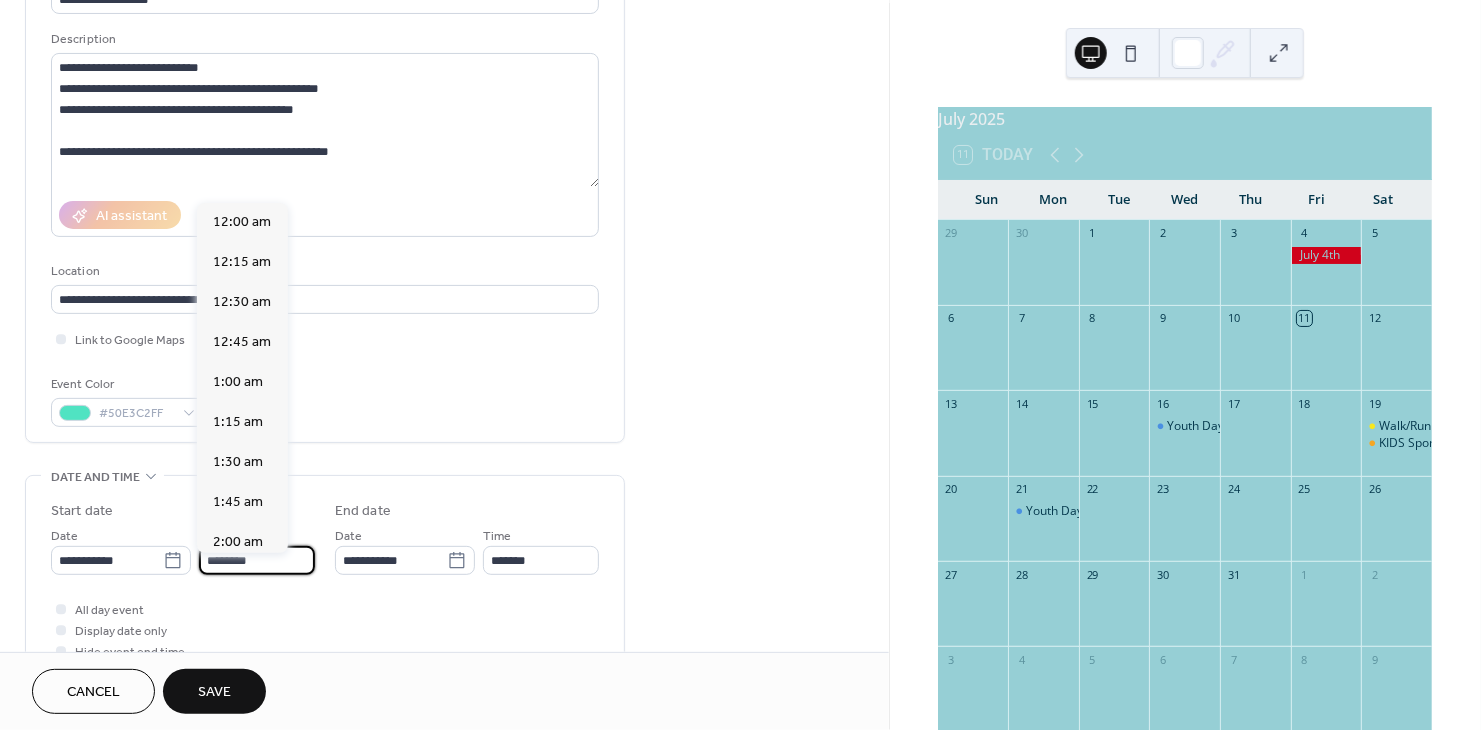 scroll, scrollTop: 1945, scrollLeft: 0, axis: vertical 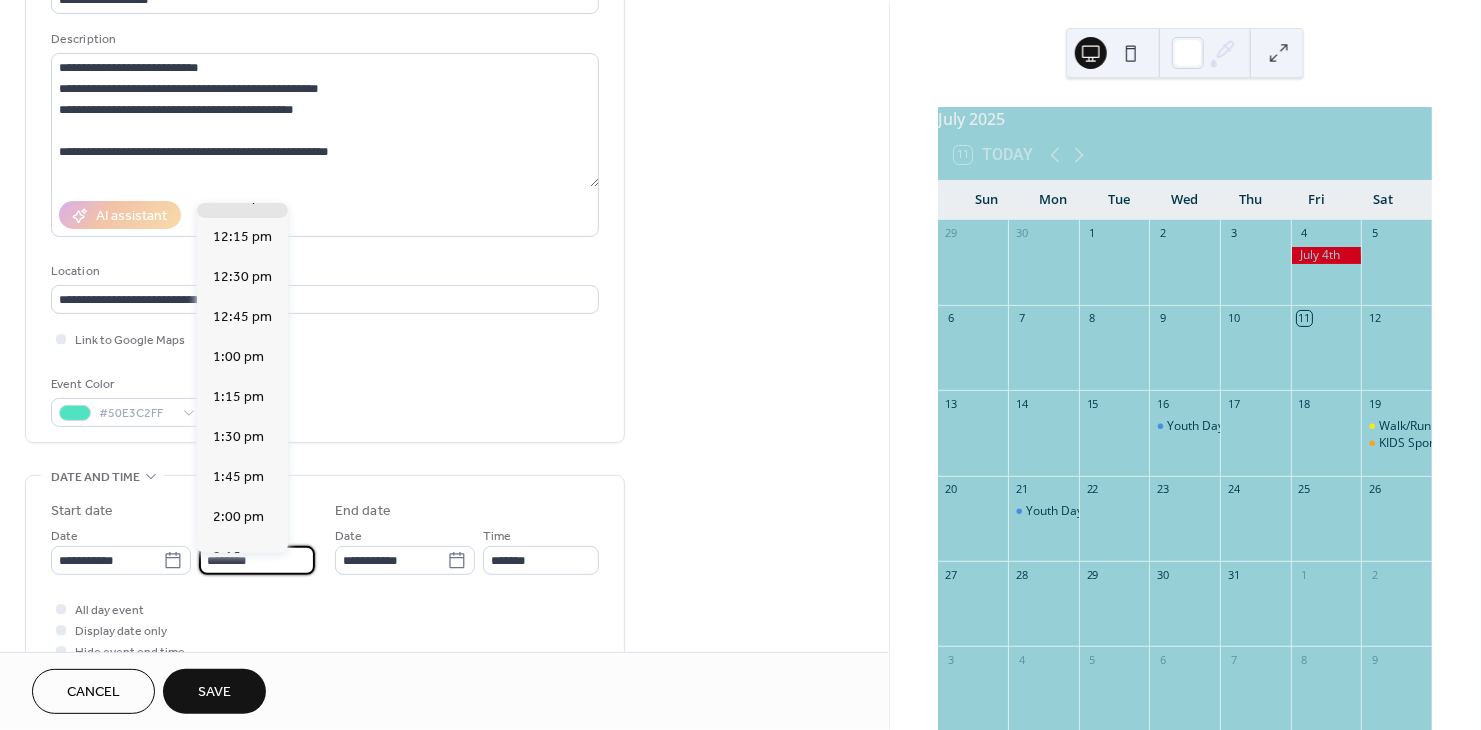 click on "Event Color #50E3C2FF" at bounding box center [325, 400] 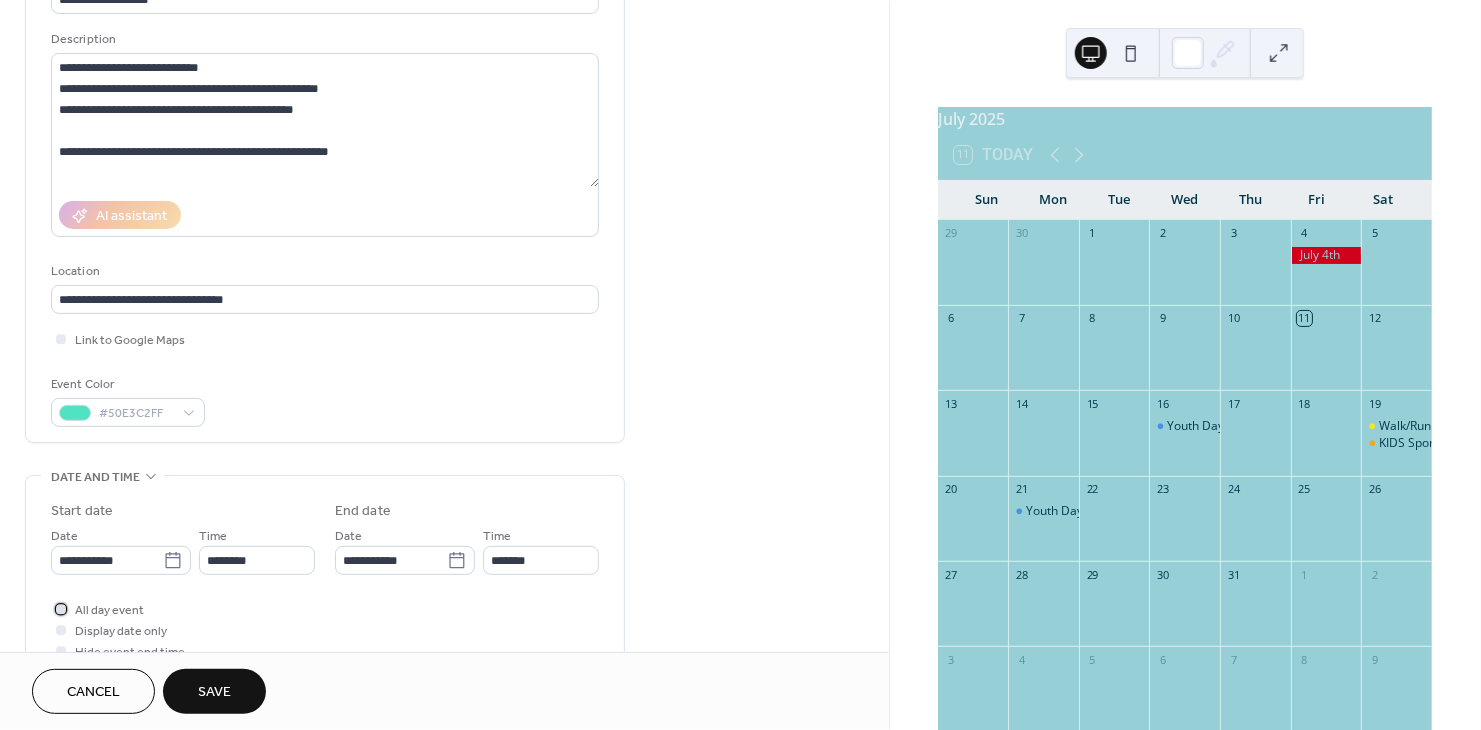 click on "All day event" at bounding box center (109, 611) 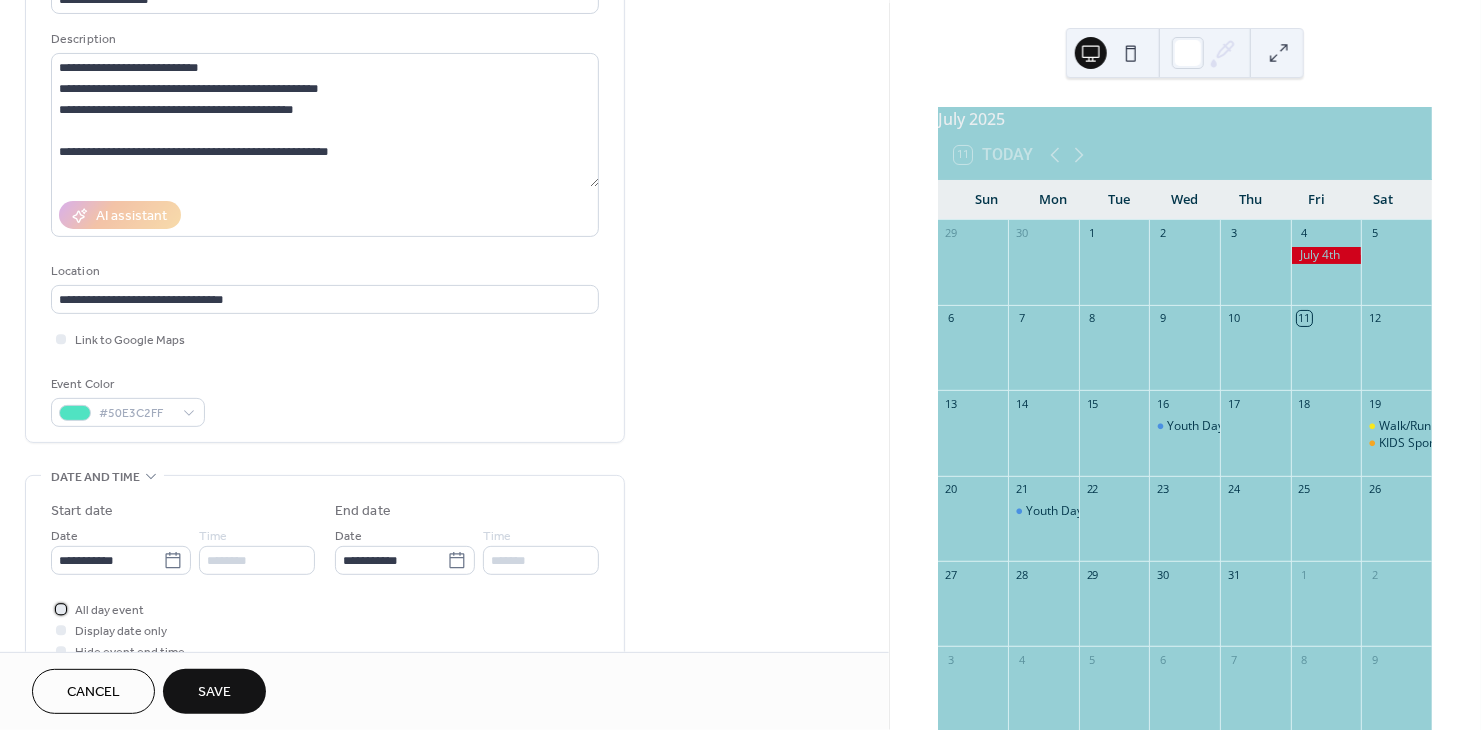 scroll, scrollTop: 0, scrollLeft: 0, axis: both 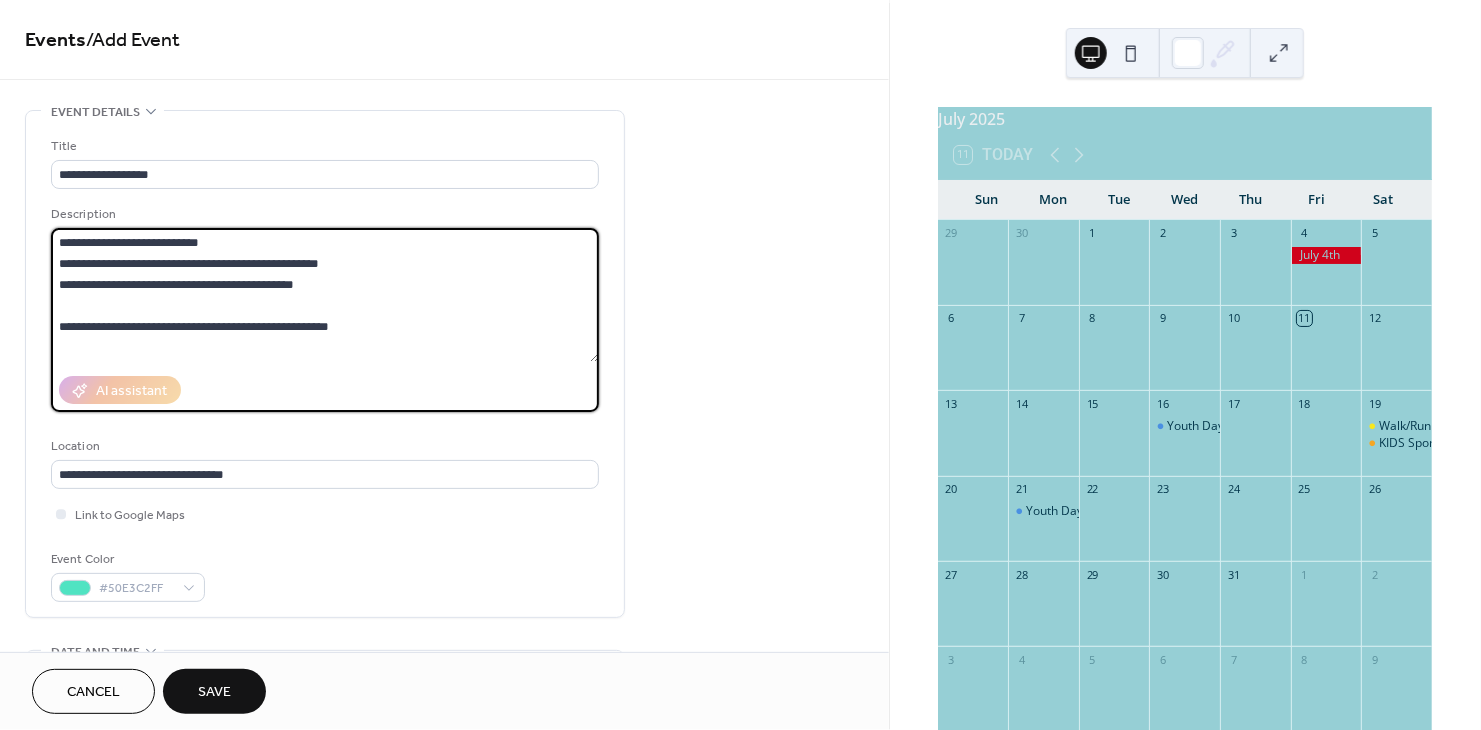 click on "**********" at bounding box center [325, 295] 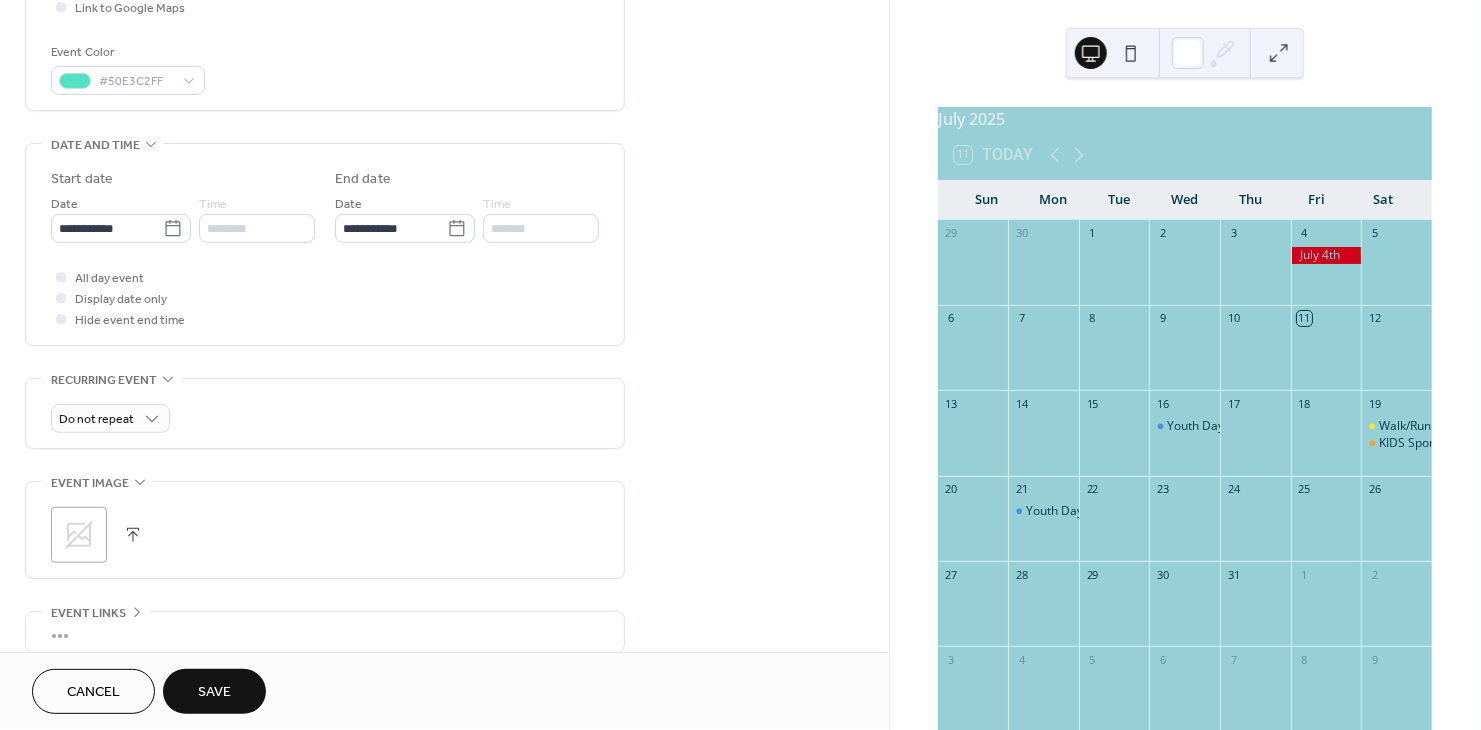 scroll, scrollTop: 525, scrollLeft: 0, axis: vertical 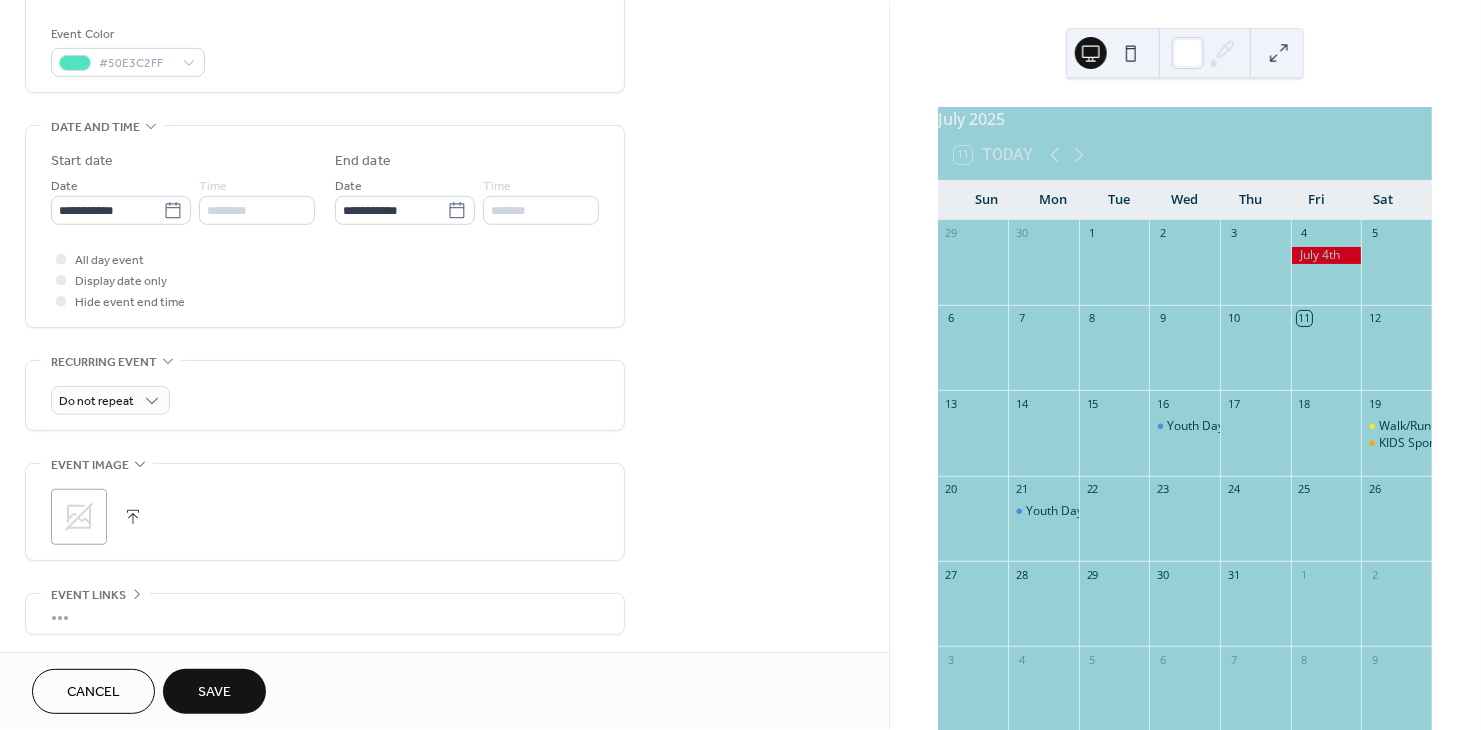 type on "**********" 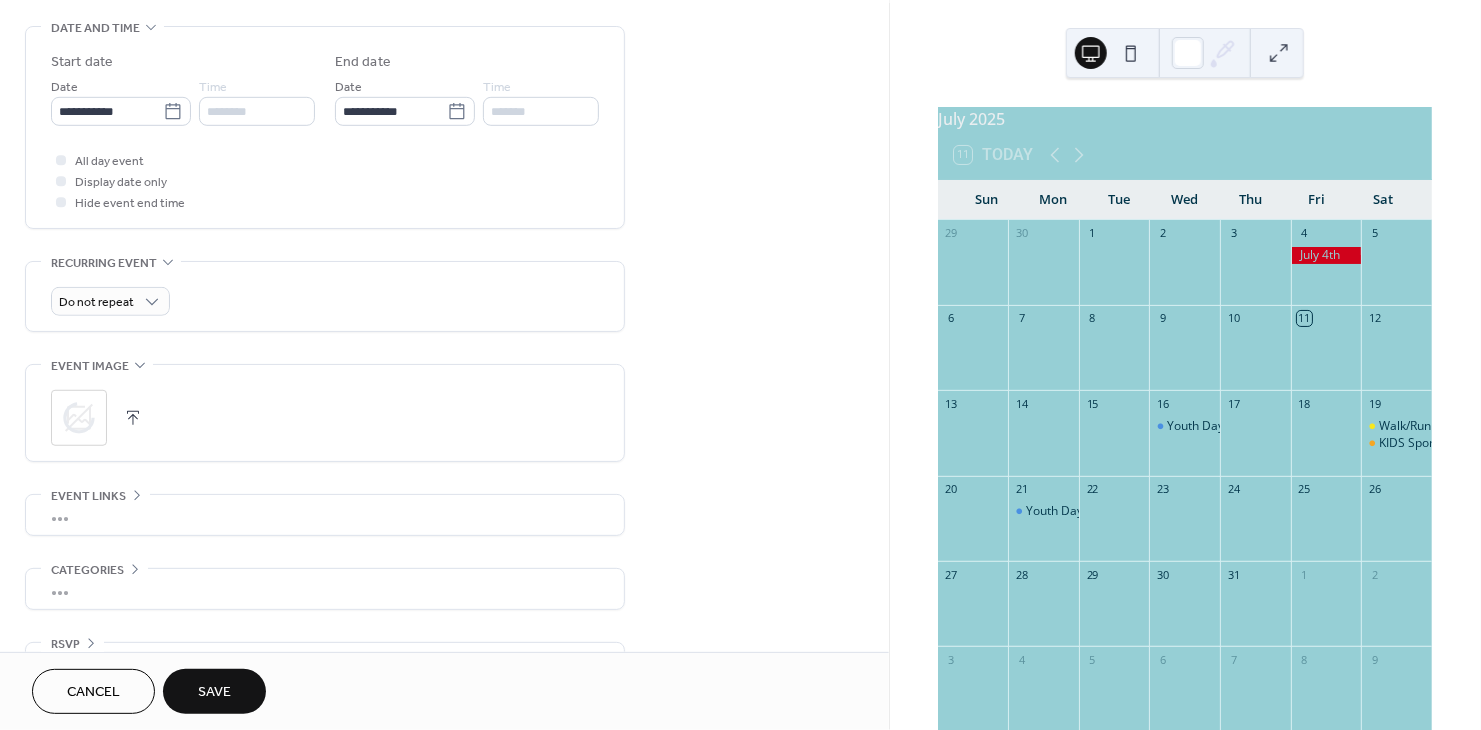 scroll, scrollTop: 641, scrollLeft: 0, axis: vertical 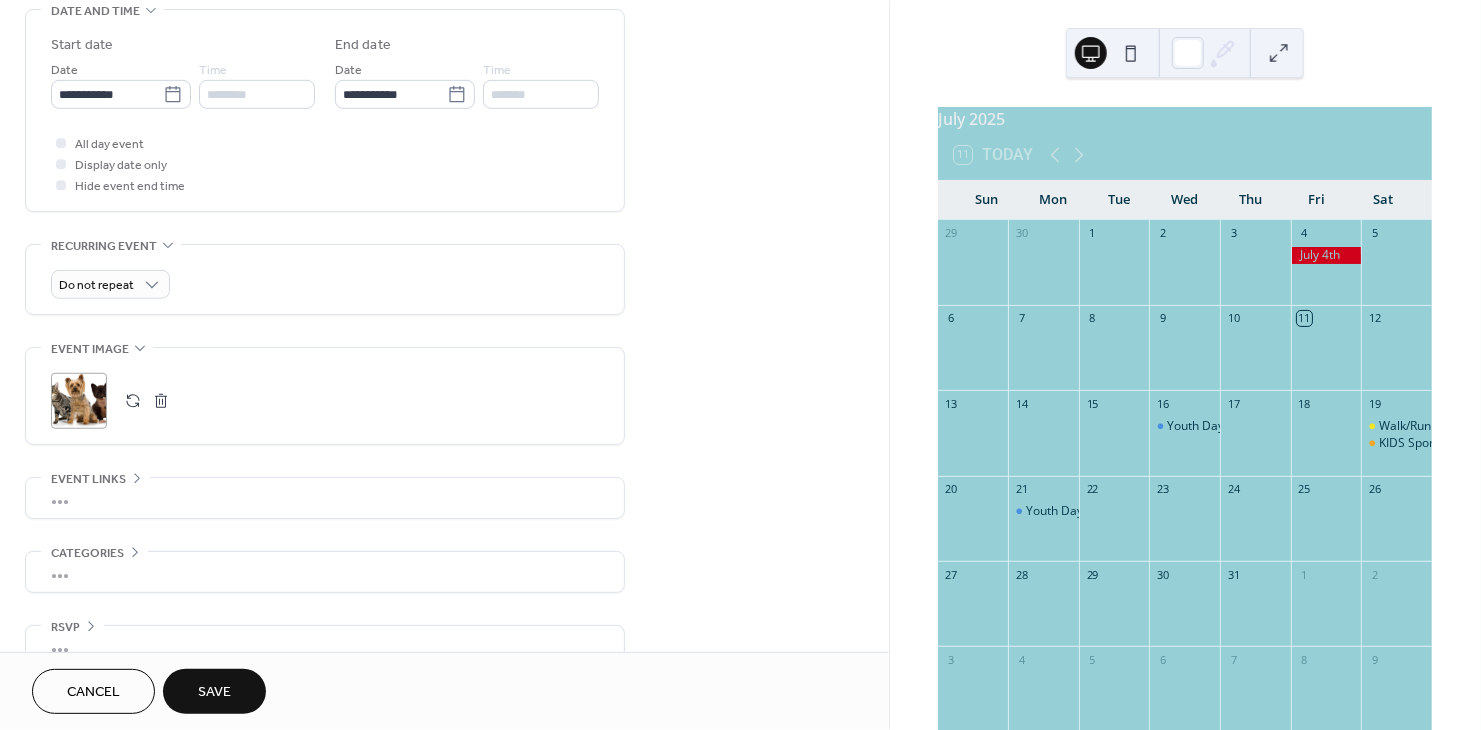 click on "Save" at bounding box center (214, 691) 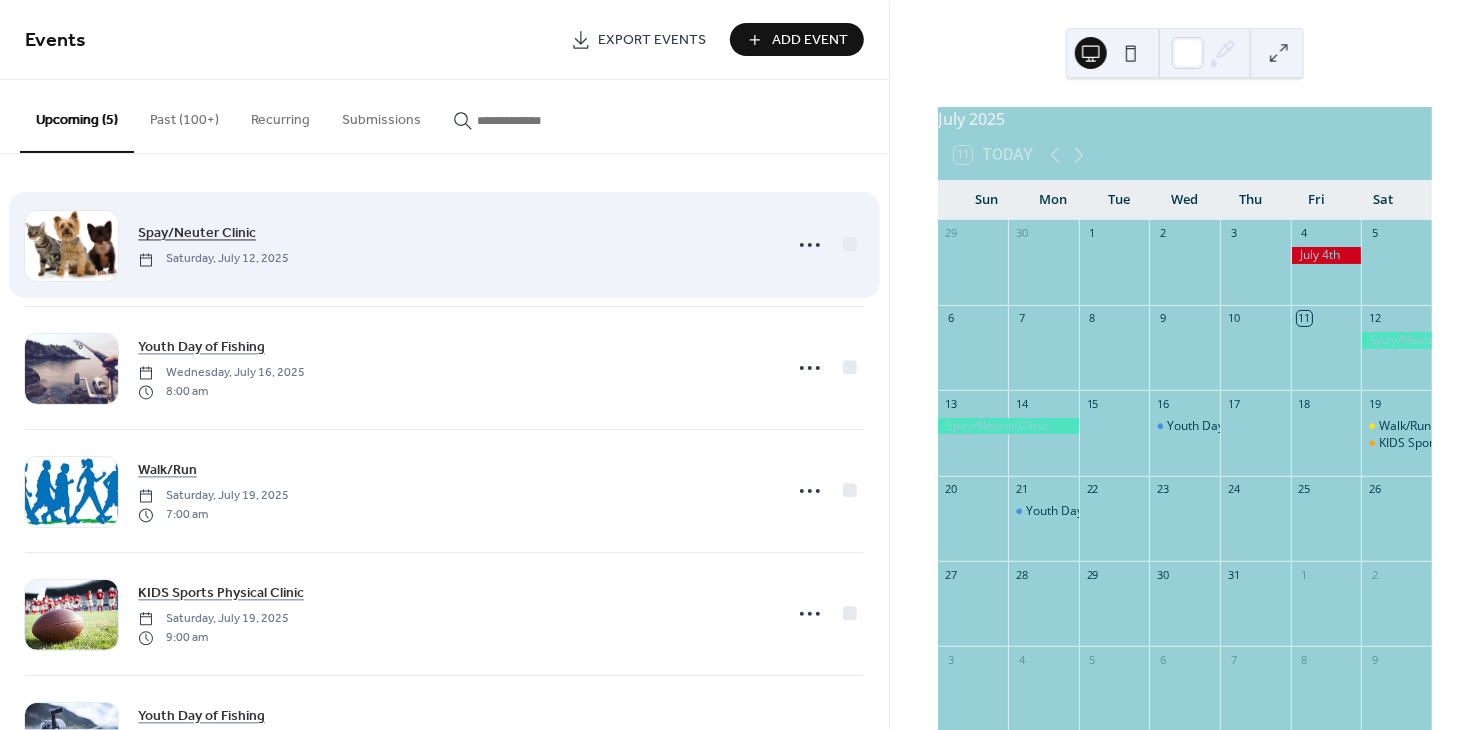 click on "Spay/Neuter Clinic" at bounding box center (197, 234) 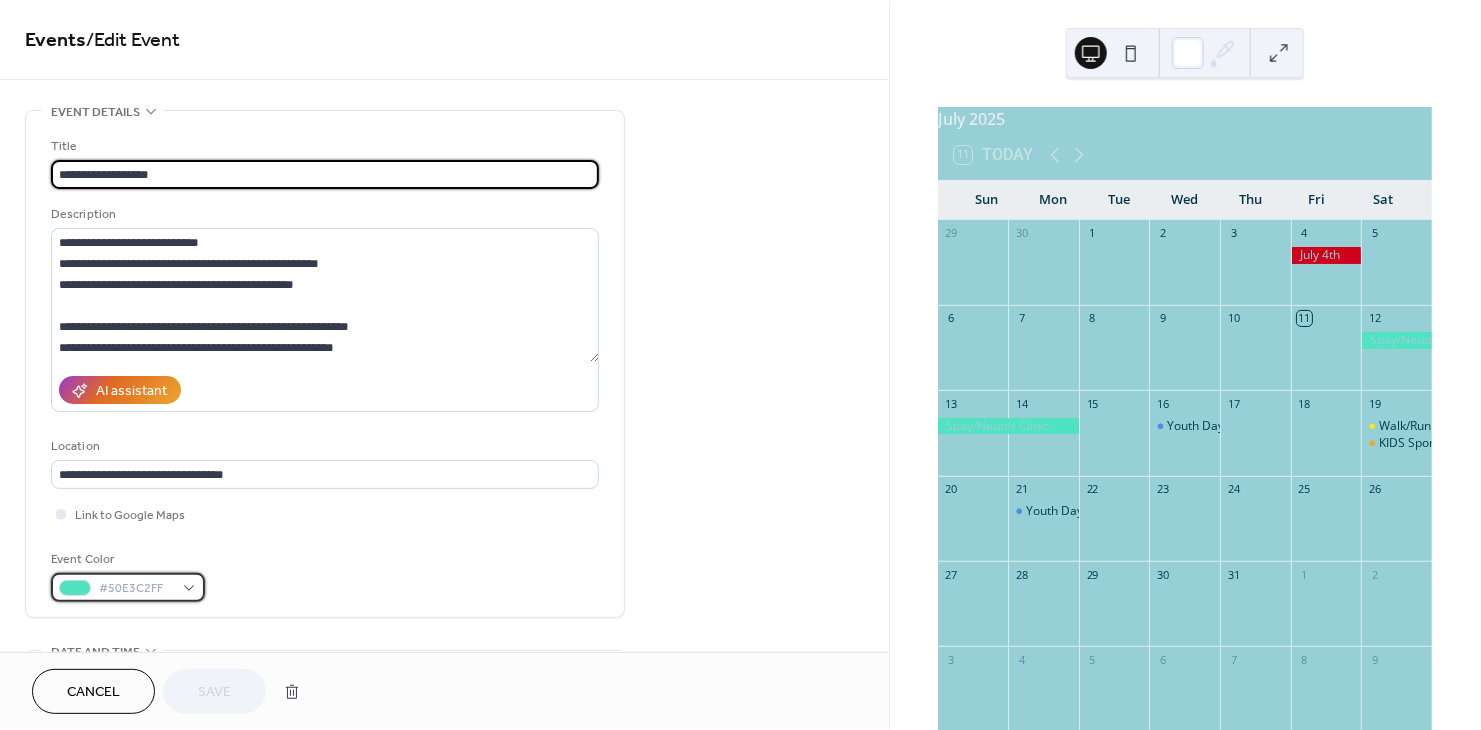 click on "#50E3C2FF" at bounding box center (128, 587) 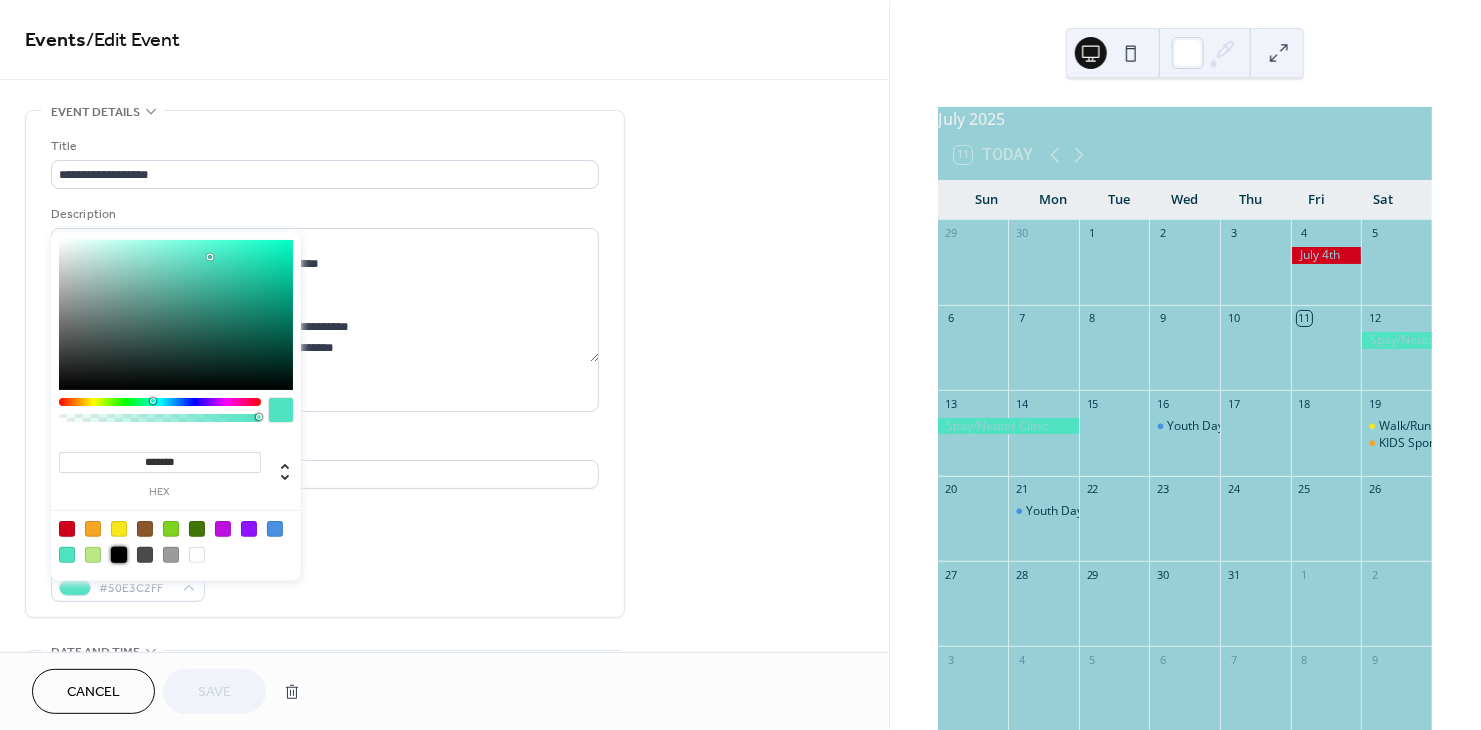 click at bounding box center (119, 555) 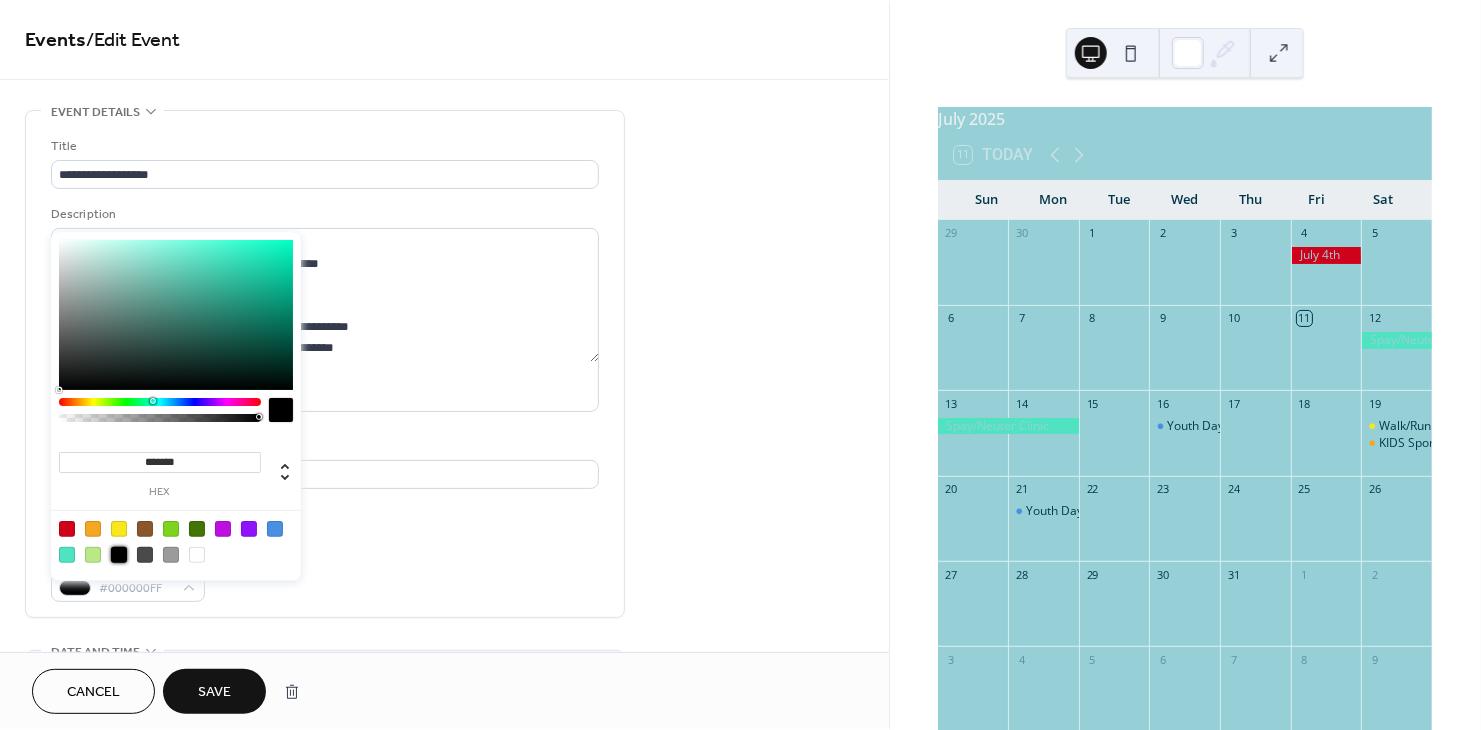 click on "Save" at bounding box center (214, 693) 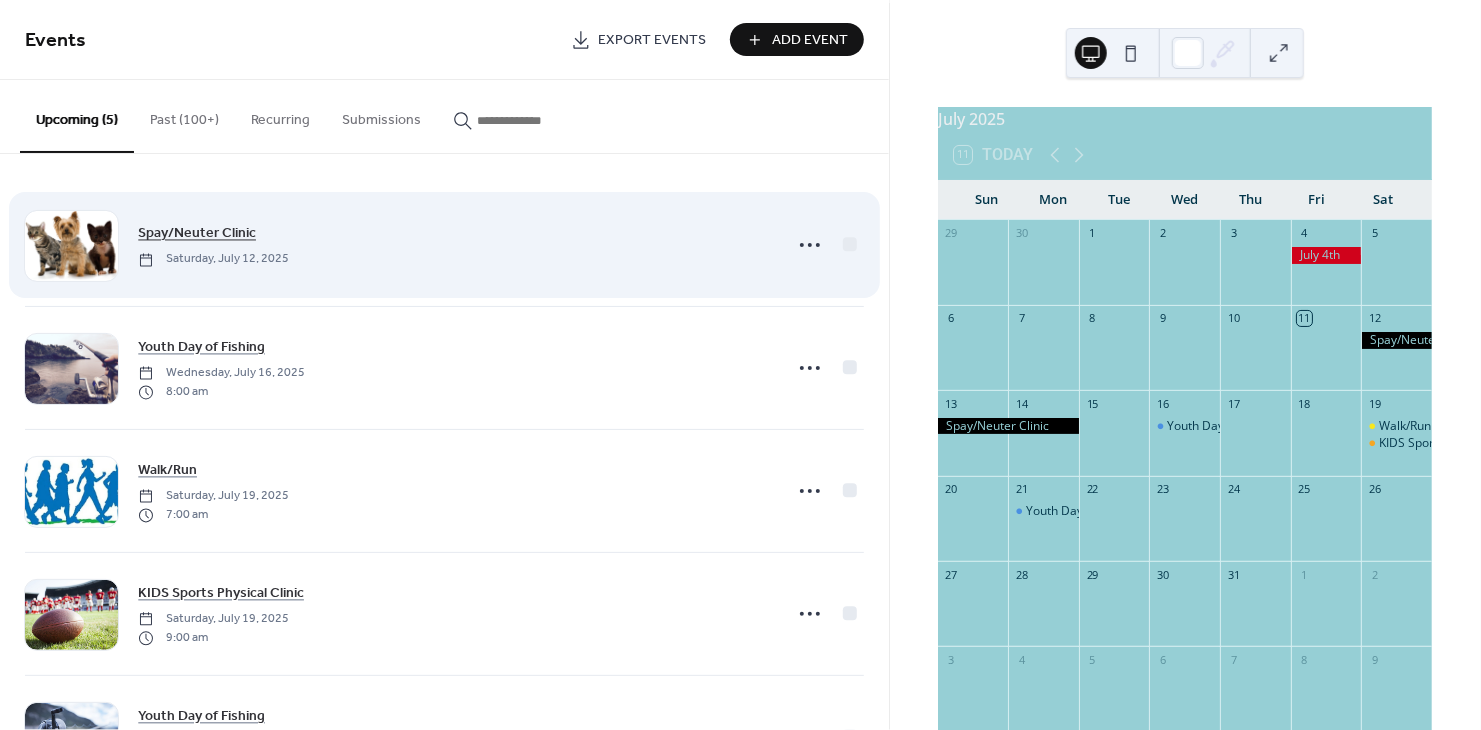 click on "Spay/Neuter Clinic" at bounding box center (197, 234) 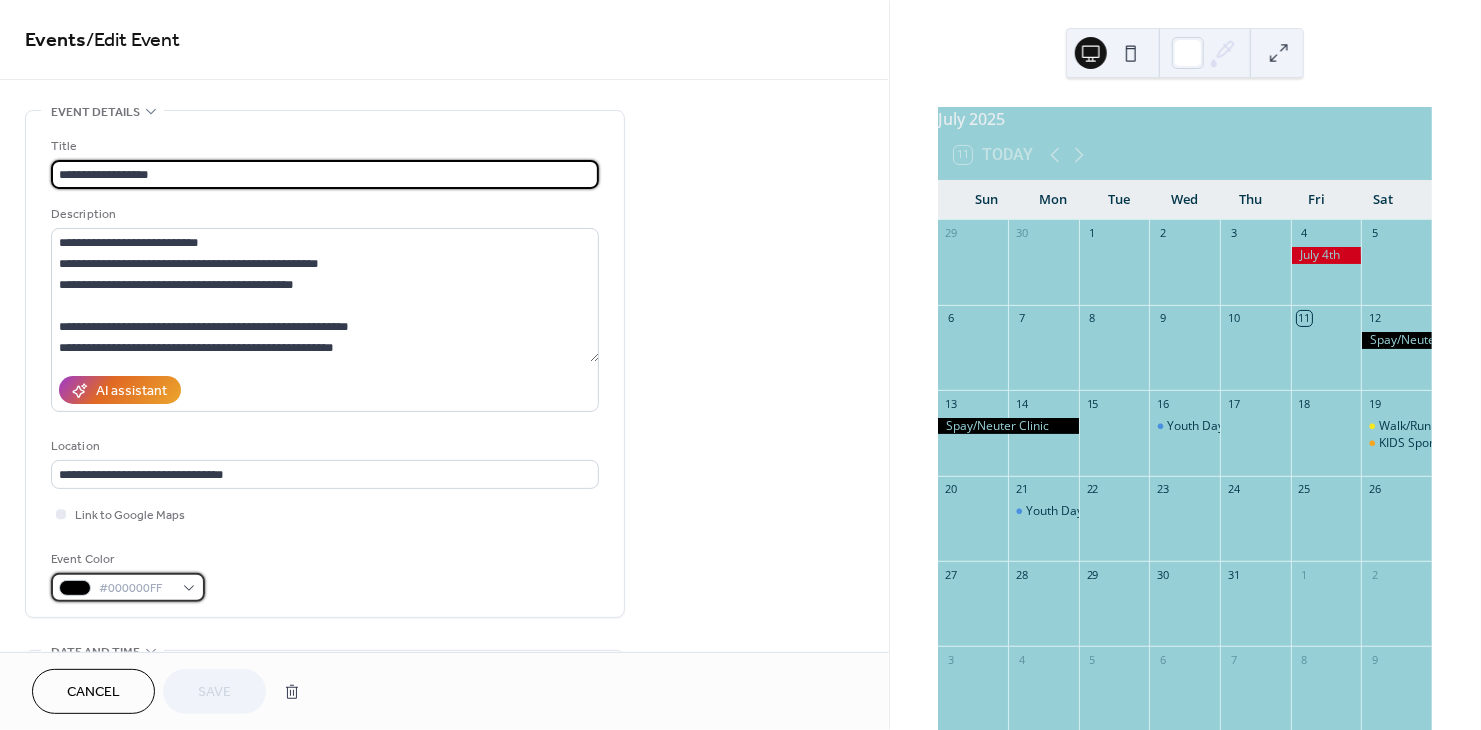 click on "#000000FF" at bounding box center (128, 587) 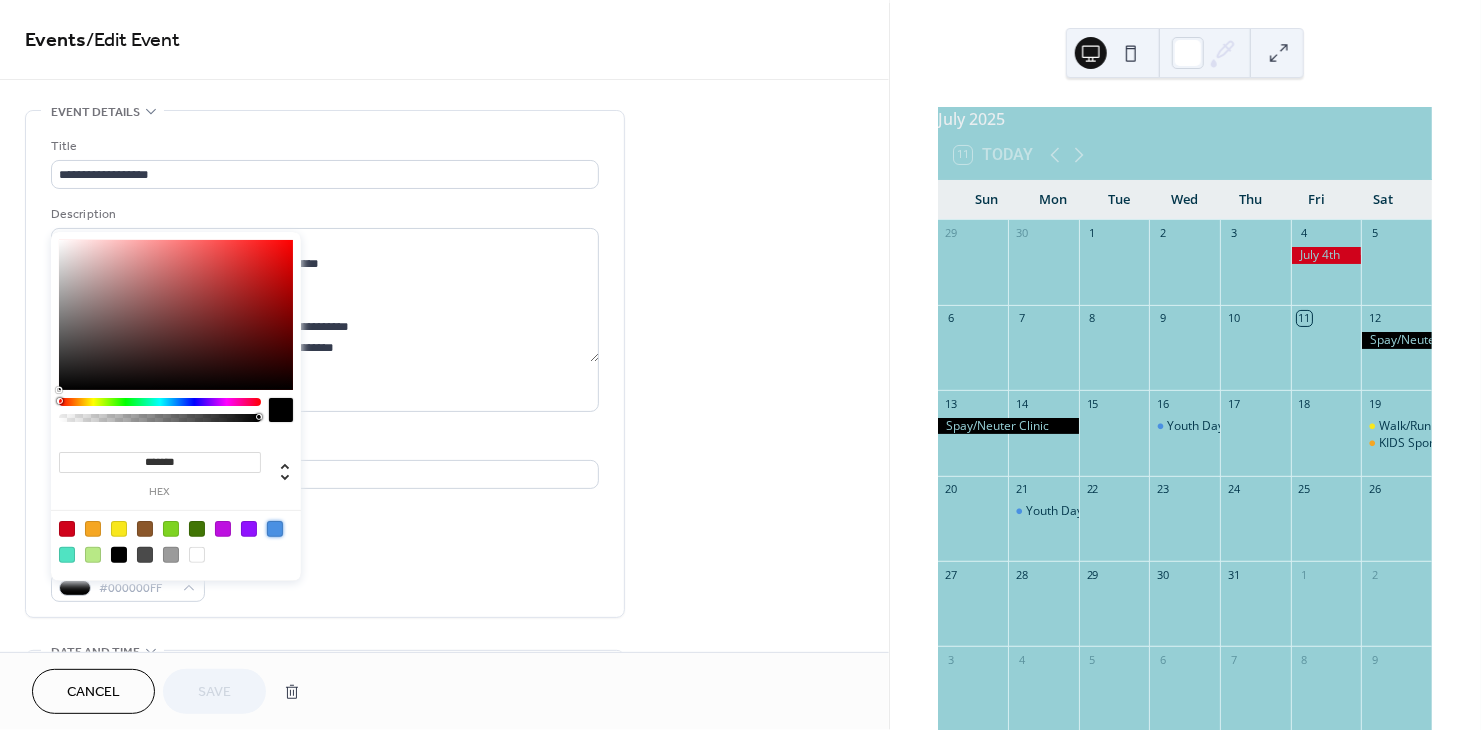 click at bounding box center (275, 529) 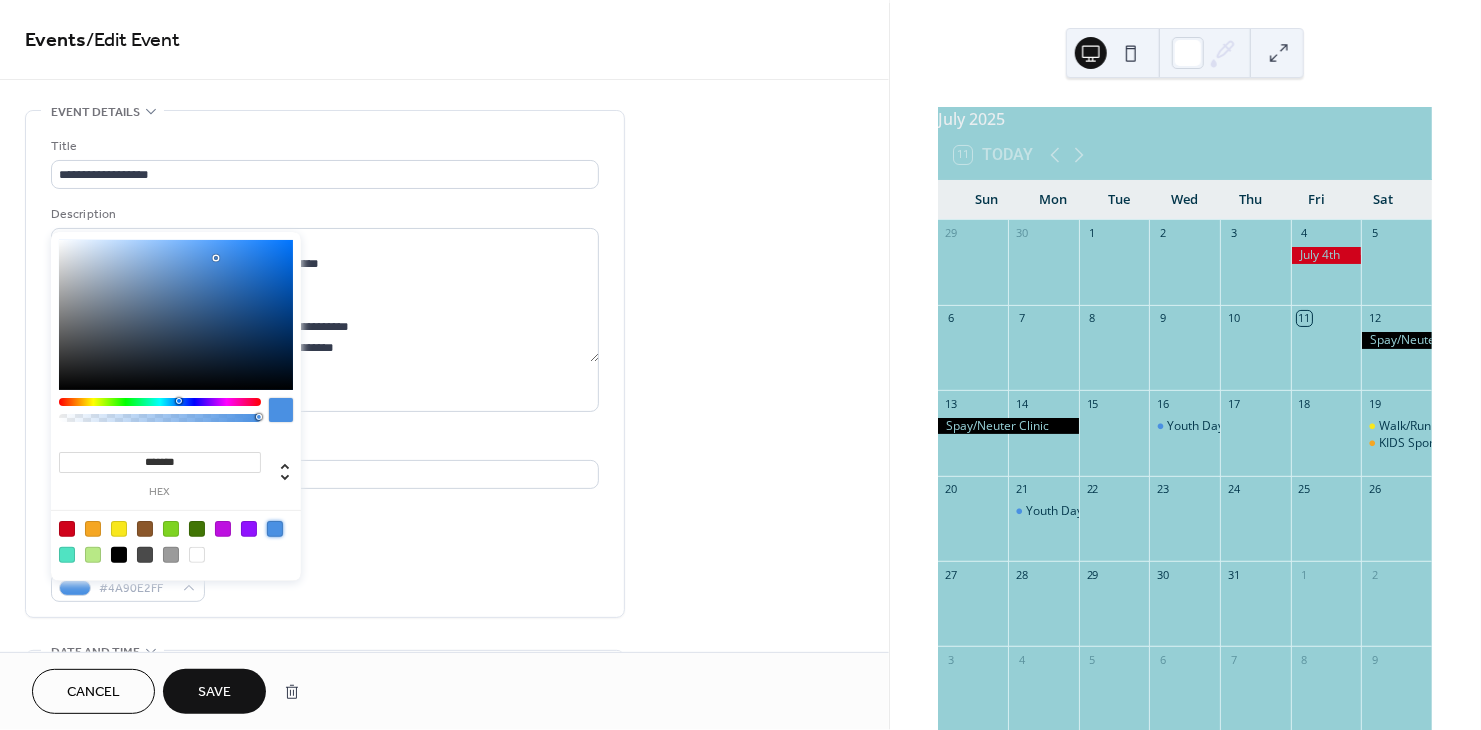 click on "Save" at bounding box center (214, 693) 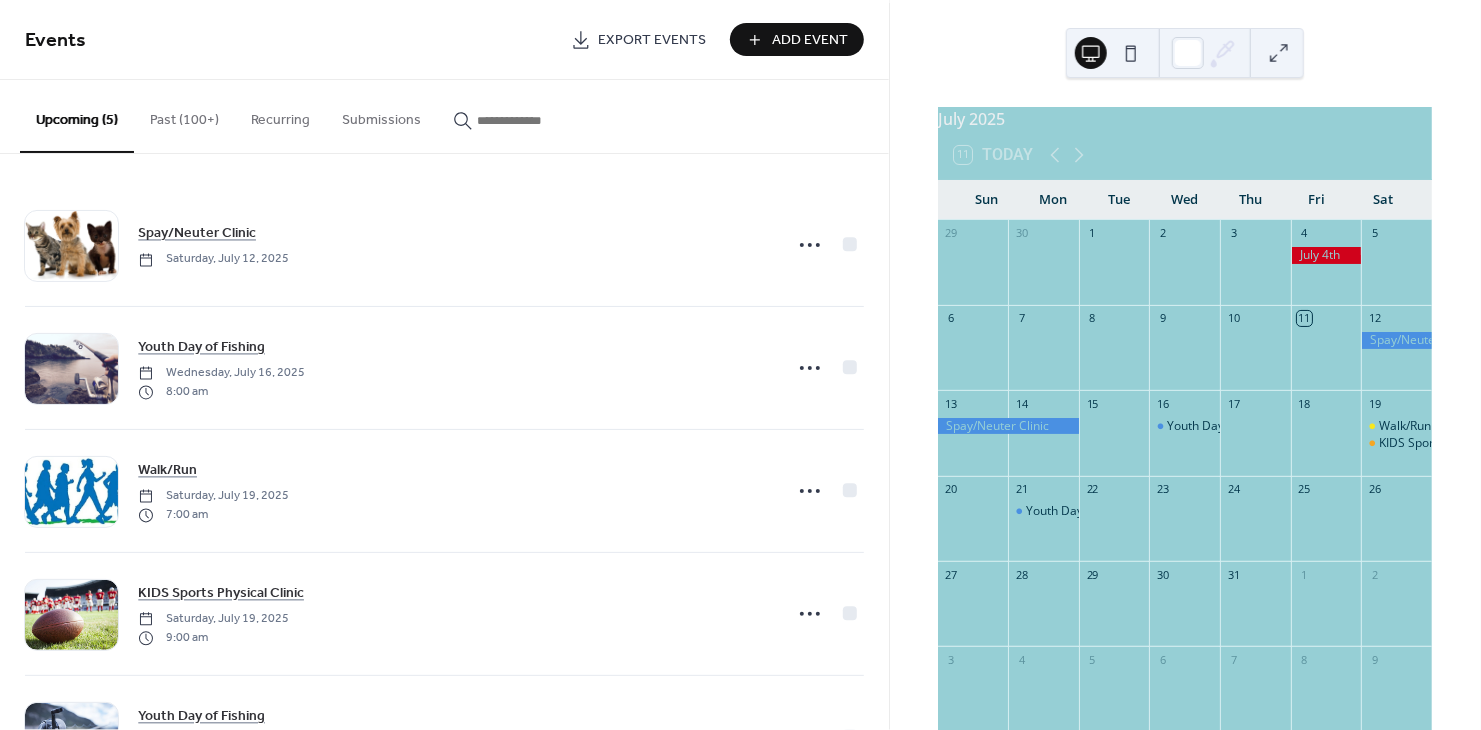 click on "Add Event" at bounding box center [811, 41] 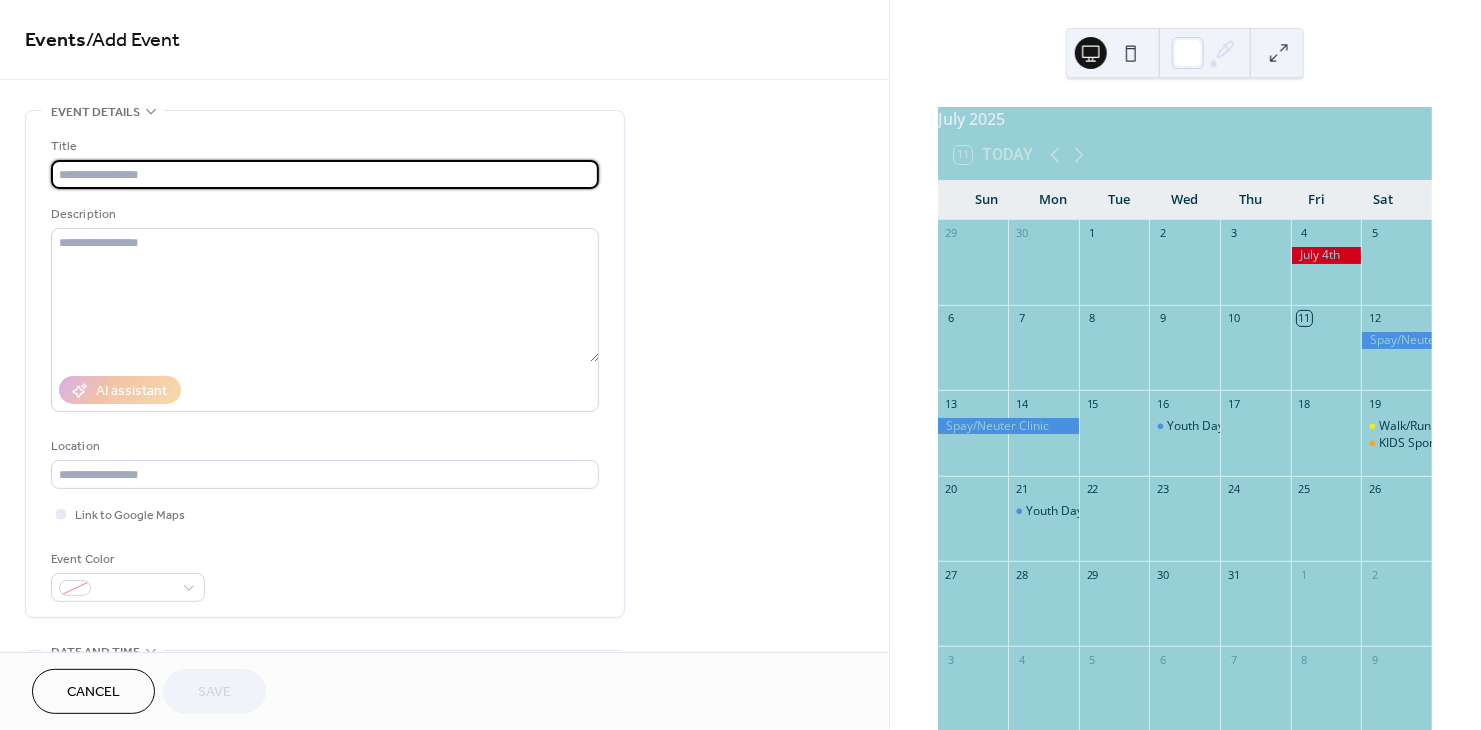 click at bounding box center (325, 174) 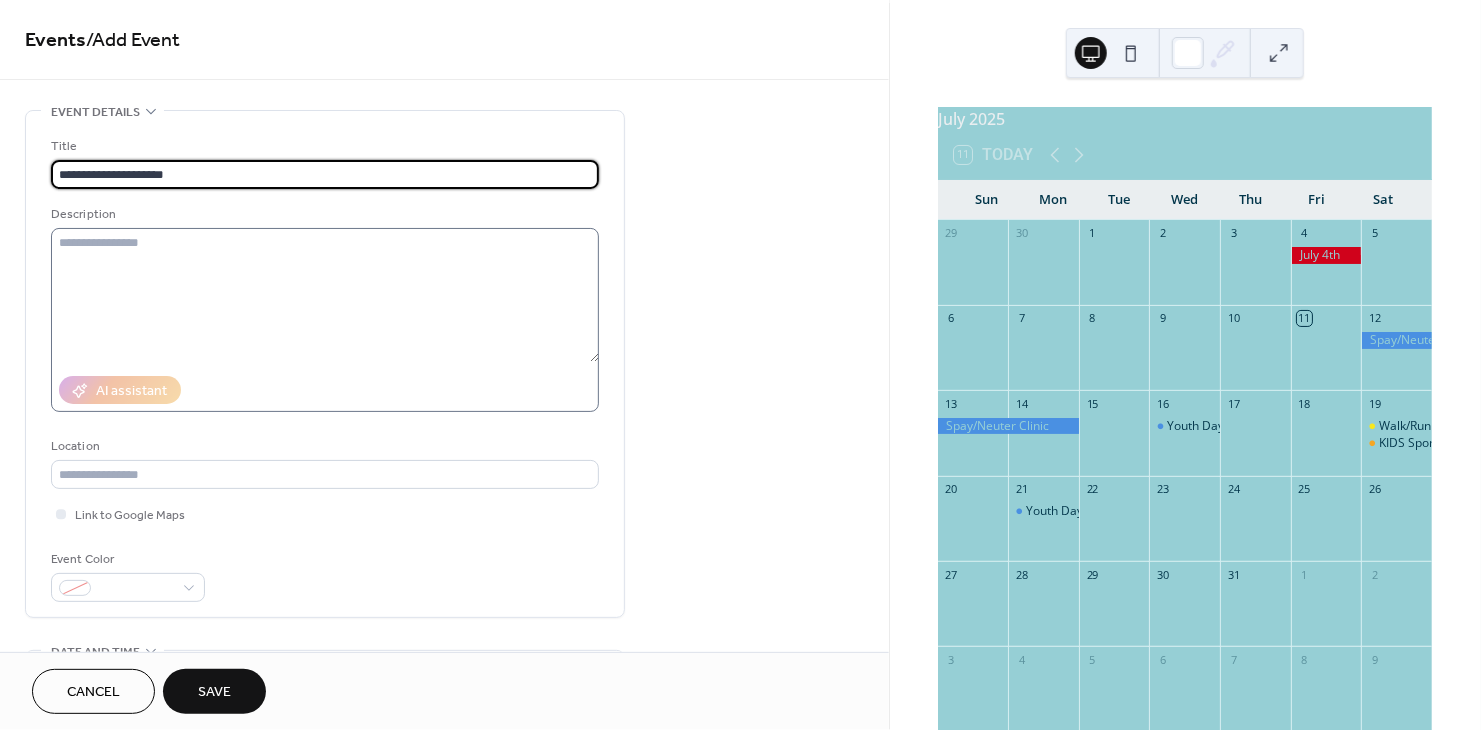 type on "**********" 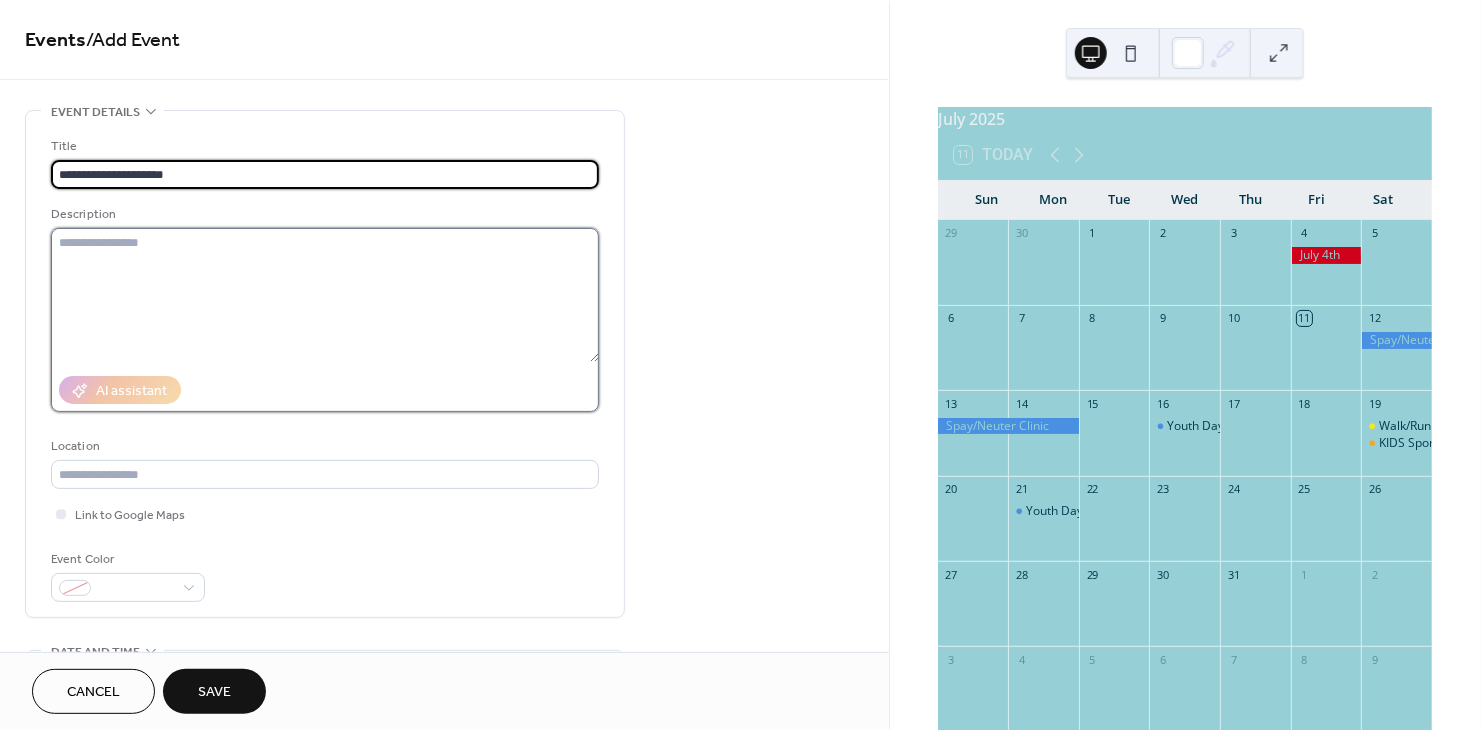 click at bounding box center (325, 295) 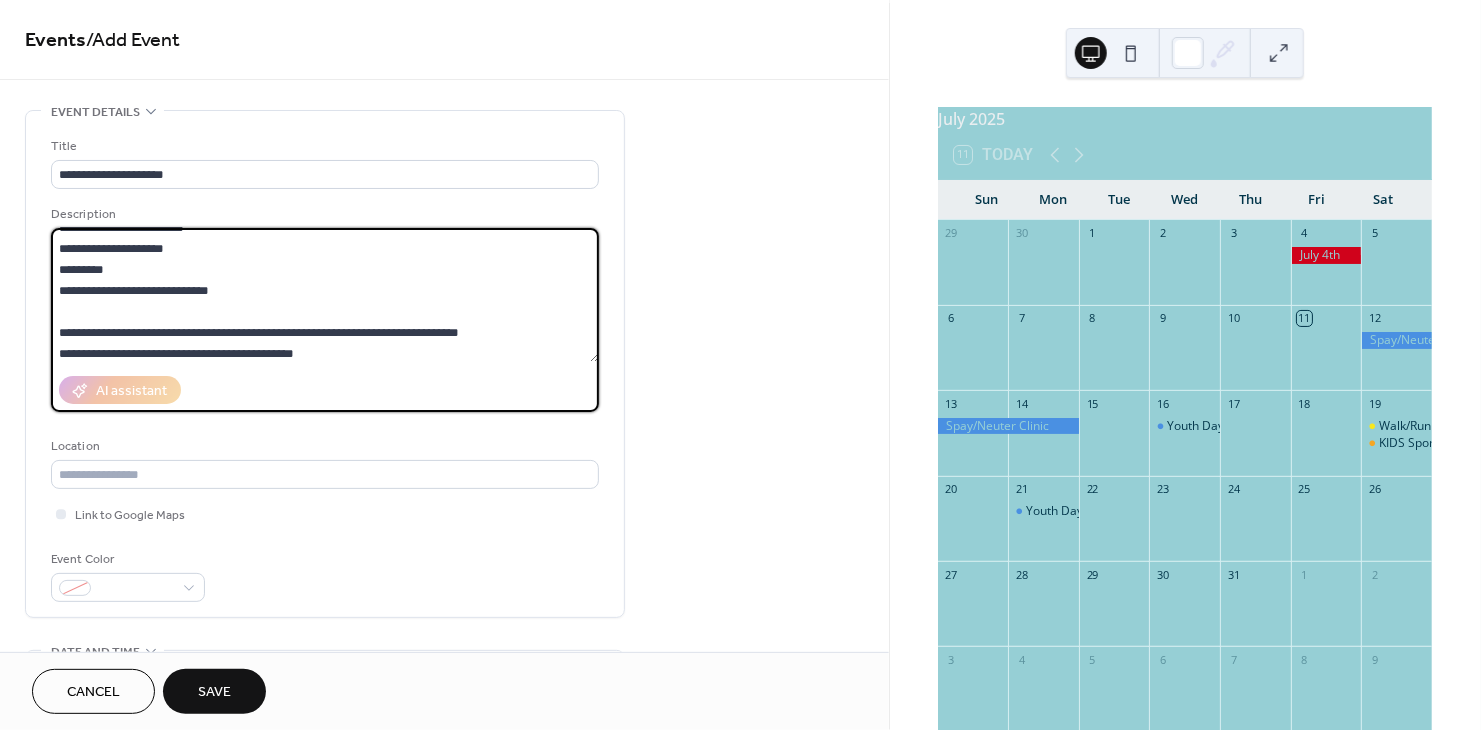 scroll, scrollTop: 21, scrollLeft: 0, axis: vertical 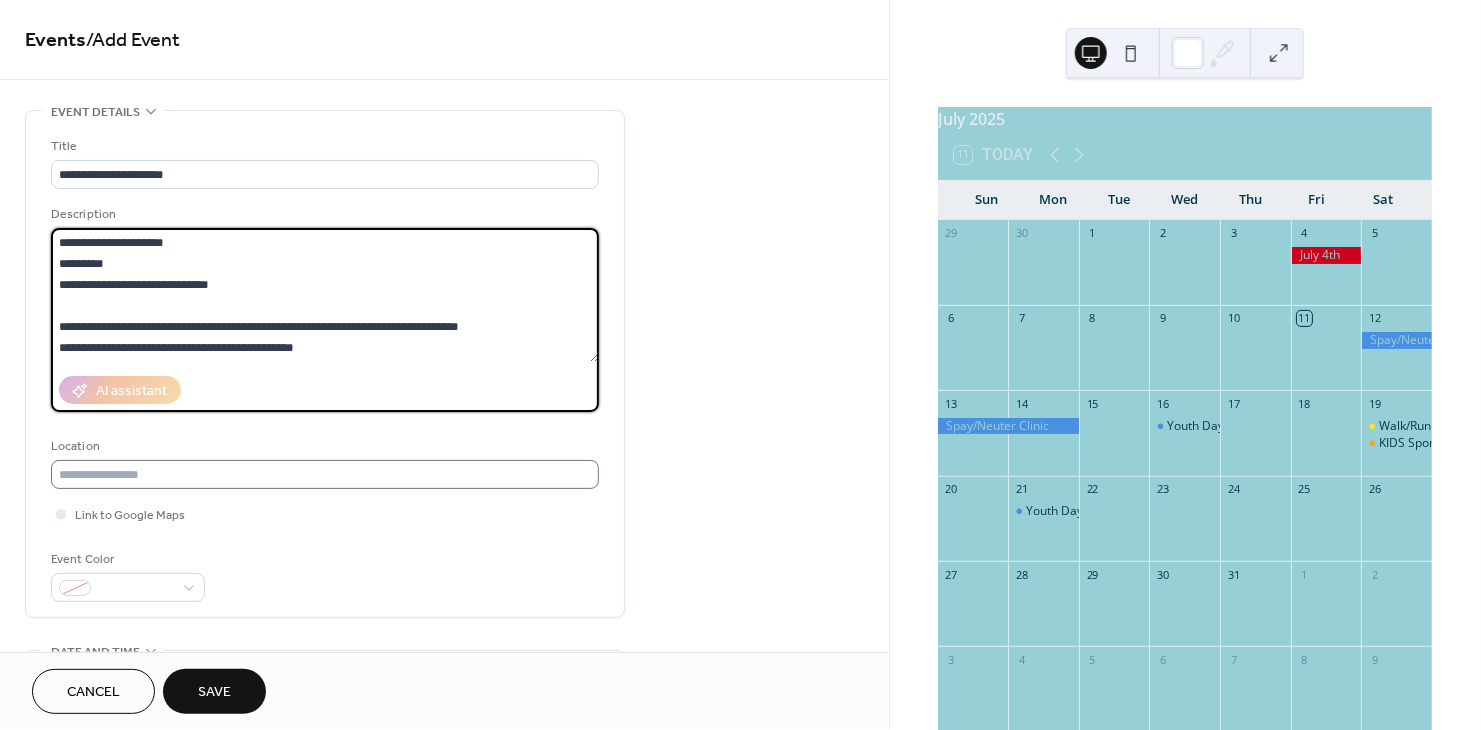 type on "**********" 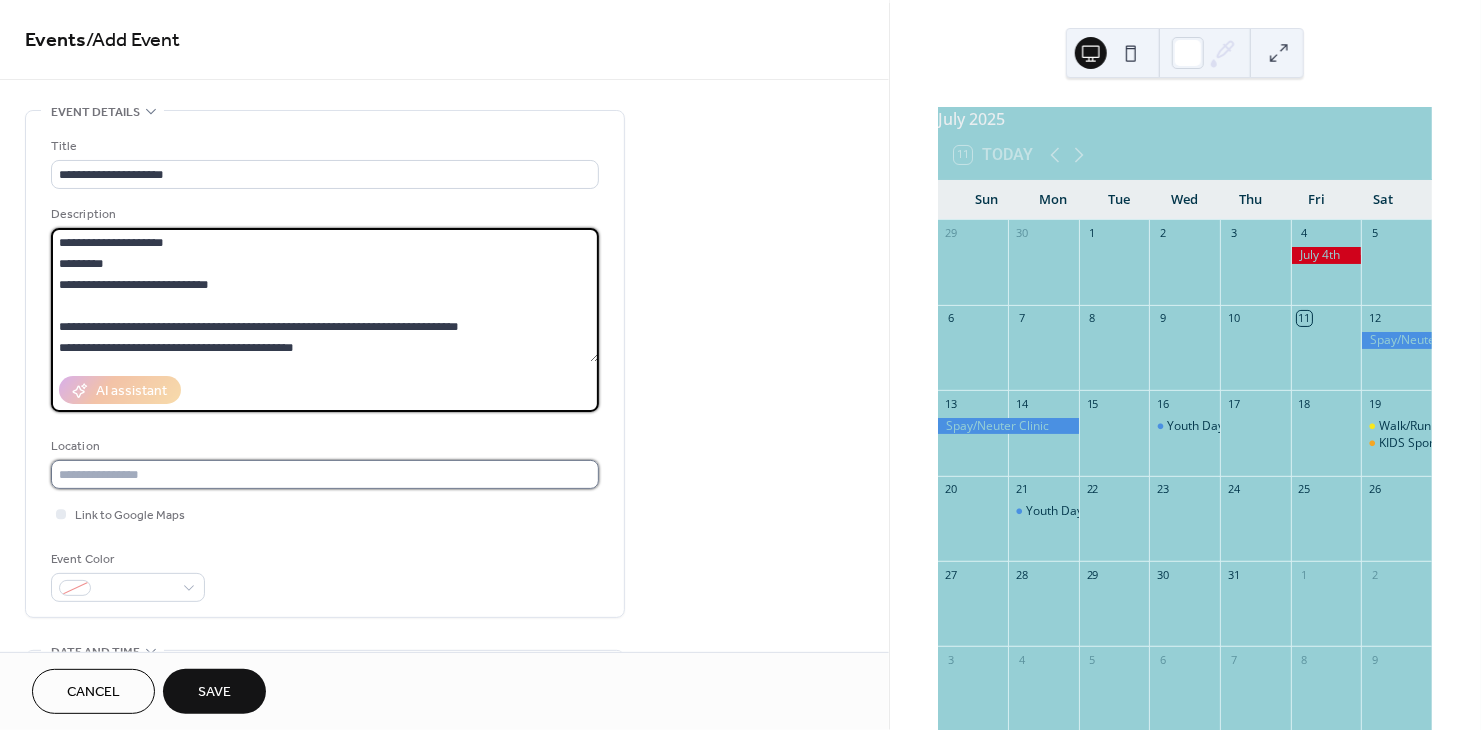click at bounding box center (325, 474) 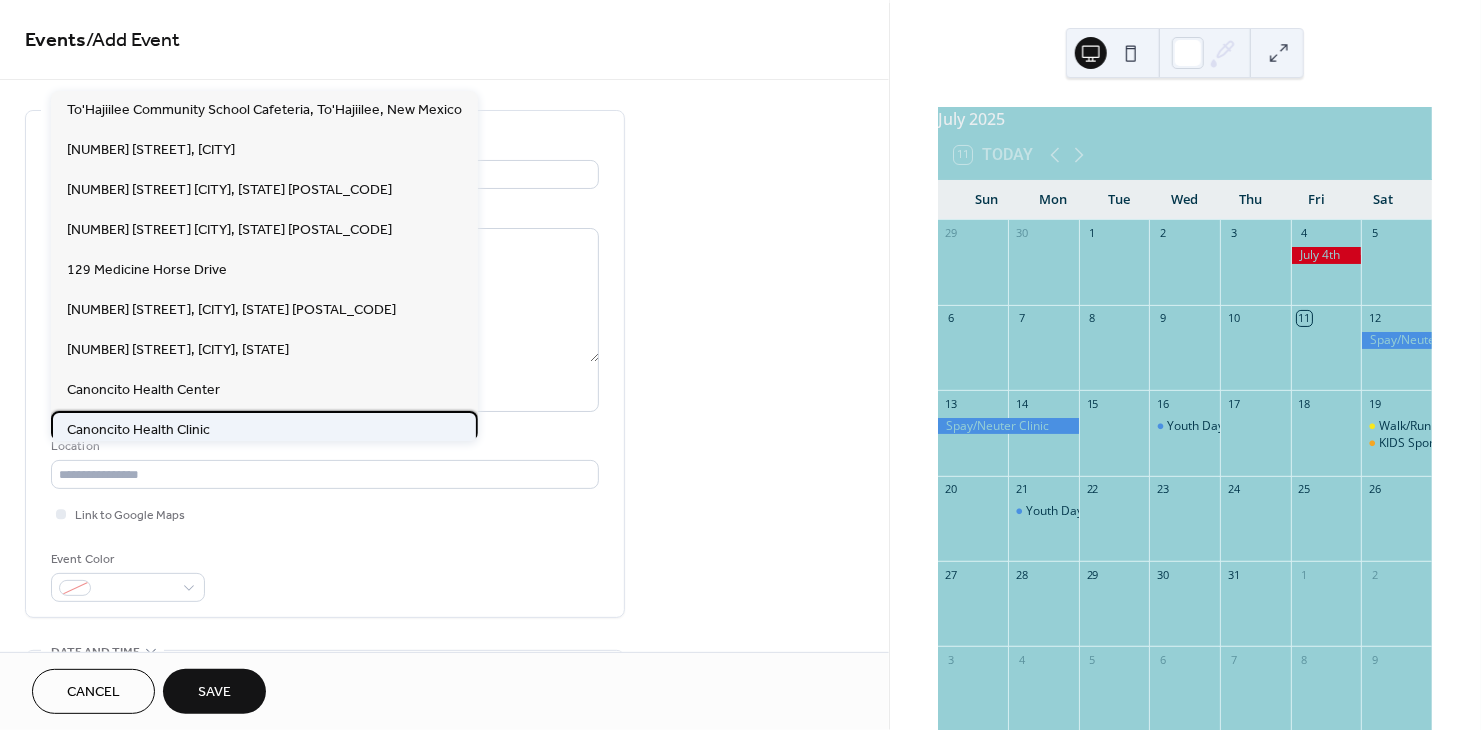 click on "Canoncito Health Clinic" at bounding box center [138, 430] 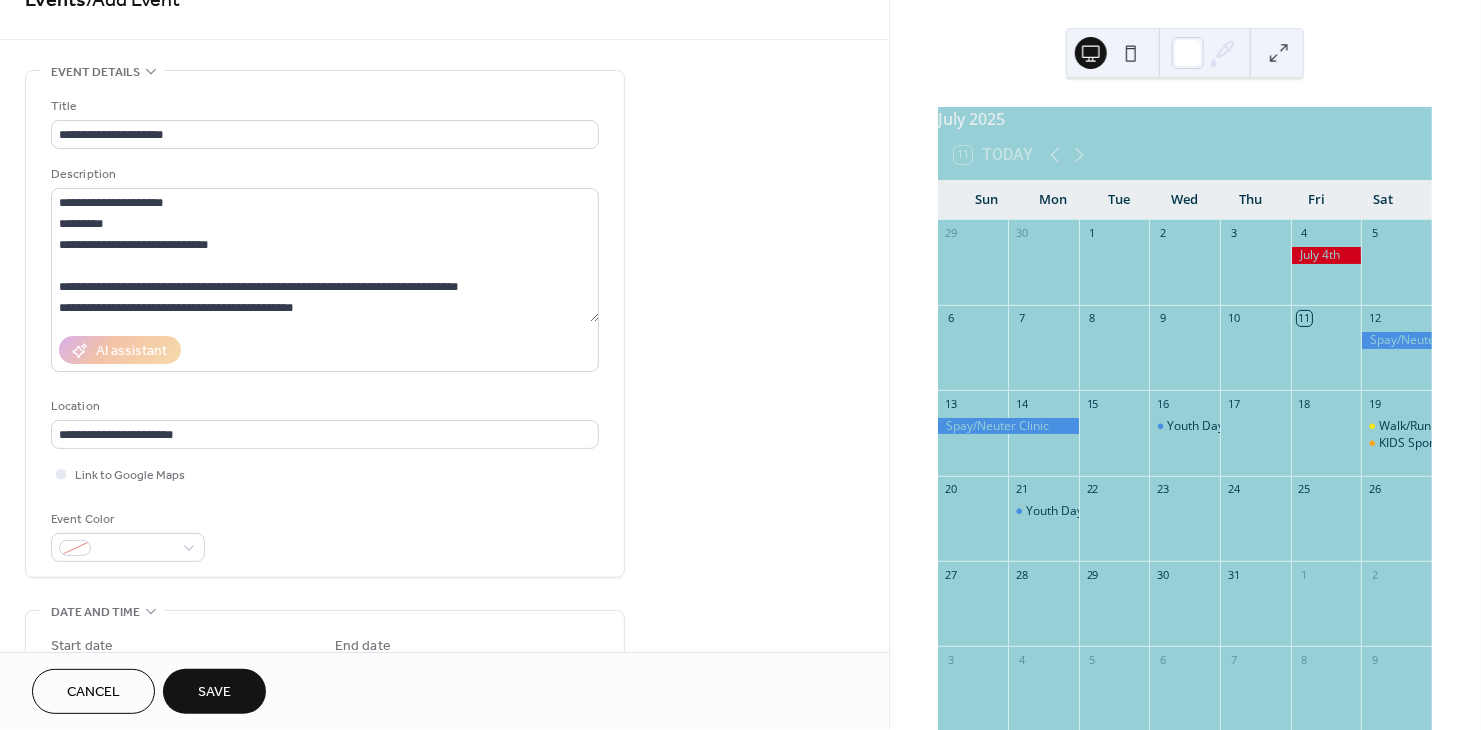 scroll, scrollTop: 58, scrollLeft: 0, axis: vertical 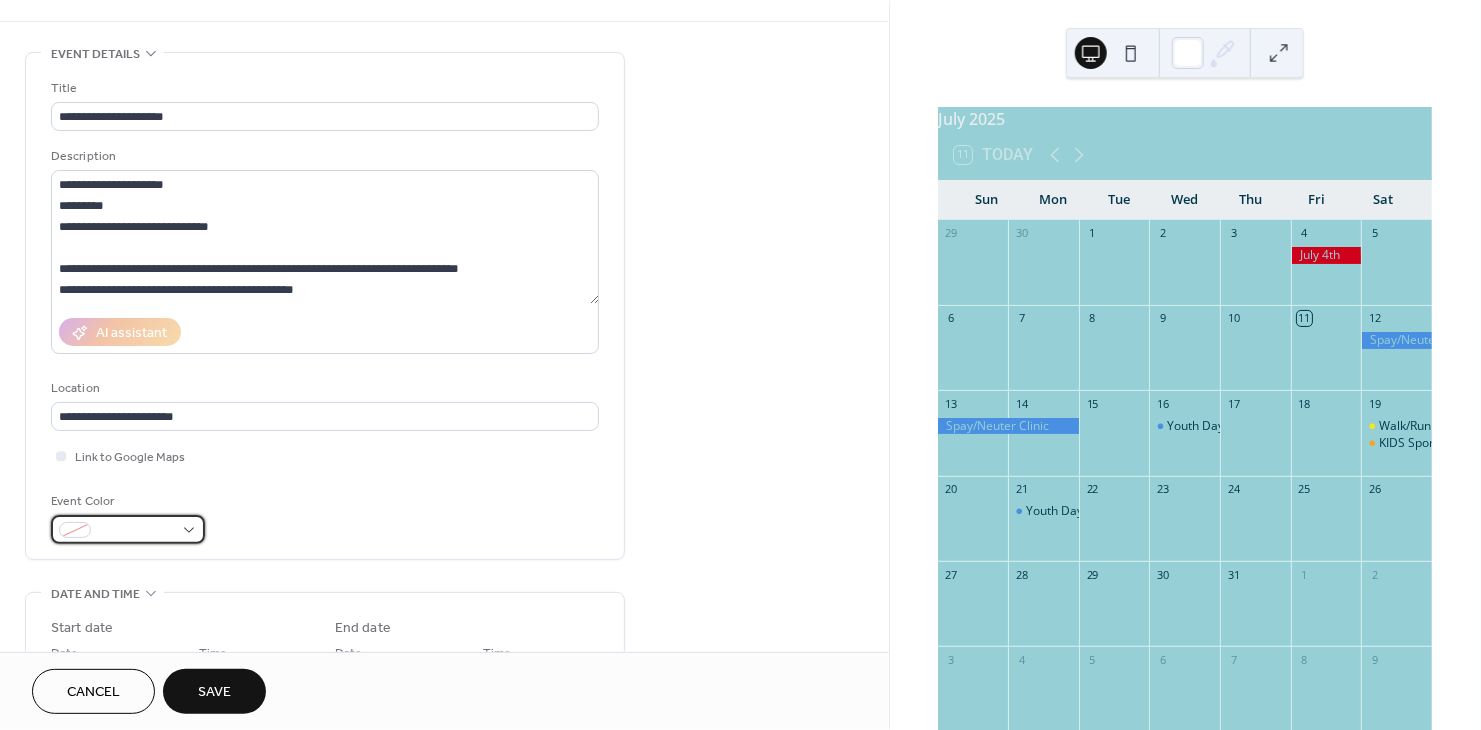 click at bounding box center (128, 529) 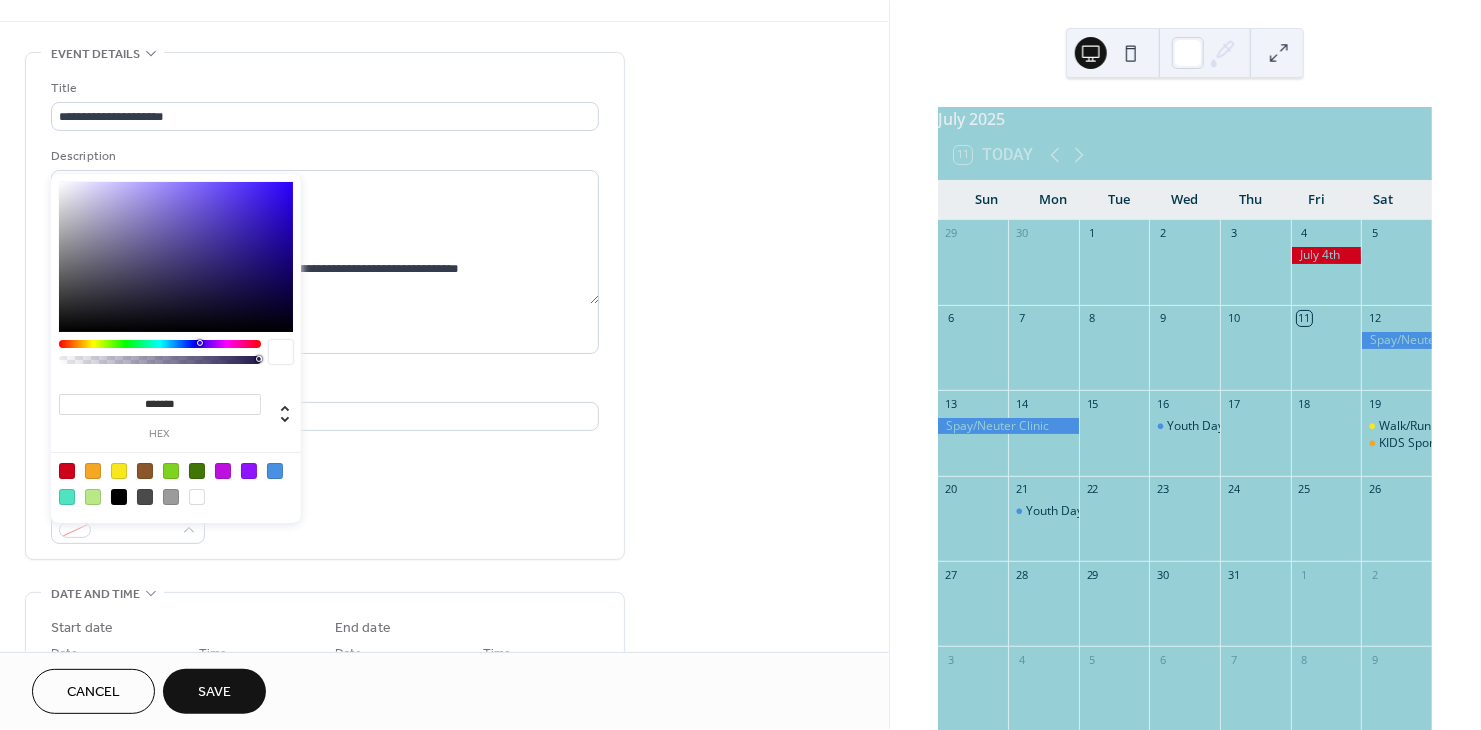 click at bounding box center [176, 257] 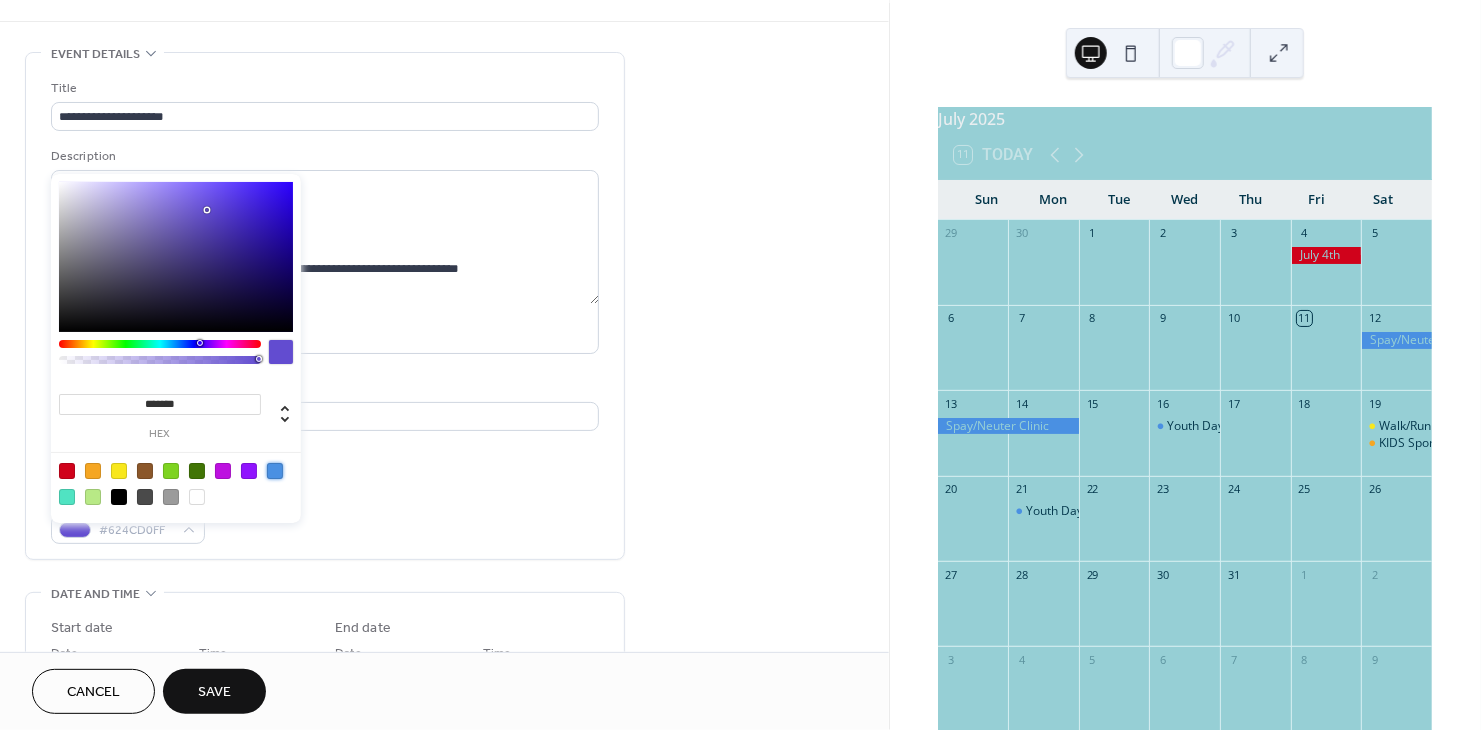 click at bounding box center (275, 471) 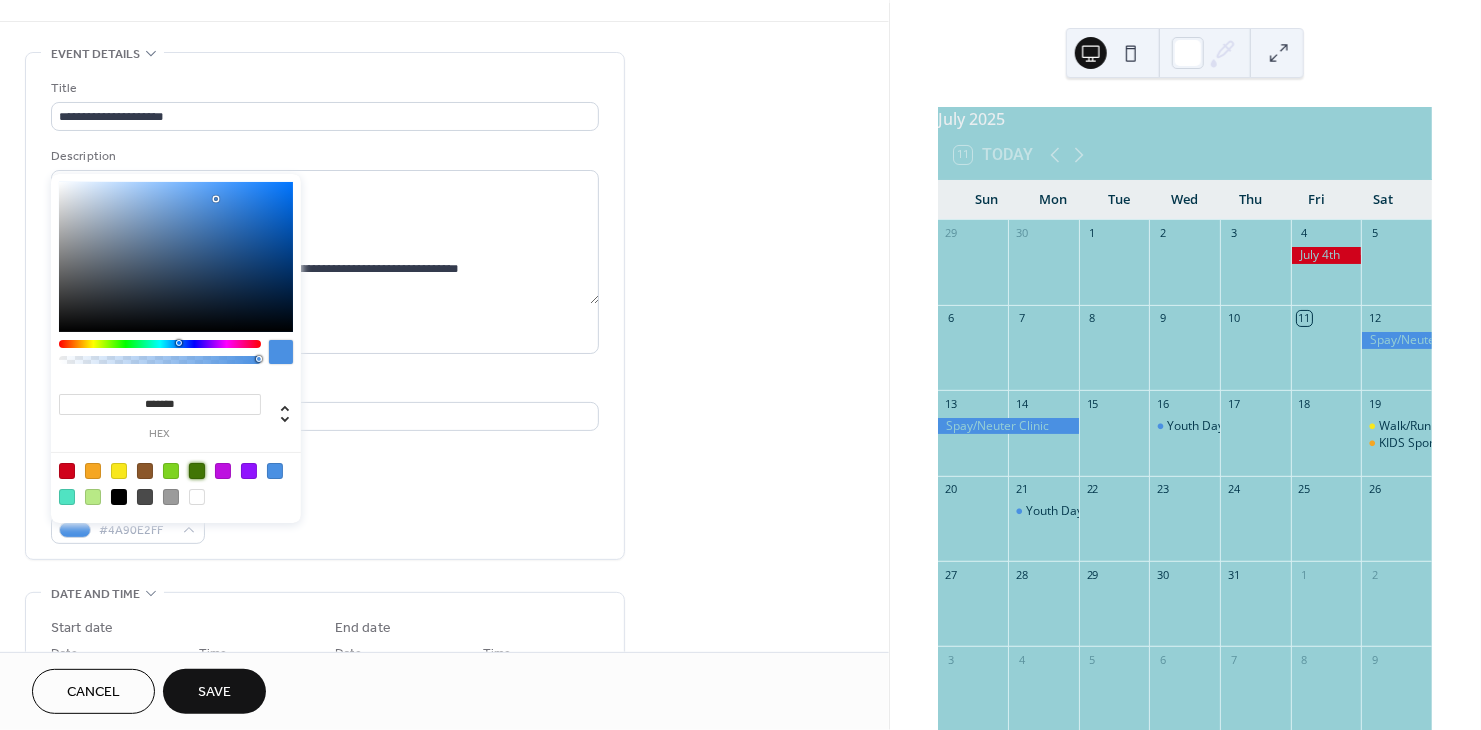 click at bounding box center (197, 471) 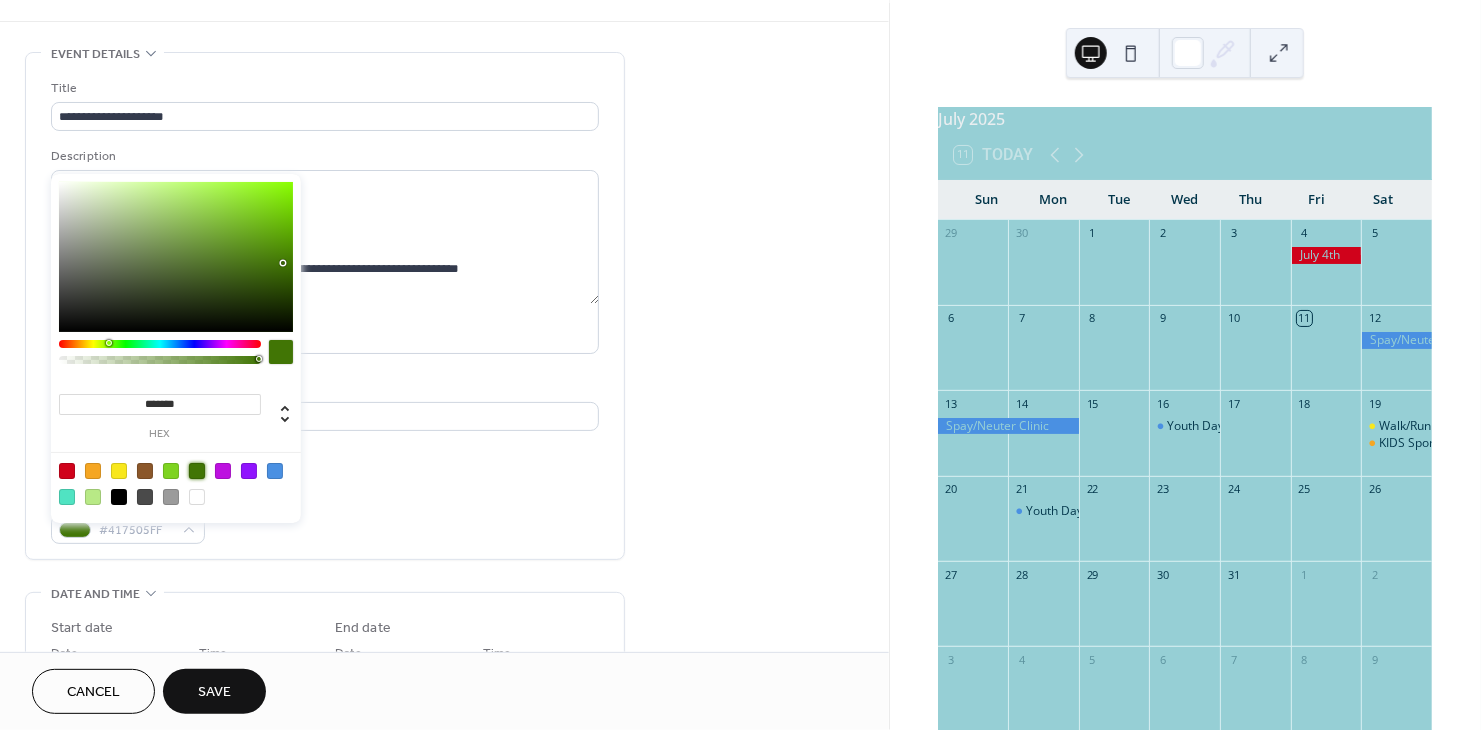 click on "Event Color #417505FF" at bounding box center (325, 517) 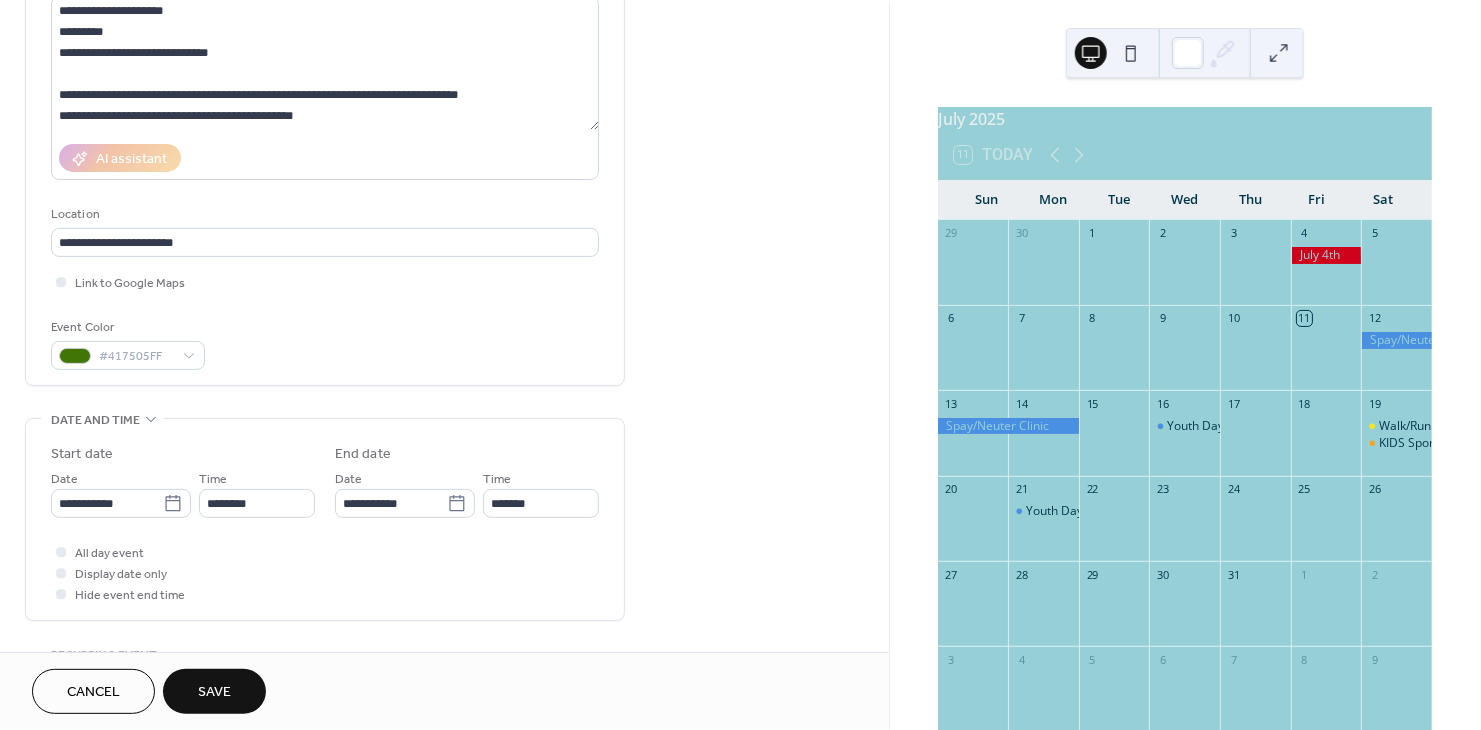 scroll, scrollTop: 233, scrollLeft: 0, axis: vertical 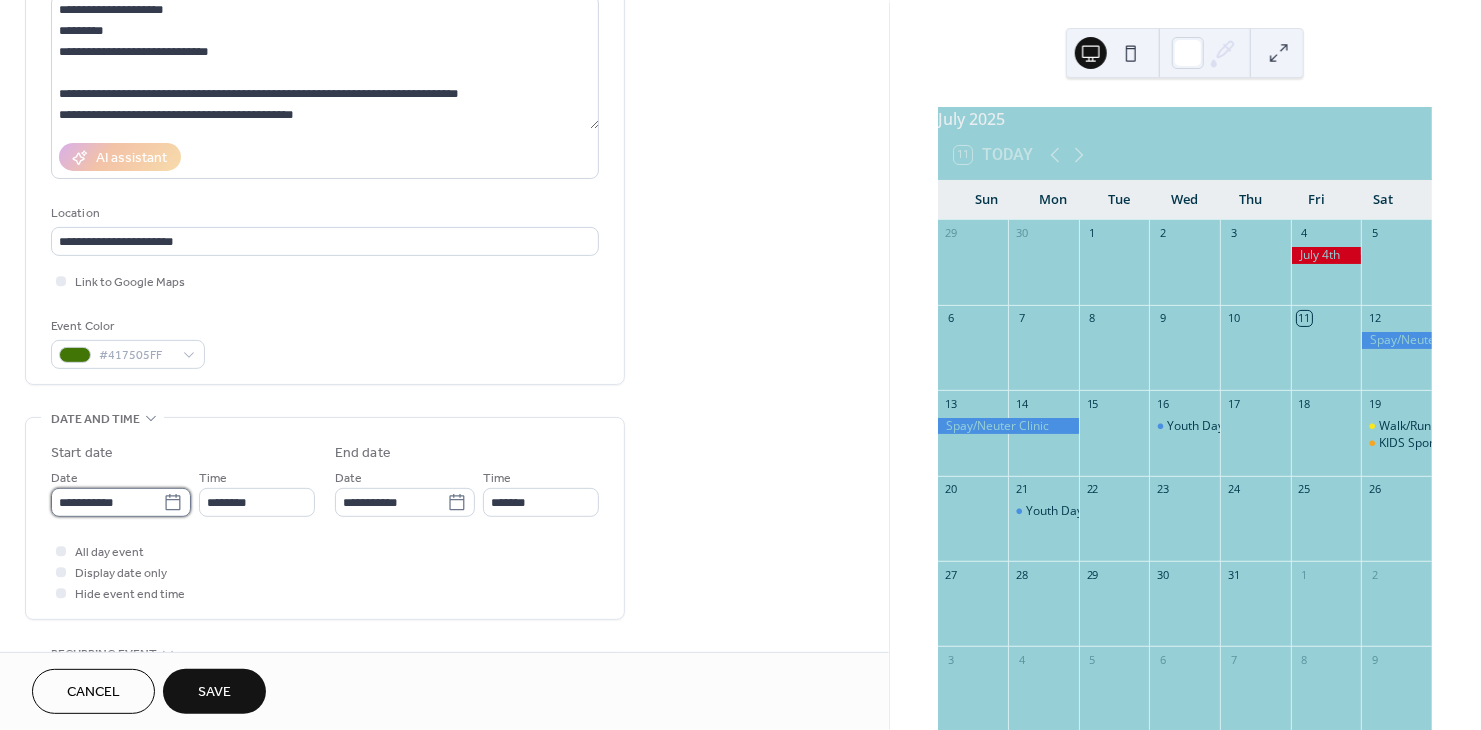 click on "**********" at bounding box center [107, 502] 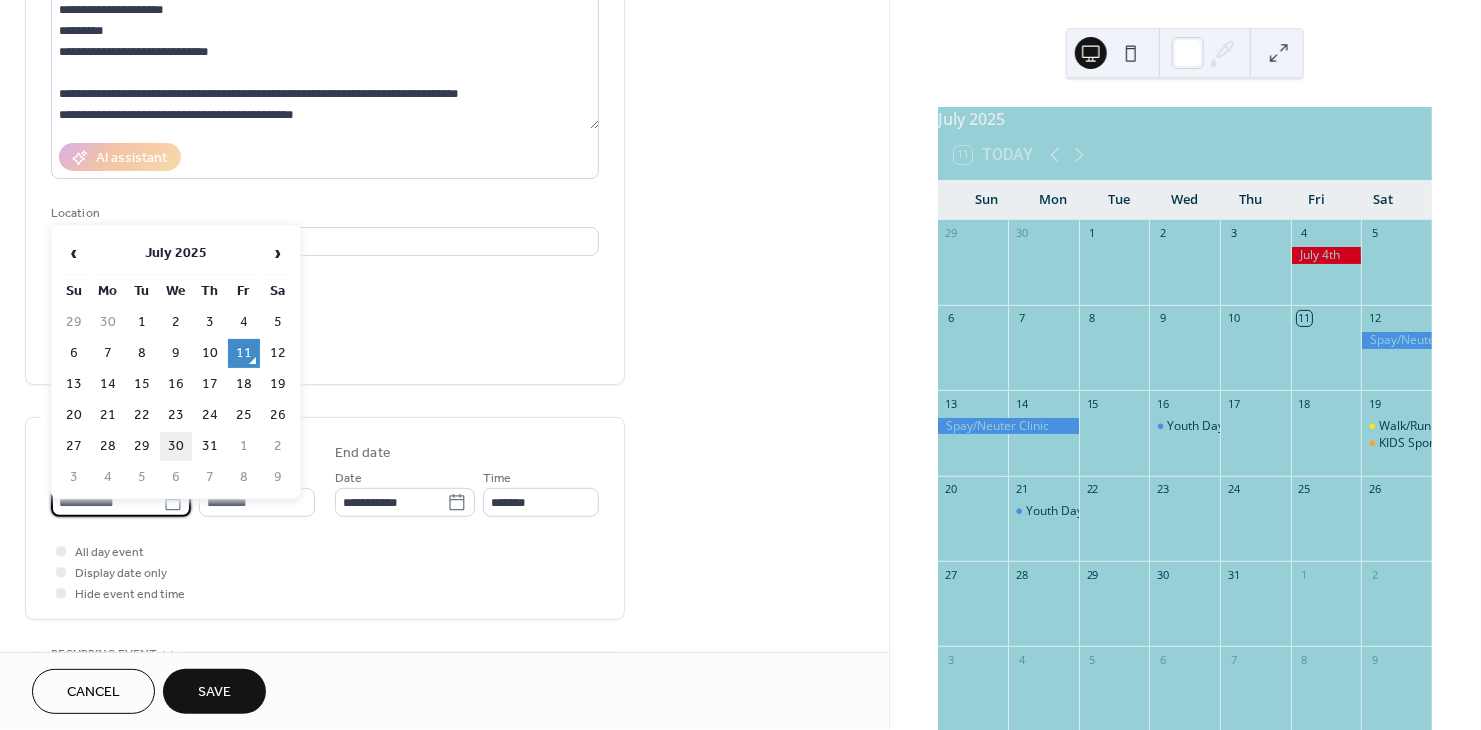 click on "30" at bounding box center (176, 446) 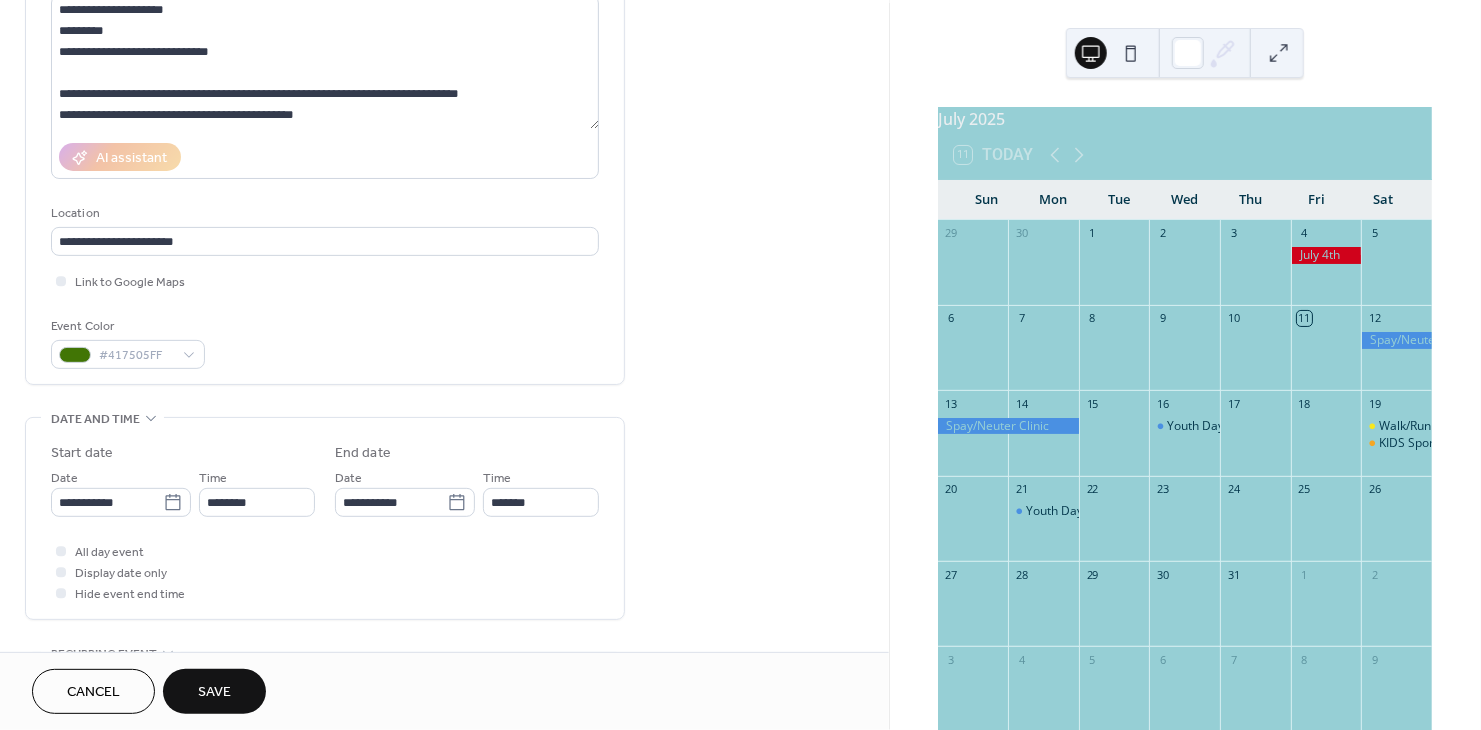 type on "**********" 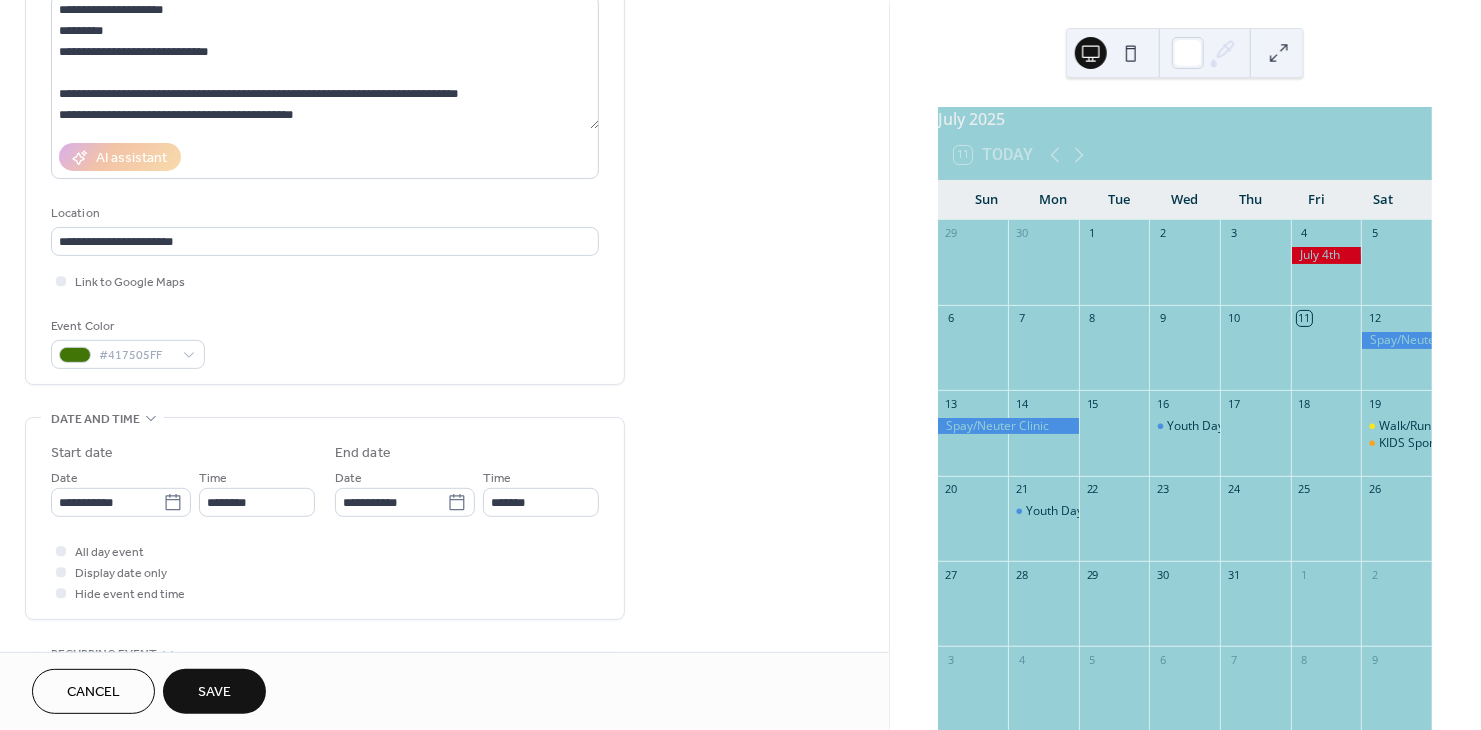 type on "**********" 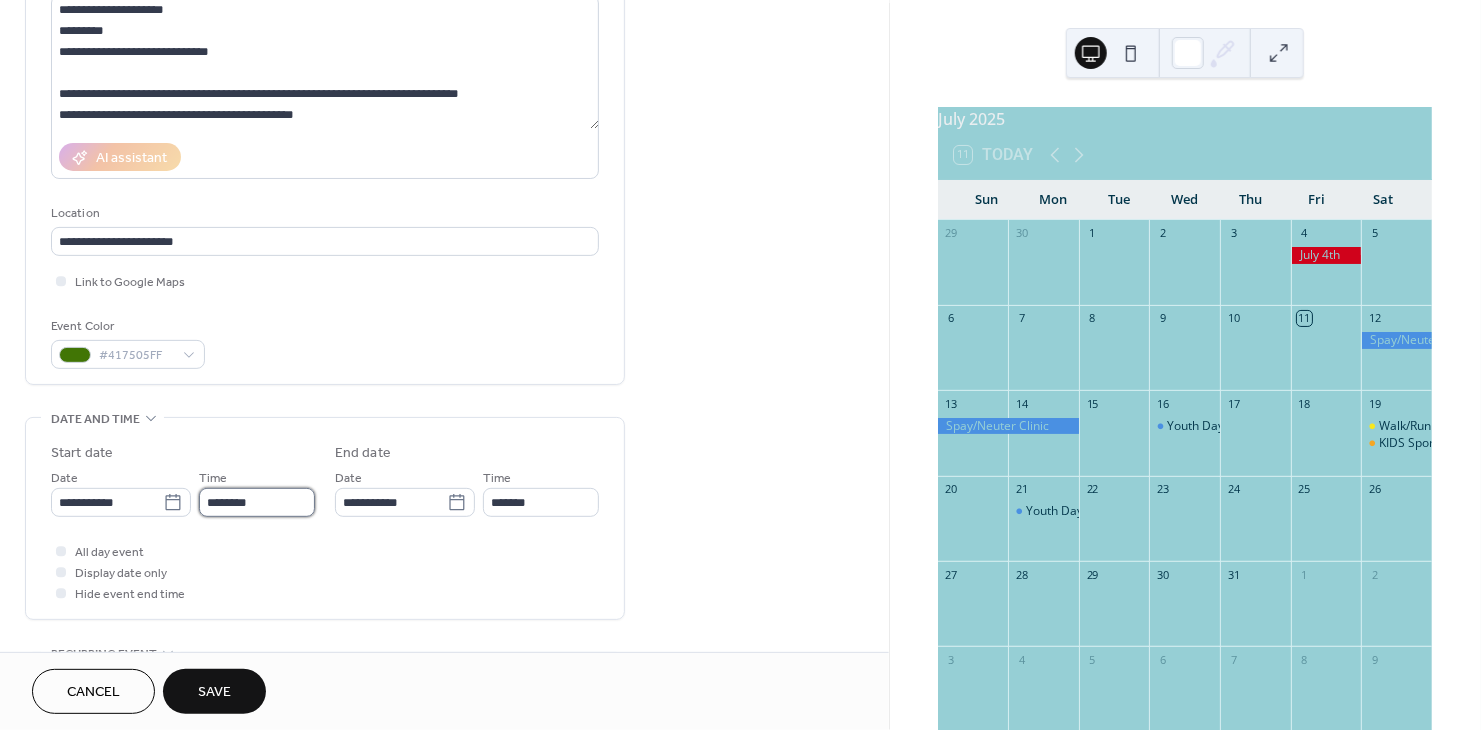 click on "********" at bounding box center (257, 502) 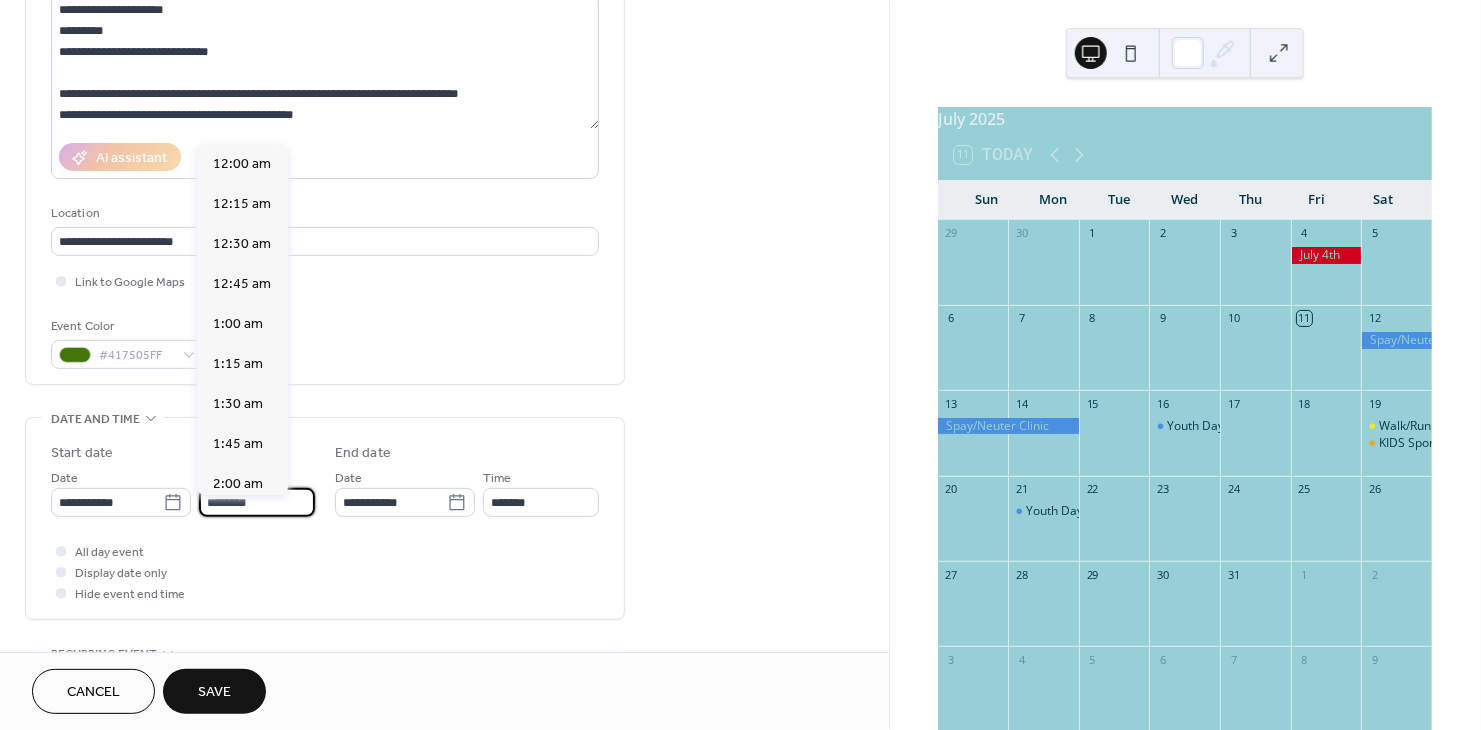 scroll, scrollTop: 1945, scrollLeft: 0, axis: vertical 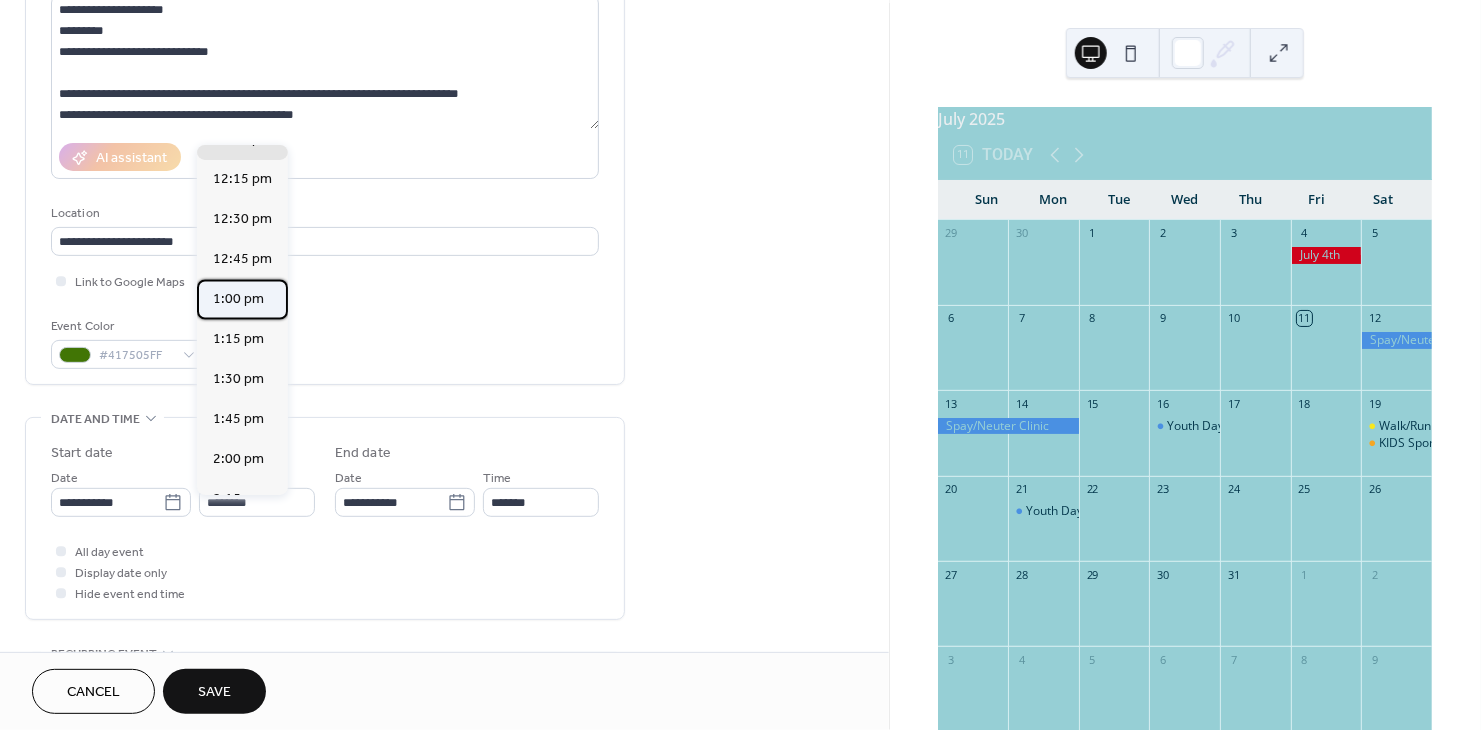 click on "1:00 pm" at bounding box center (238, 300) 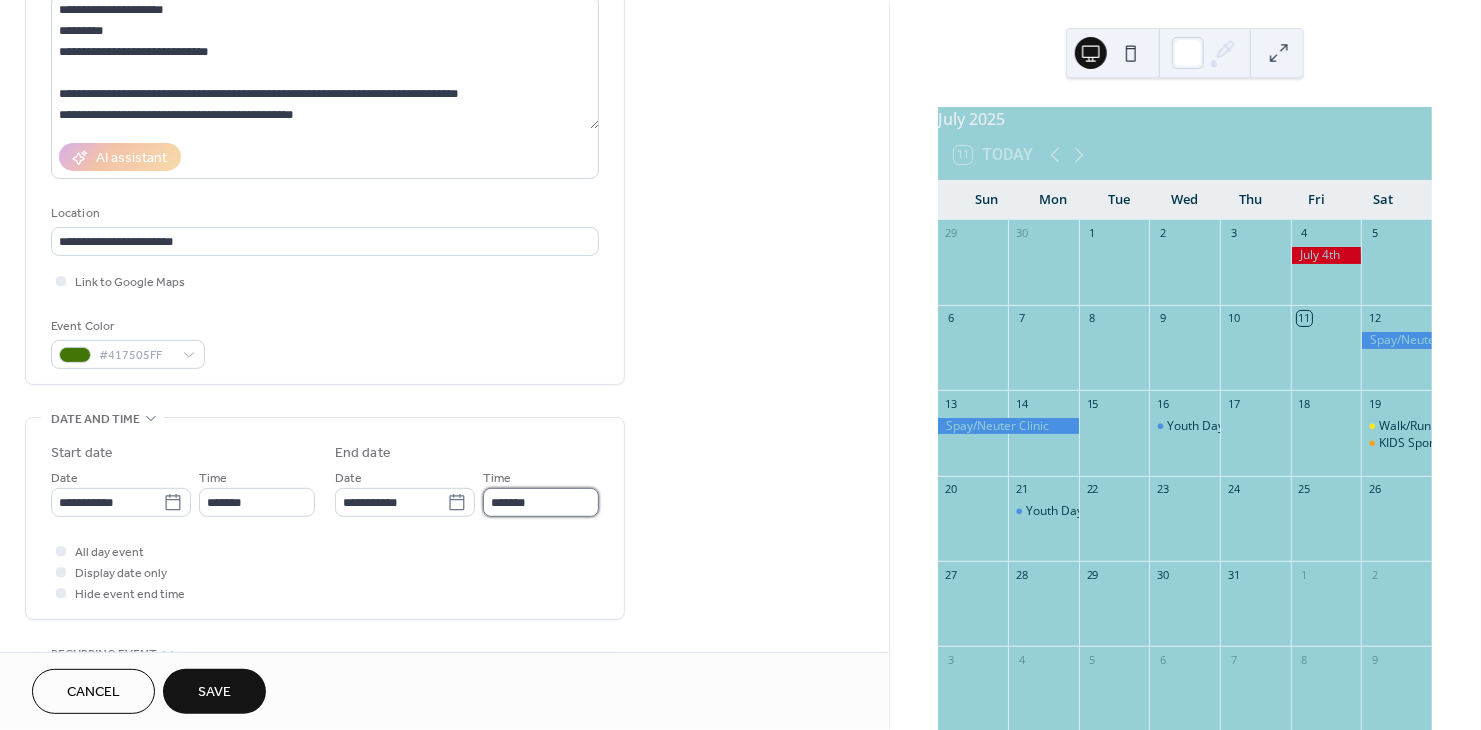 click on "*******" at bounding box center (541, 502) 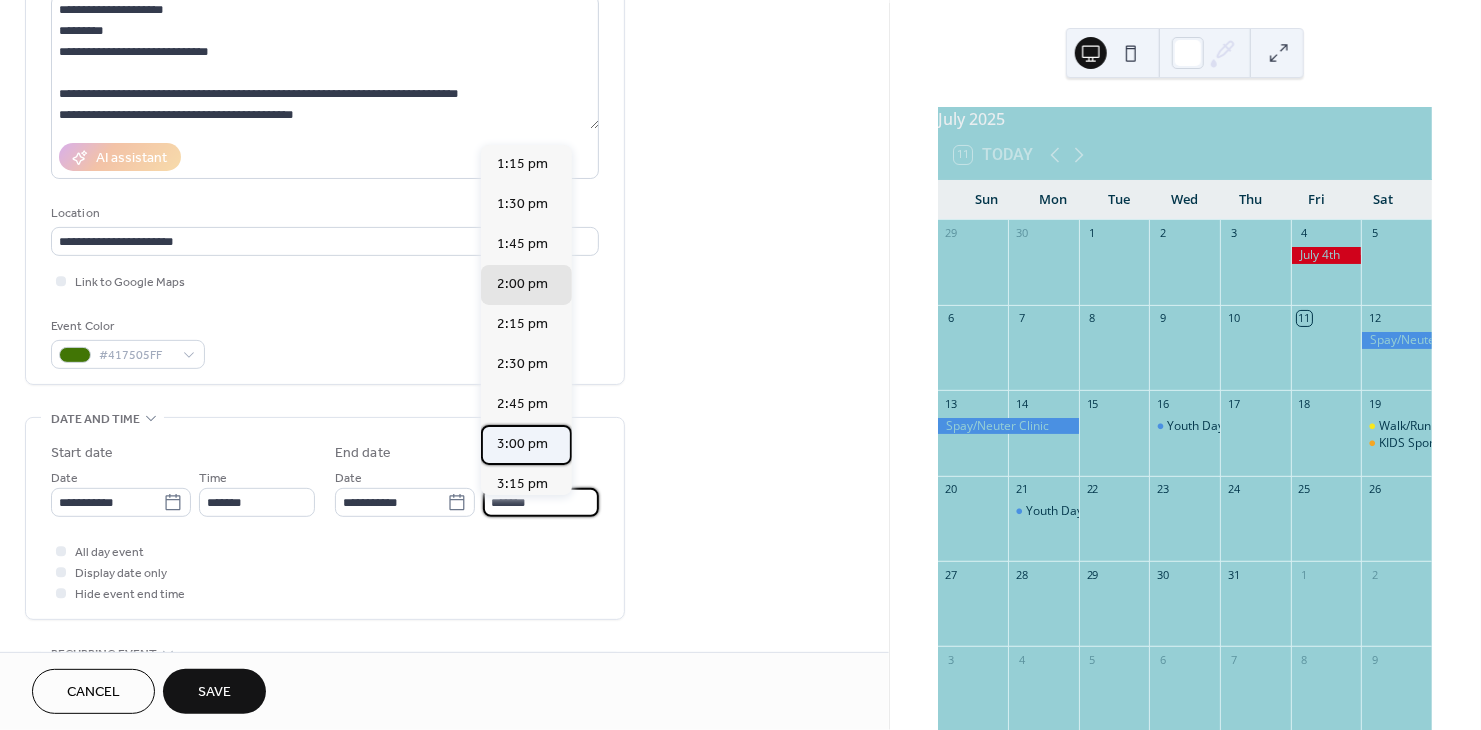 click on "3:00 pm" at bounding box center (522, 445) 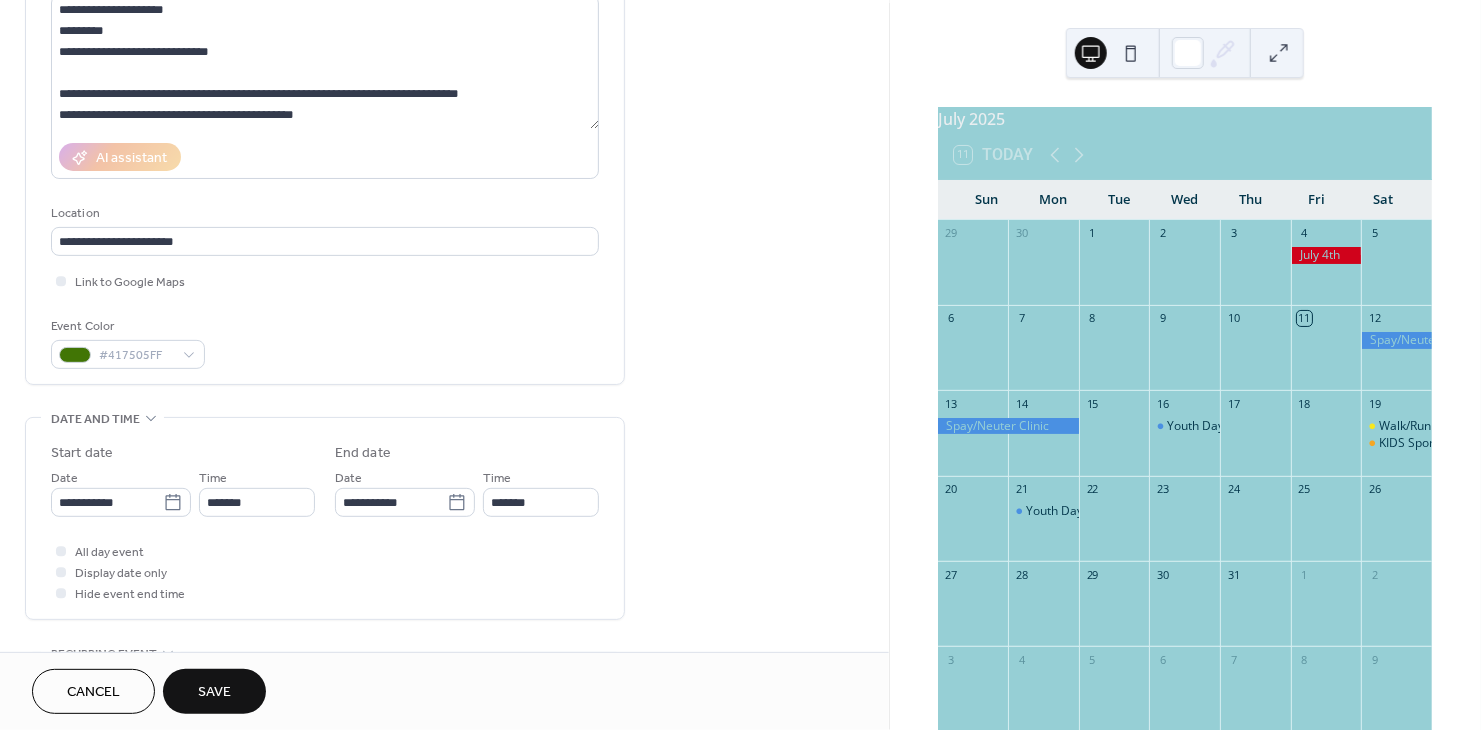 type on "*******" 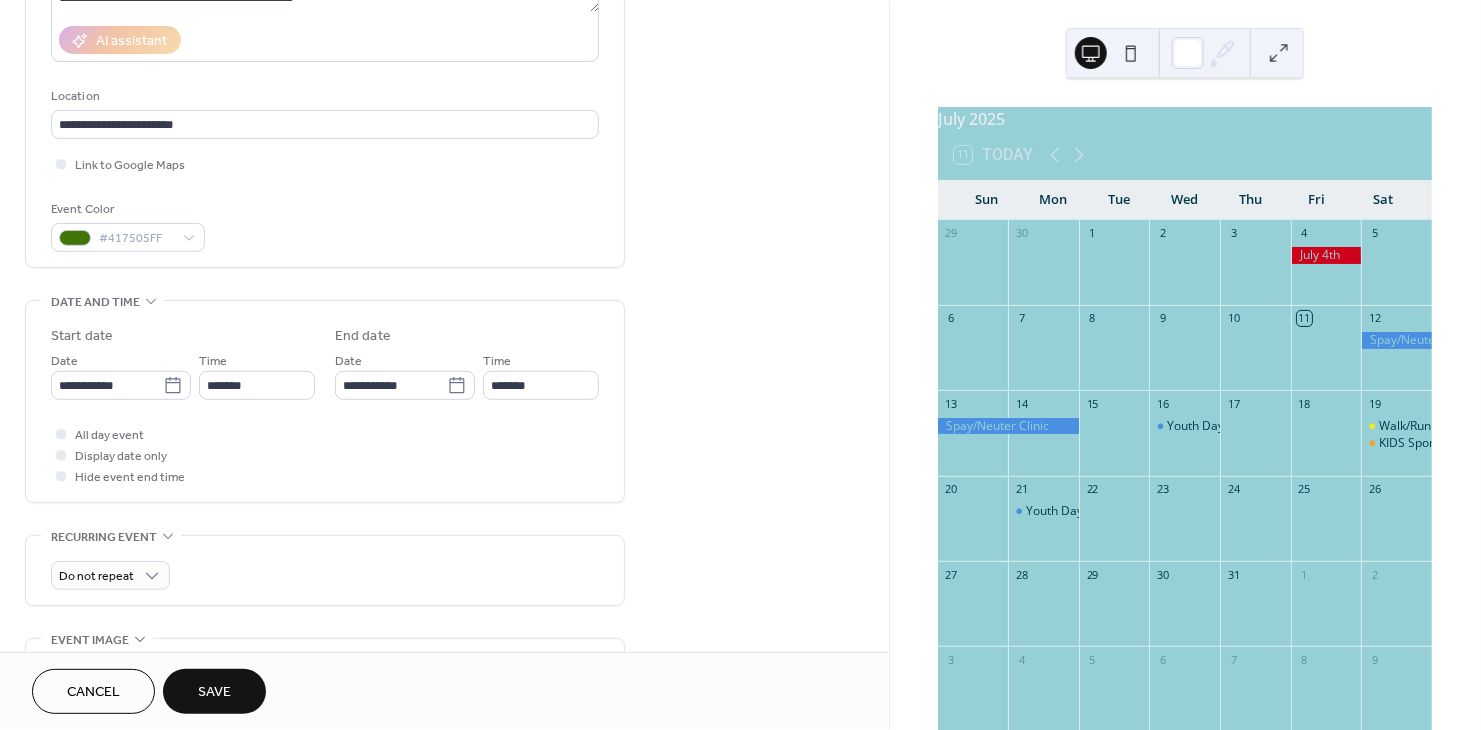 scroll, scrollTop: 466, scrollLeft: 0, axis: vertical 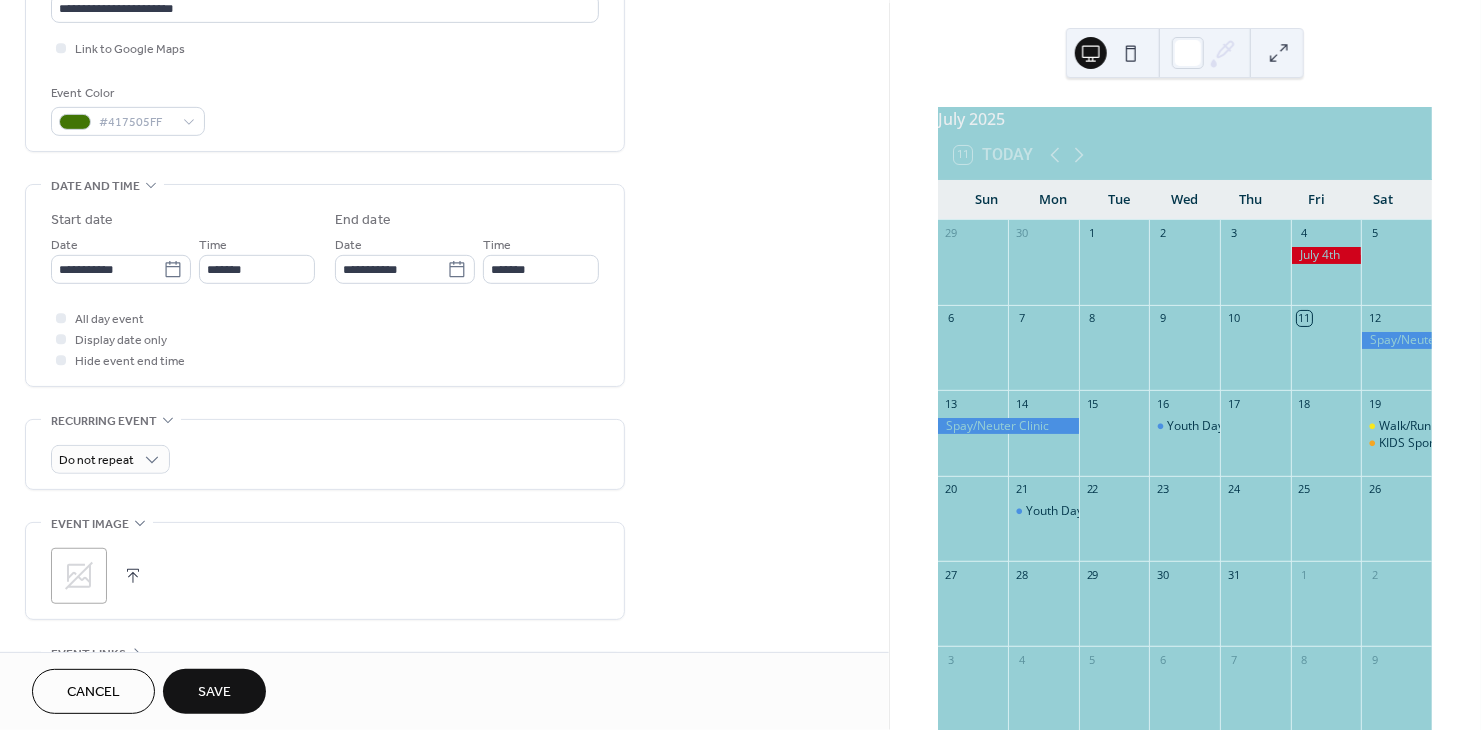 click at bounding box center (133, 576) 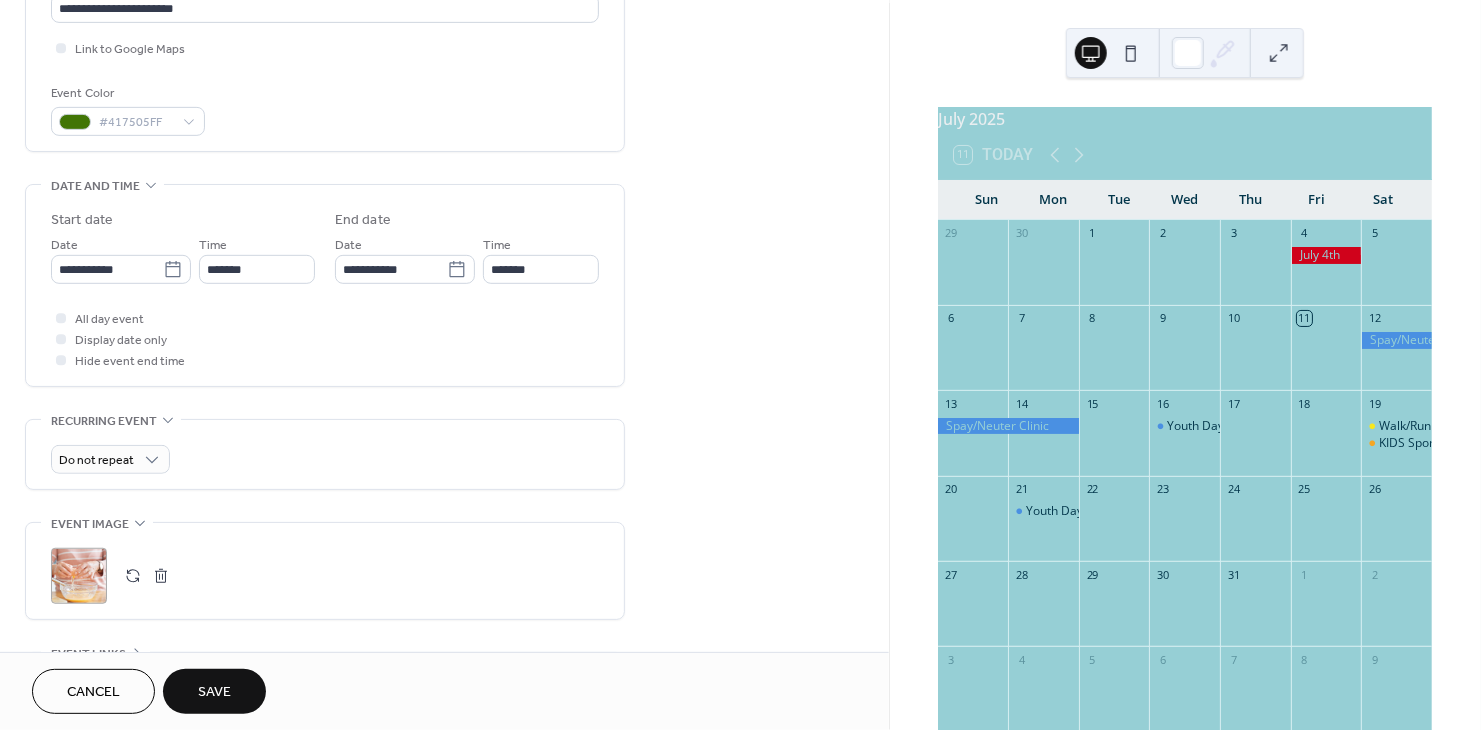 click on "Save" at bounding box center (214, 691) 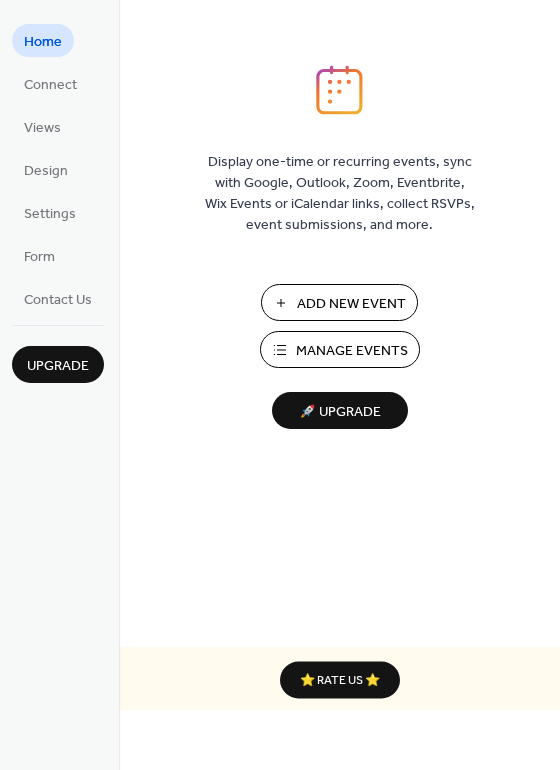 scroll, scrollTop: 0, scrollLeft: 0, axis: both 